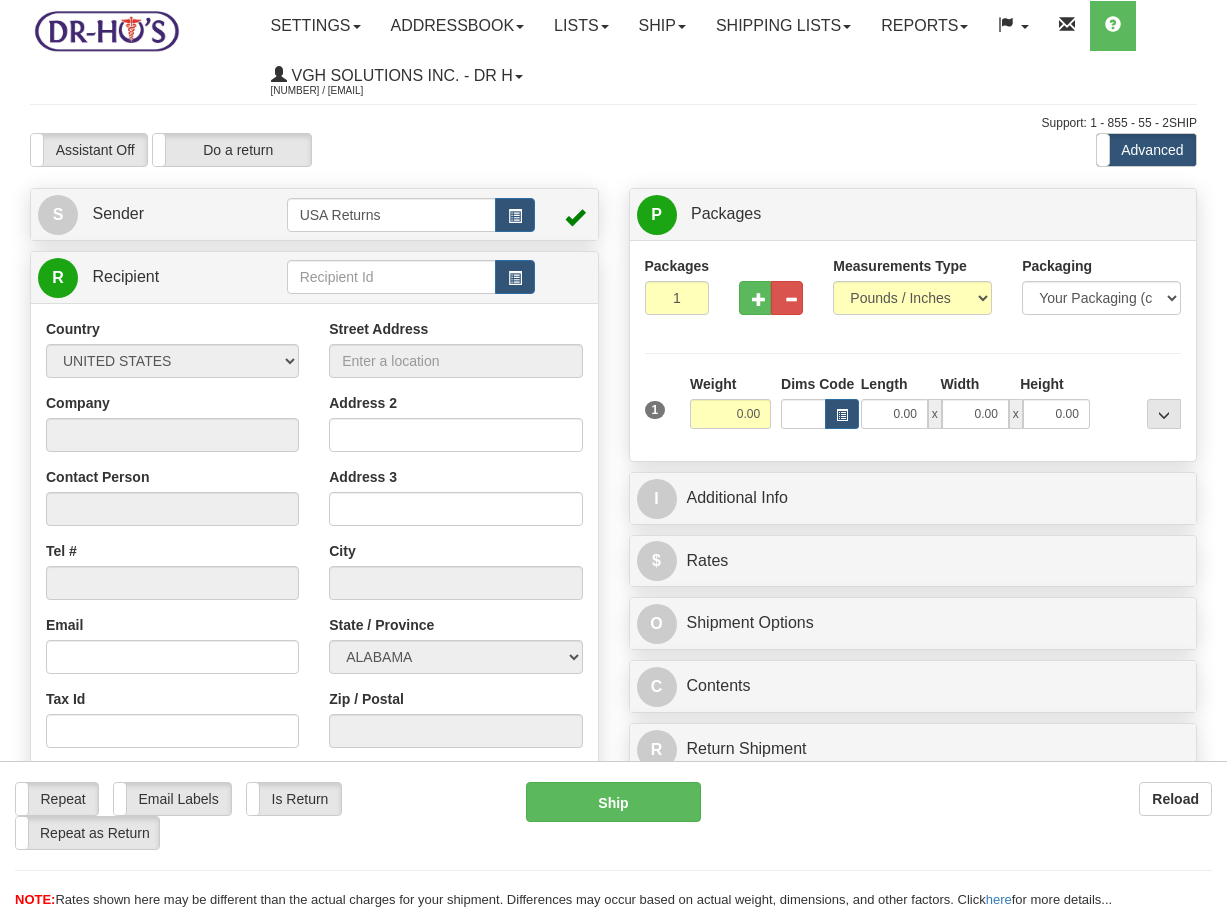 scroll, scrollTop: 0, scrollLeft: 0, axis: both 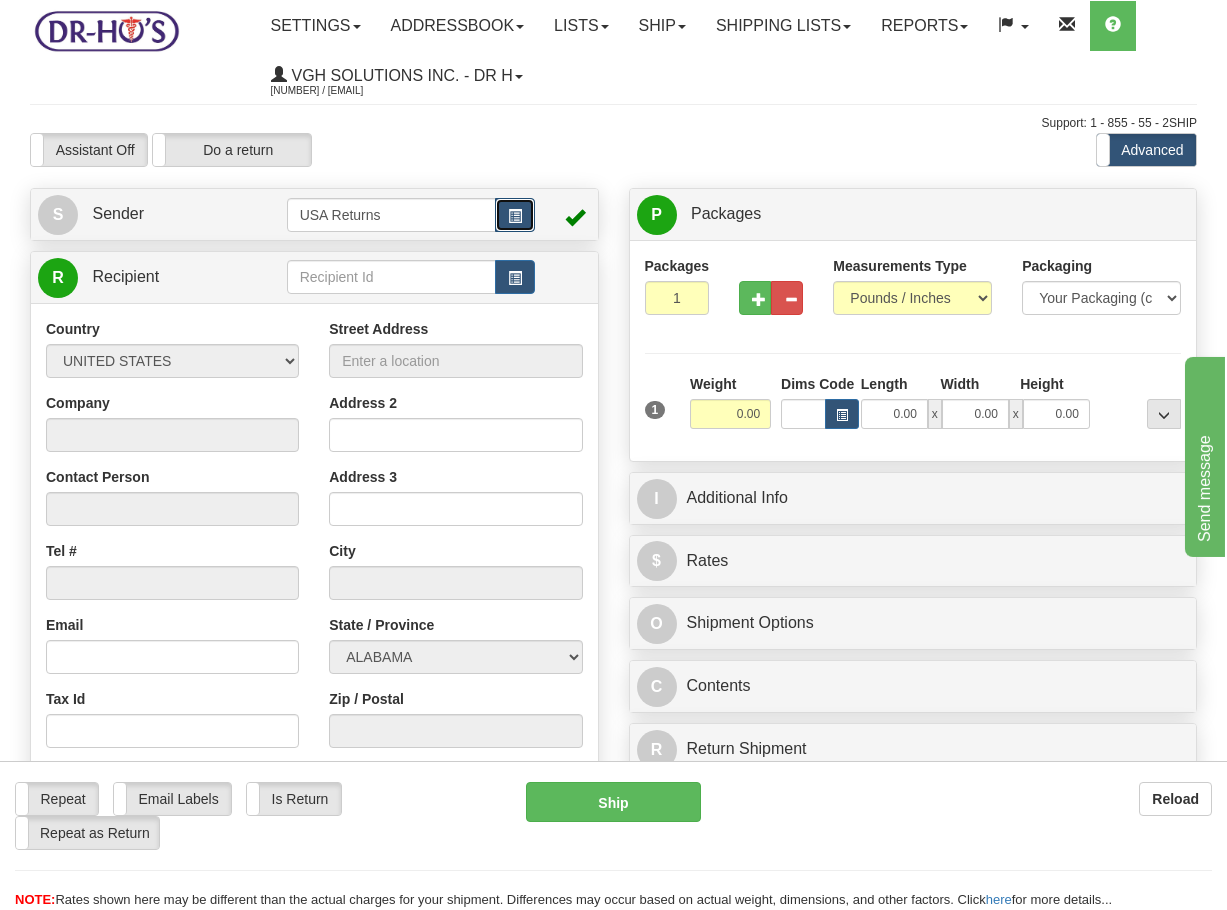 click at bounding box center (515, 216) 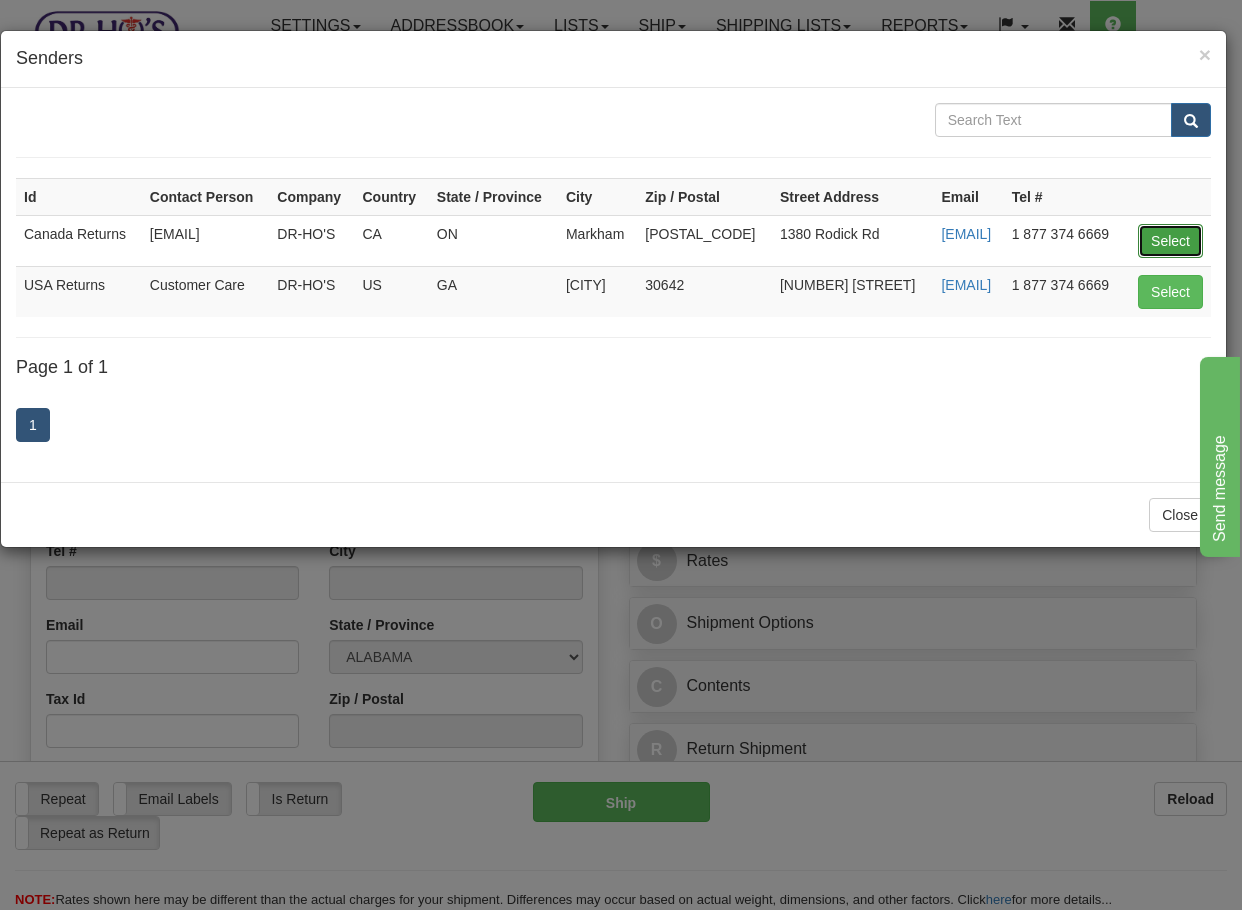 click on "Select" at bounding box center [1170, 241] 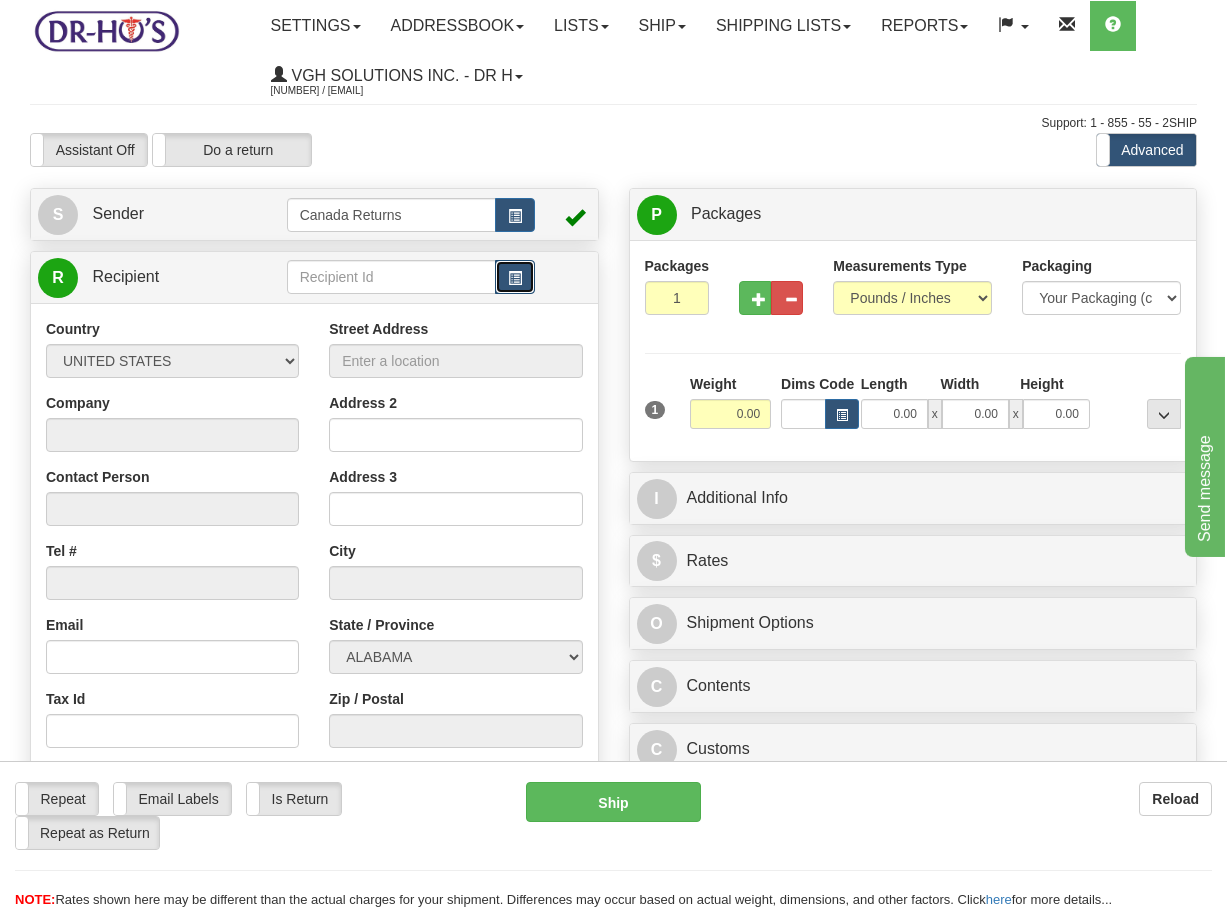 click at bounding box center [515, 277] 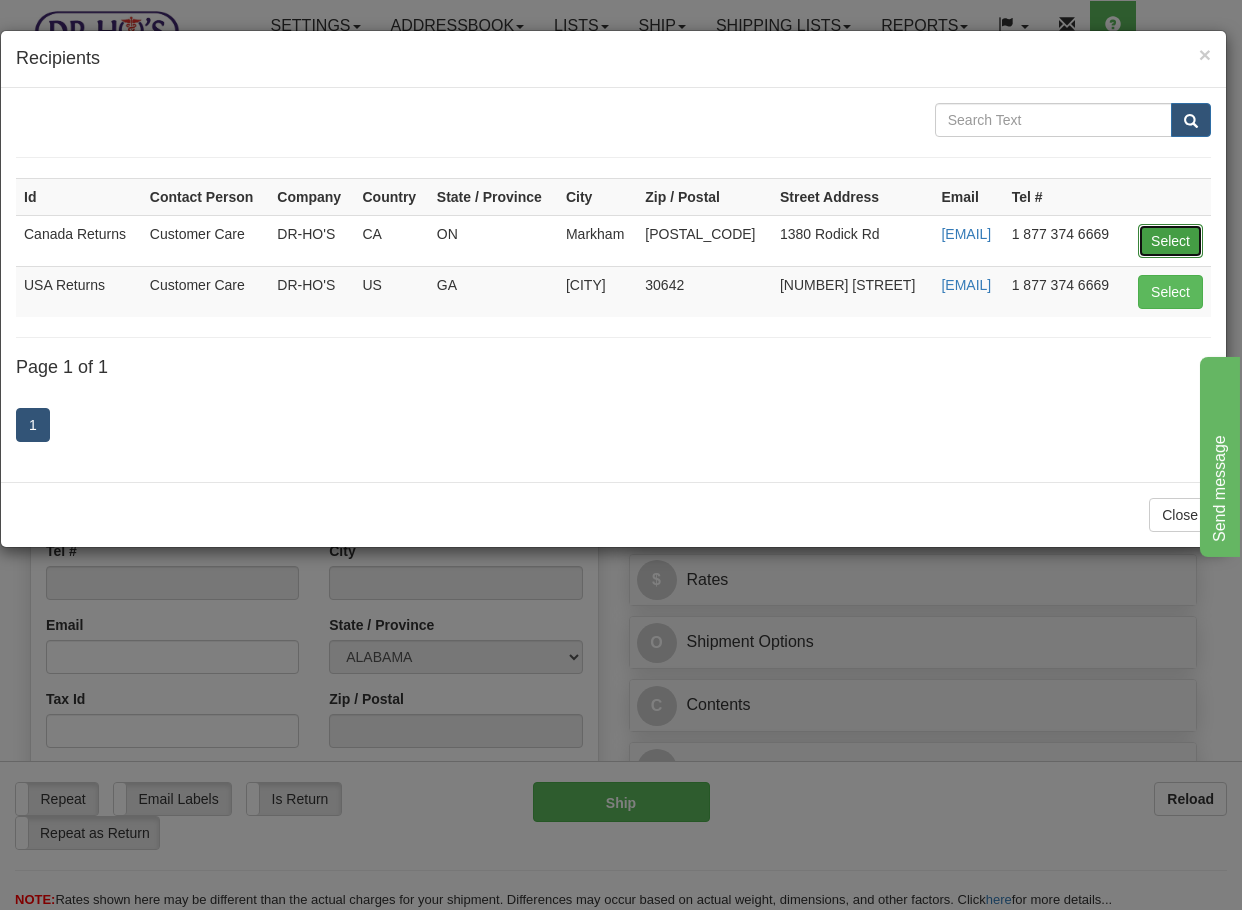 click on "Select" at bounding box center [1170, 241] 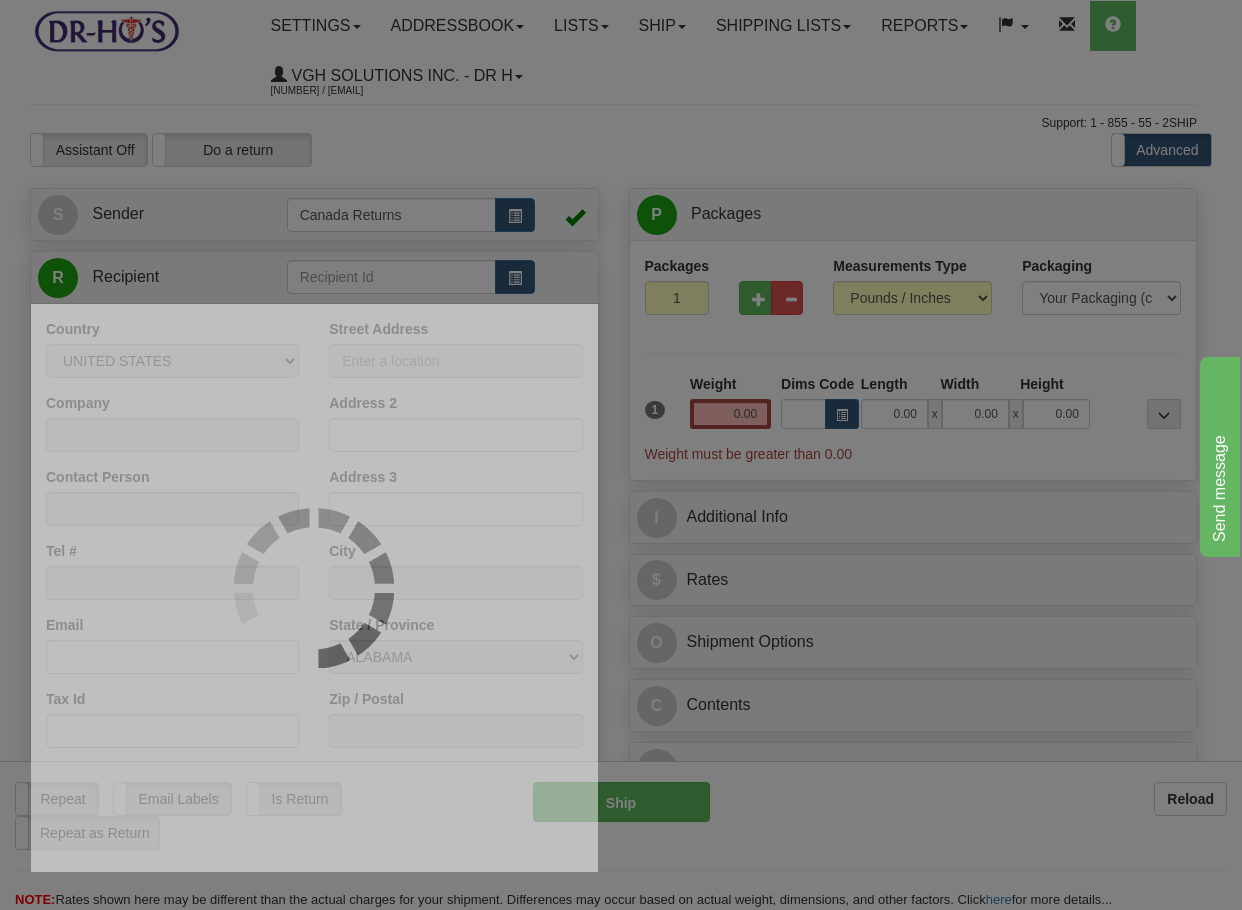 type on "Canada Returns" 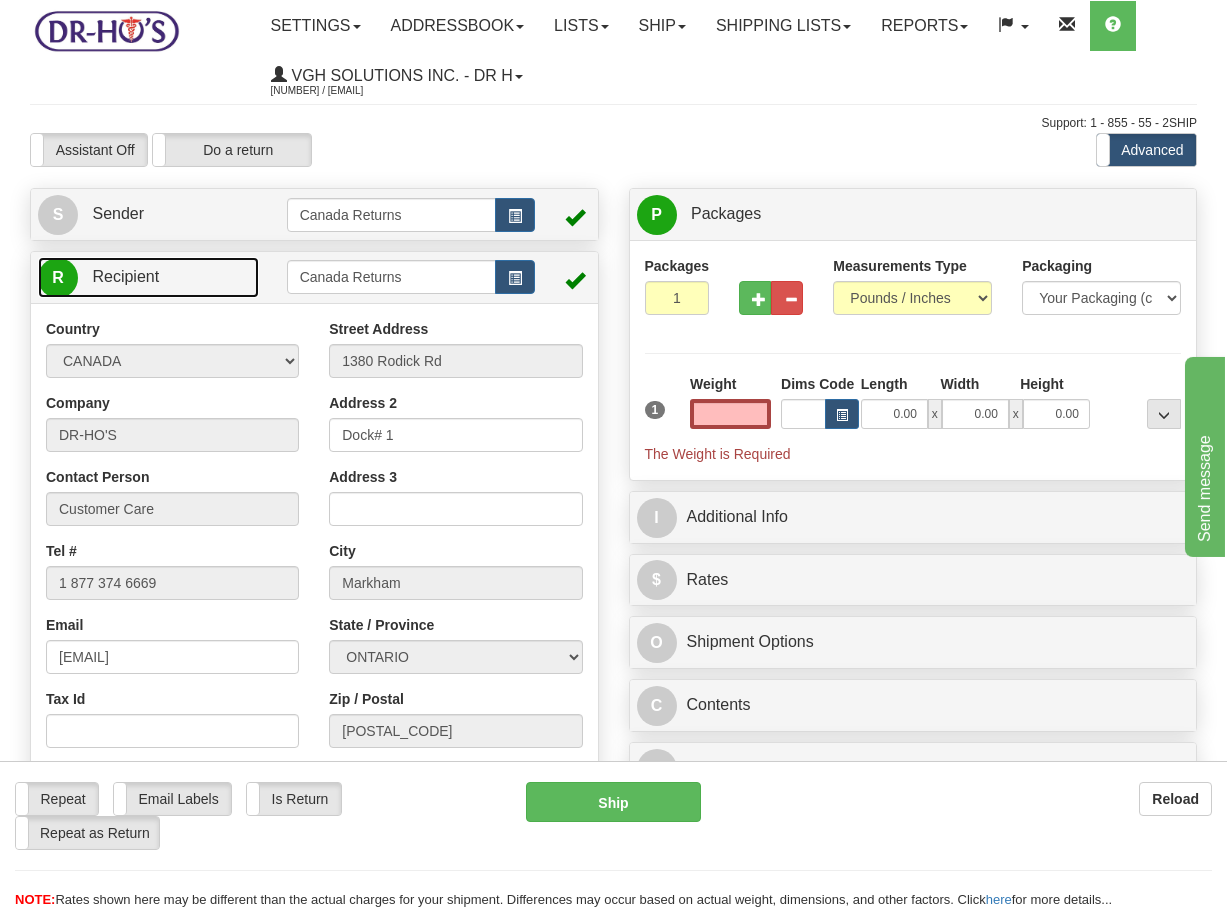 type on "0.00" 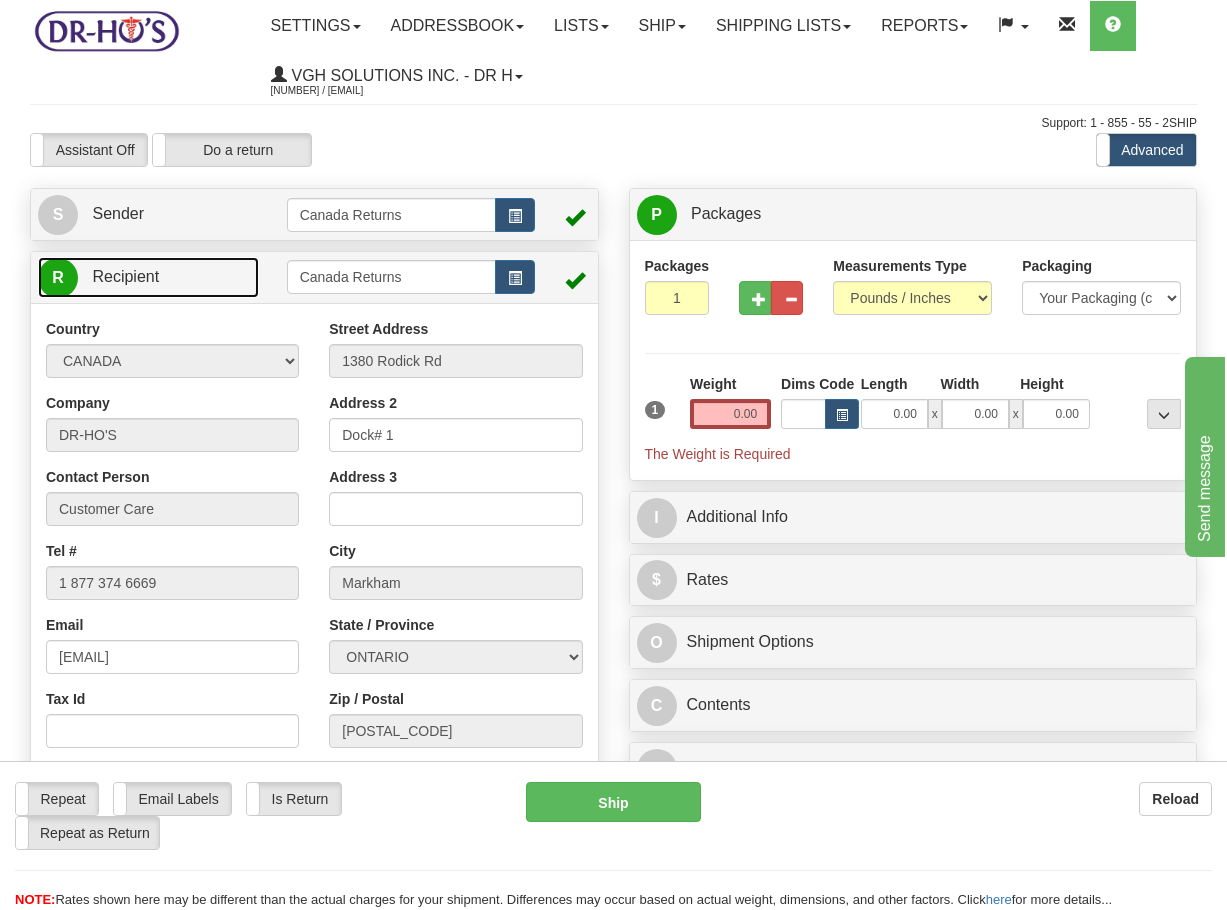 click on "R
Recipient" at bounding box center [148, 277] 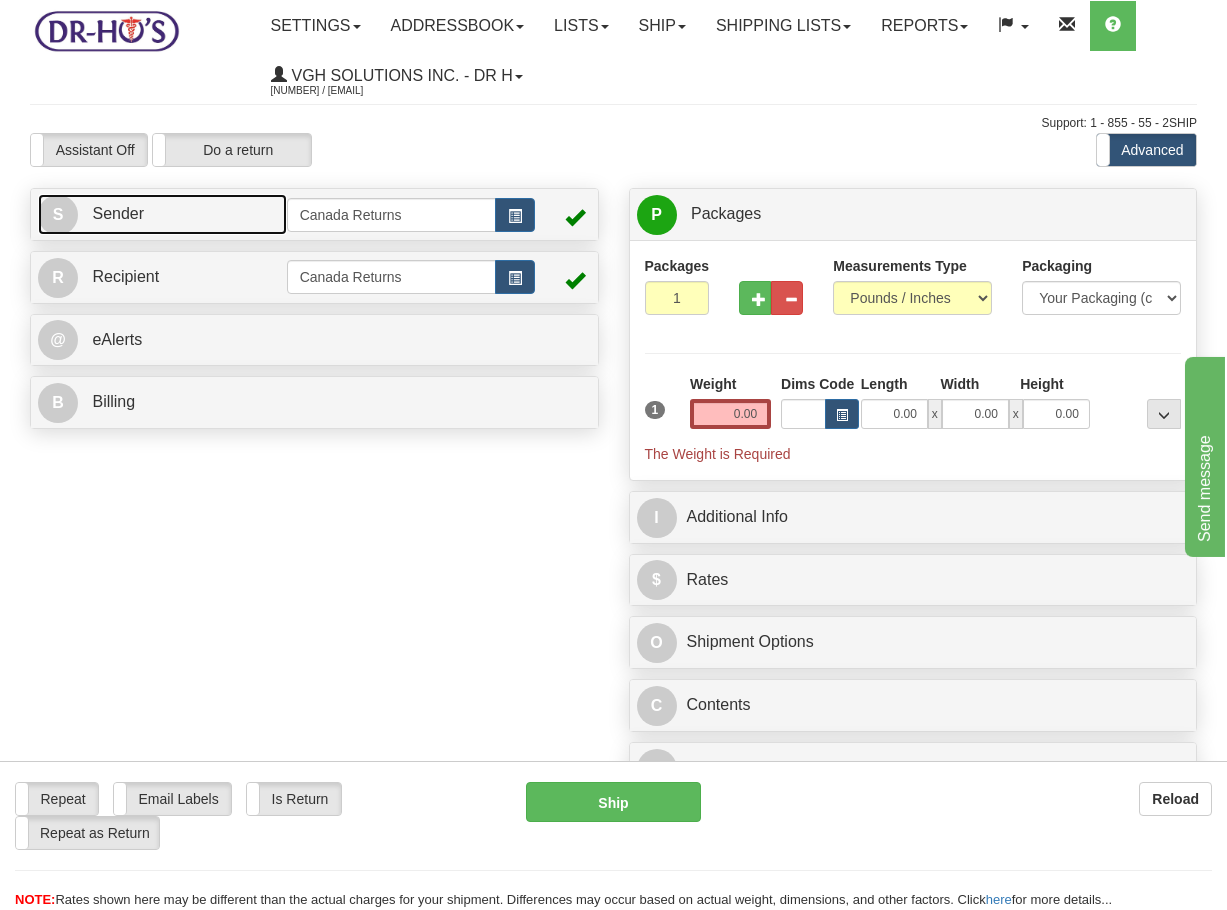 click on "S
Sender" at bounding box center [162, 214] 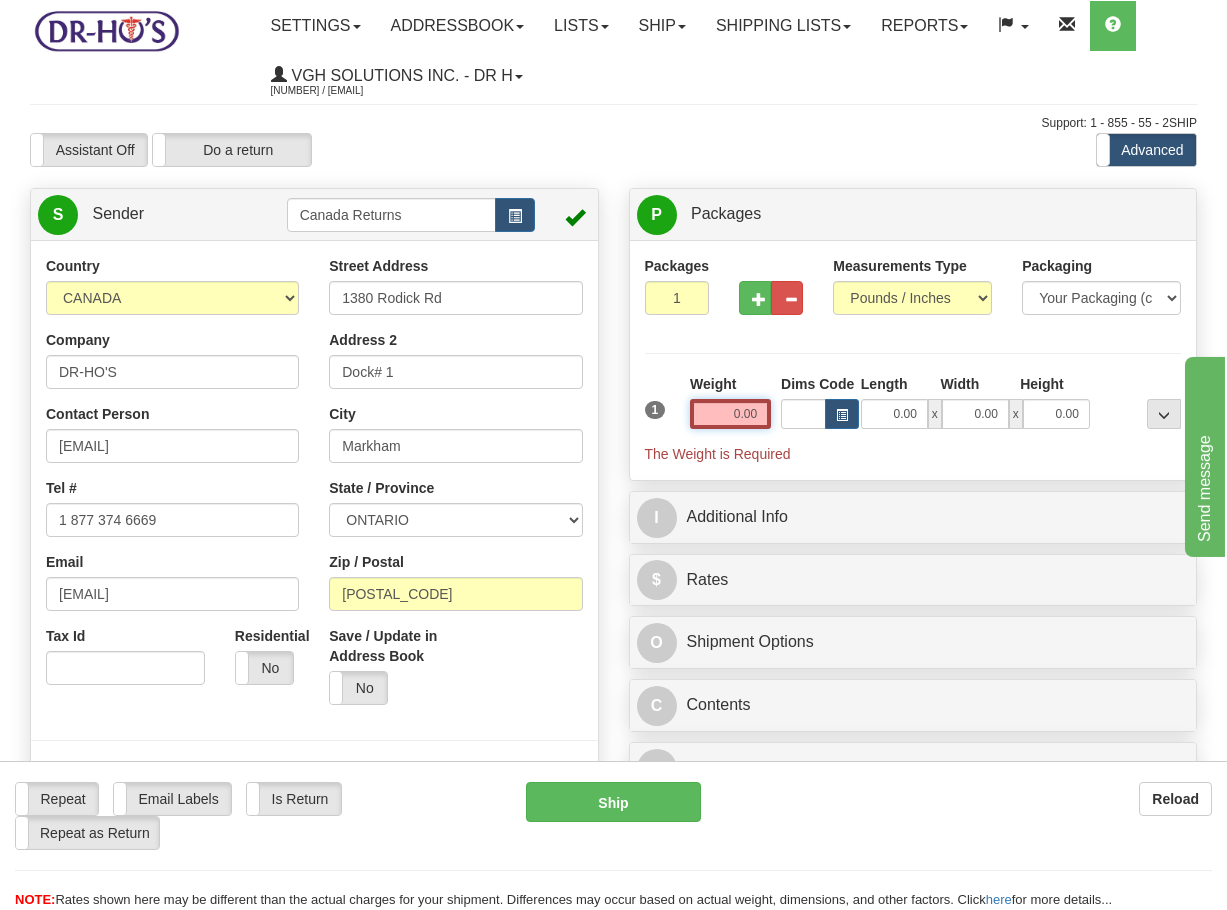 click on "0.00" at bounding box center [730, 414] 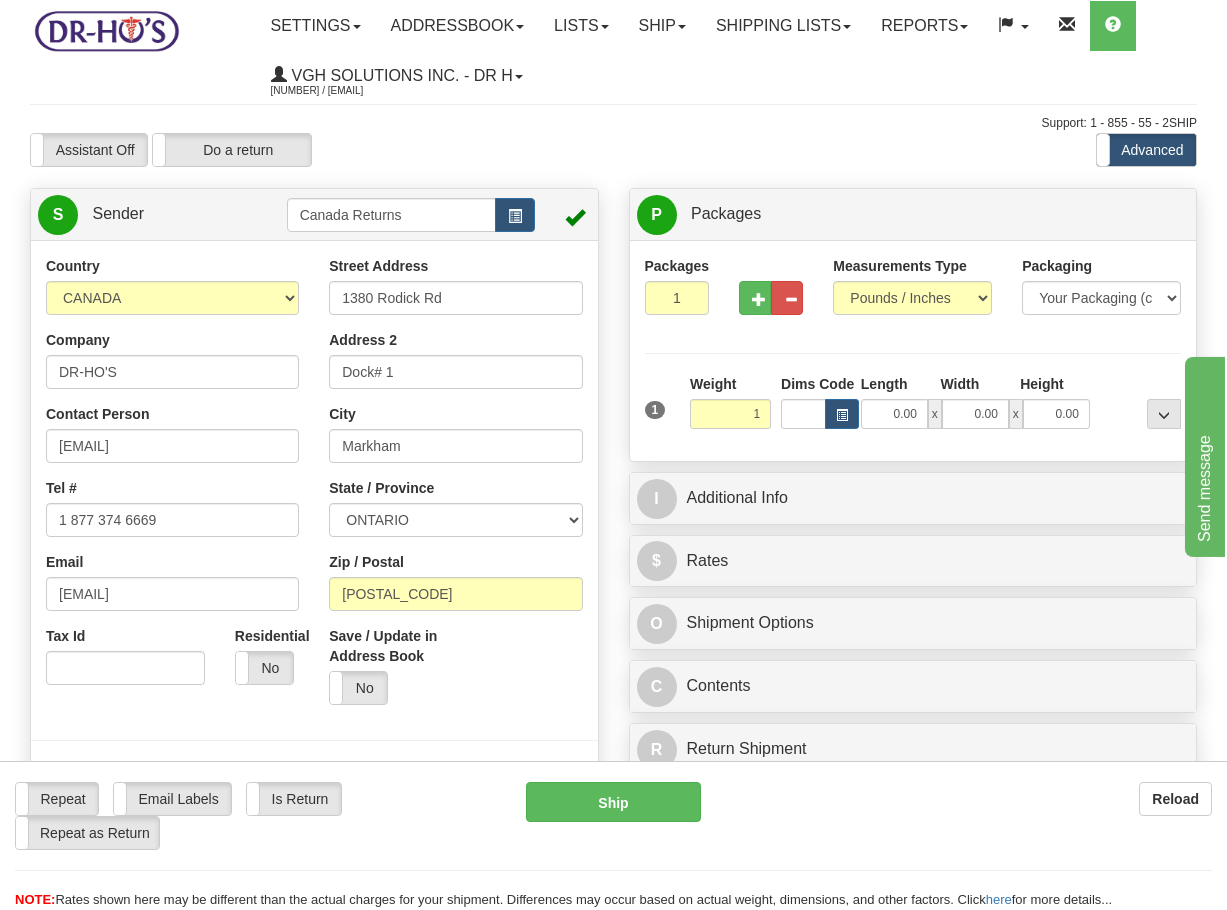 type on "1.00" 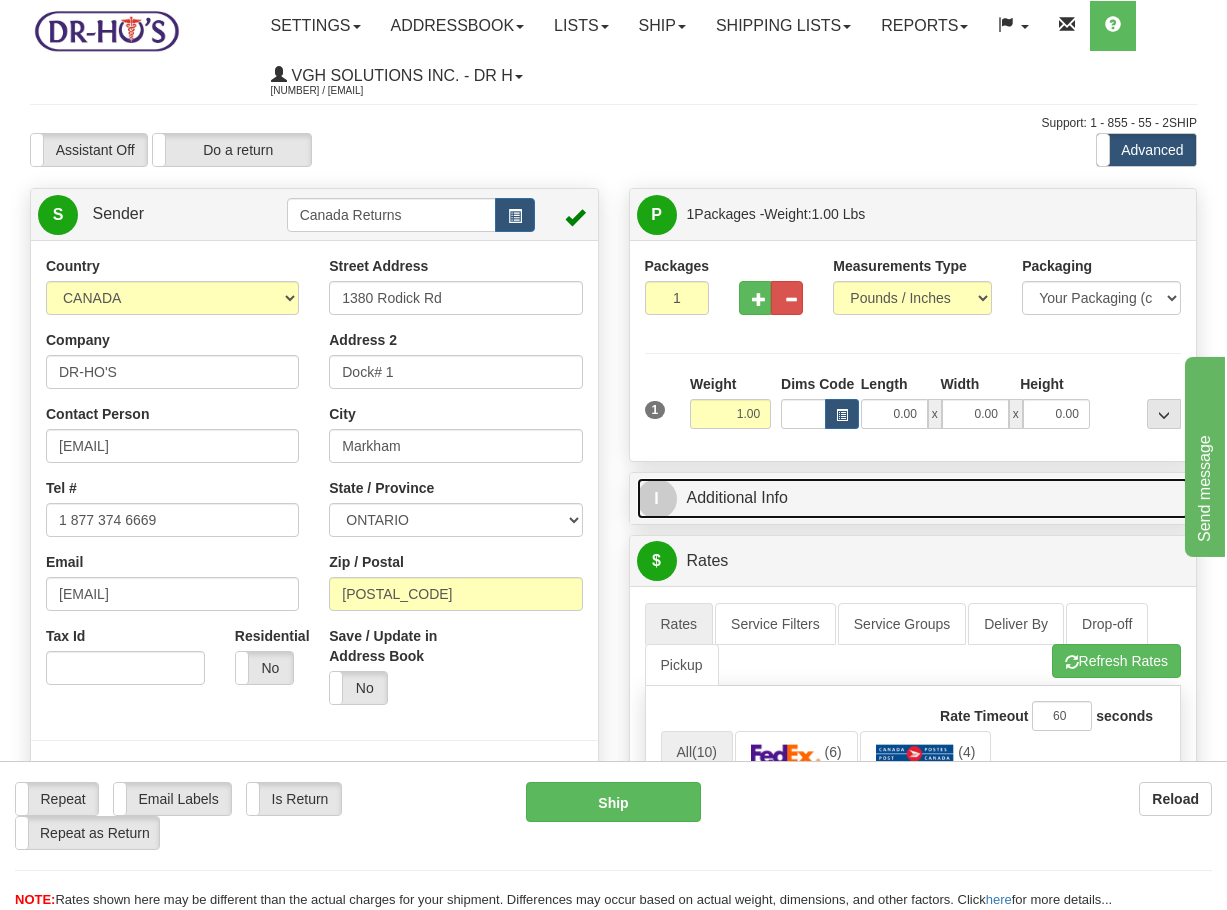 click on "I Additional Info" at bounding box center (913, 498) 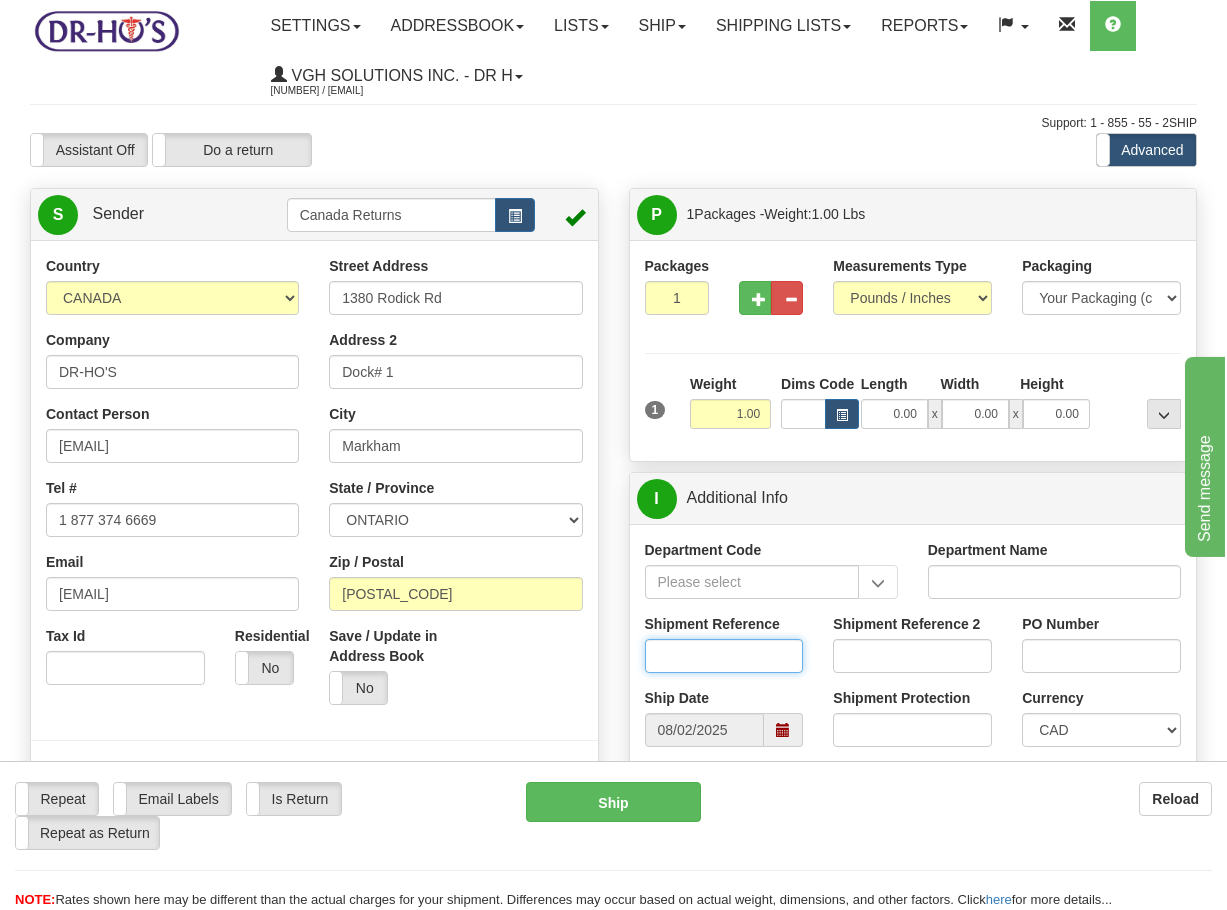 click on "Shipment Reference" at bounding box center (724, 656) 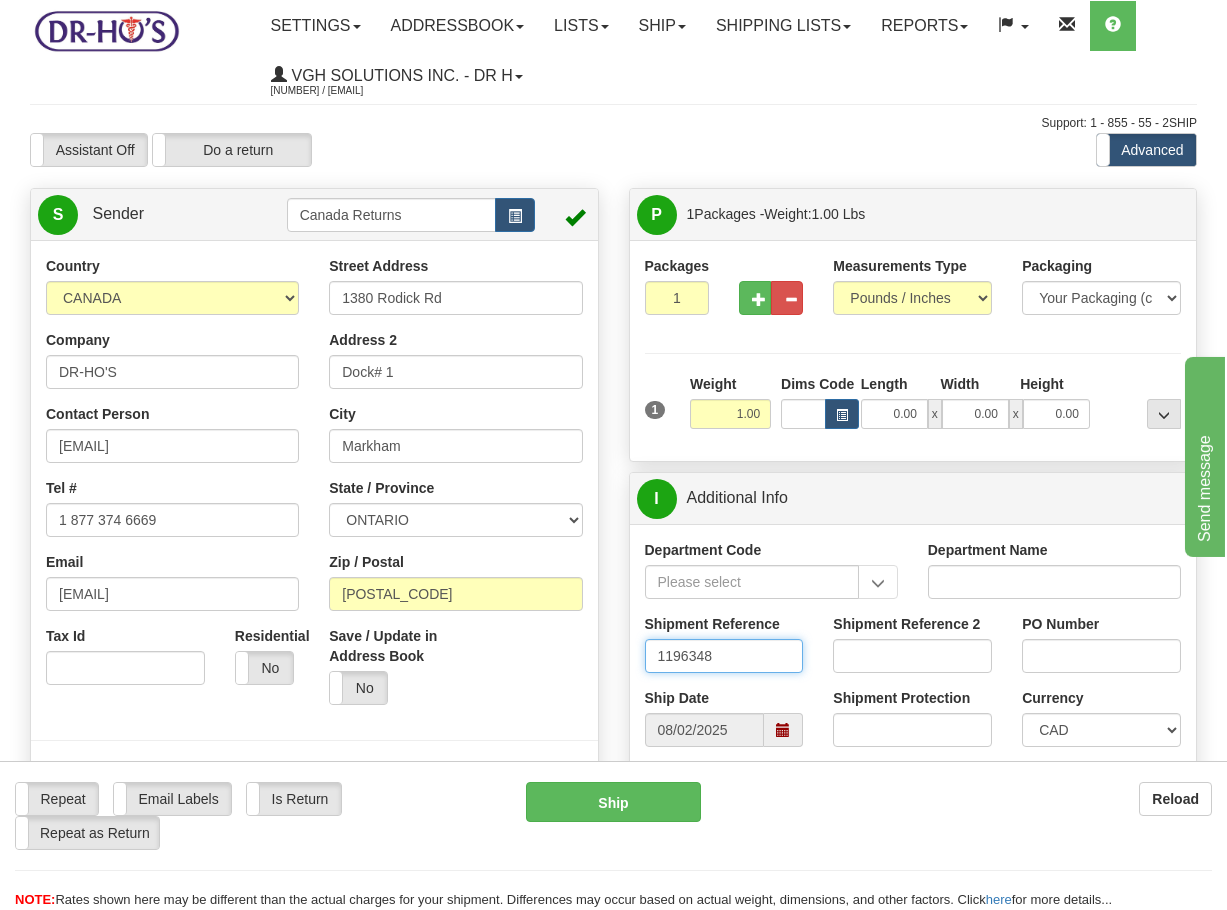 click at bounding box center [783, 730] 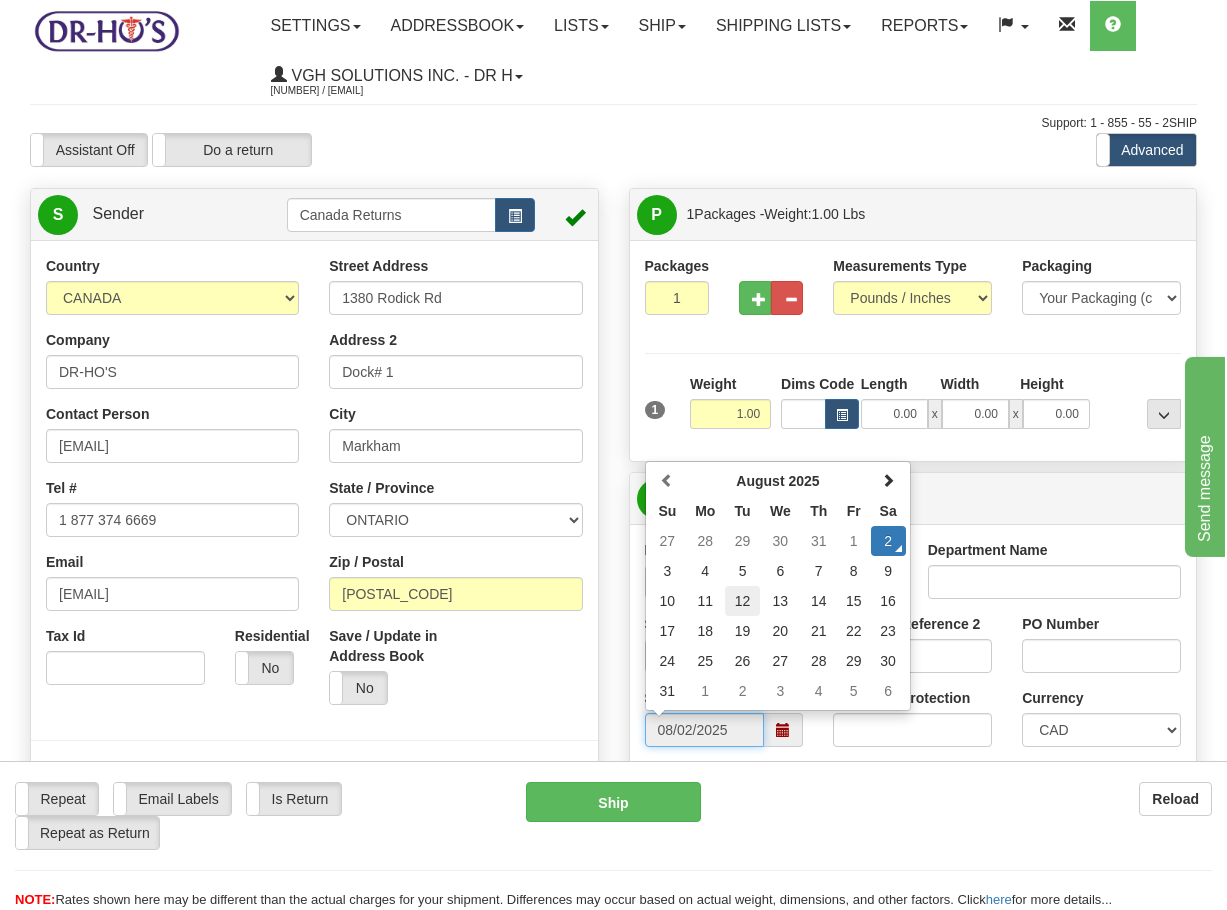click on "12" at bounding box center [742, 601] 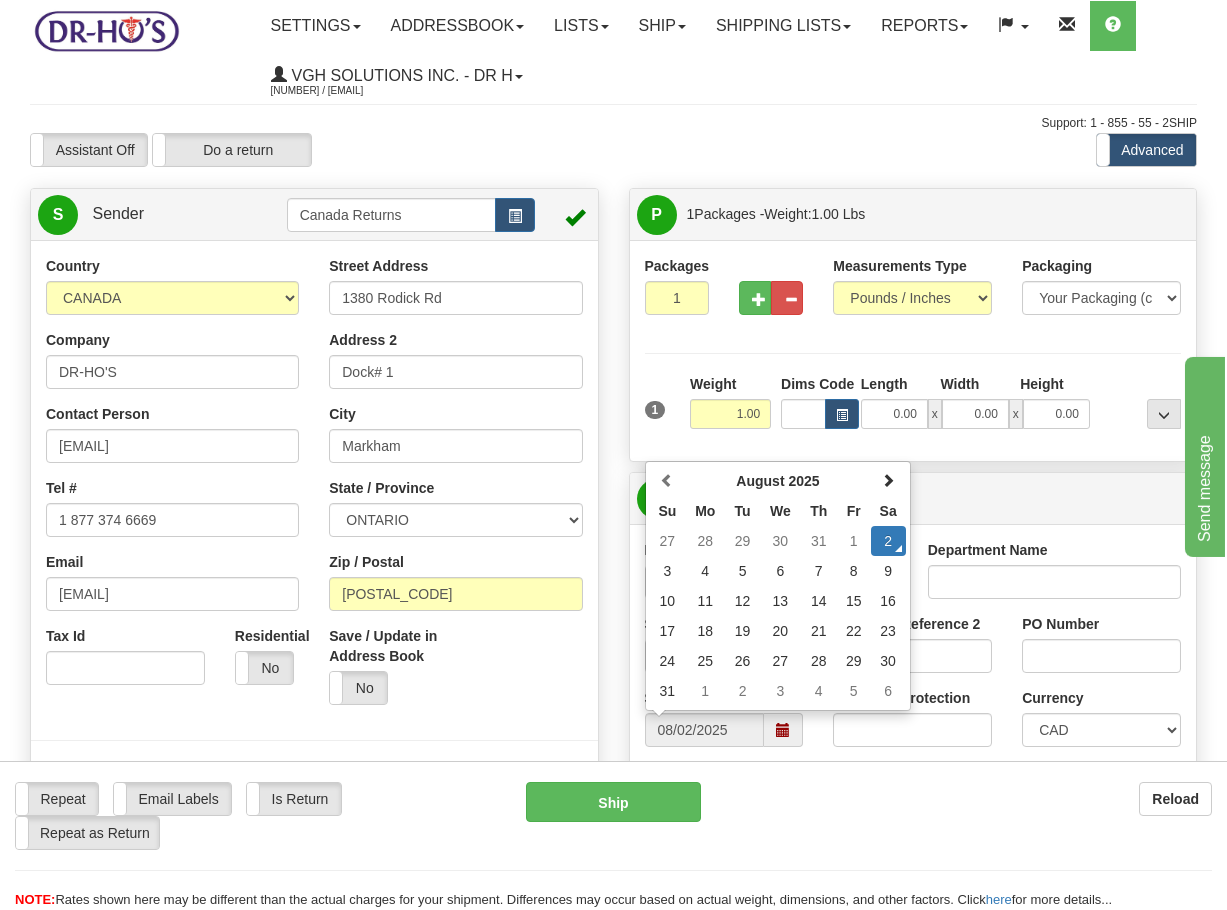 type on "[DATE]" 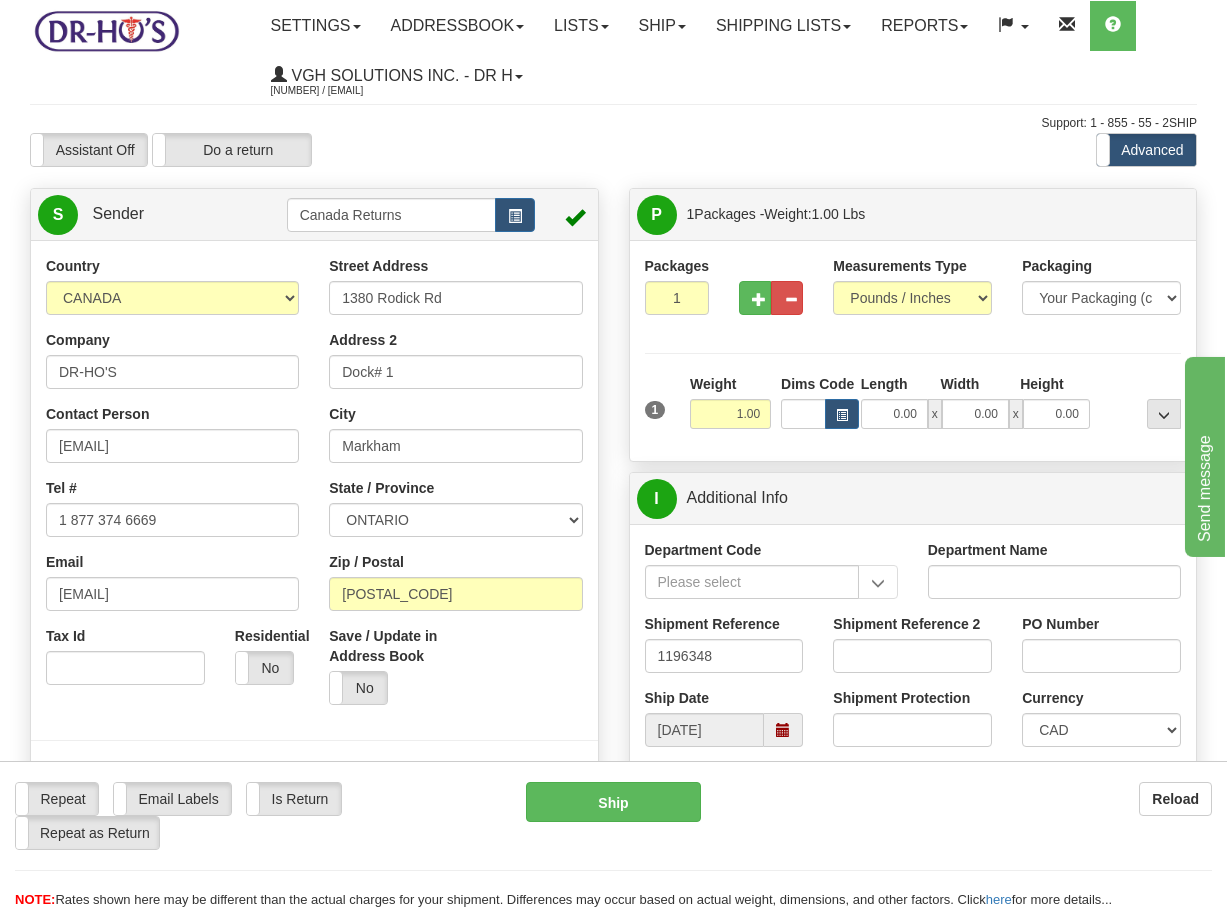 click on "Shipment Reference
1196348" at bounding box center [724, 651] 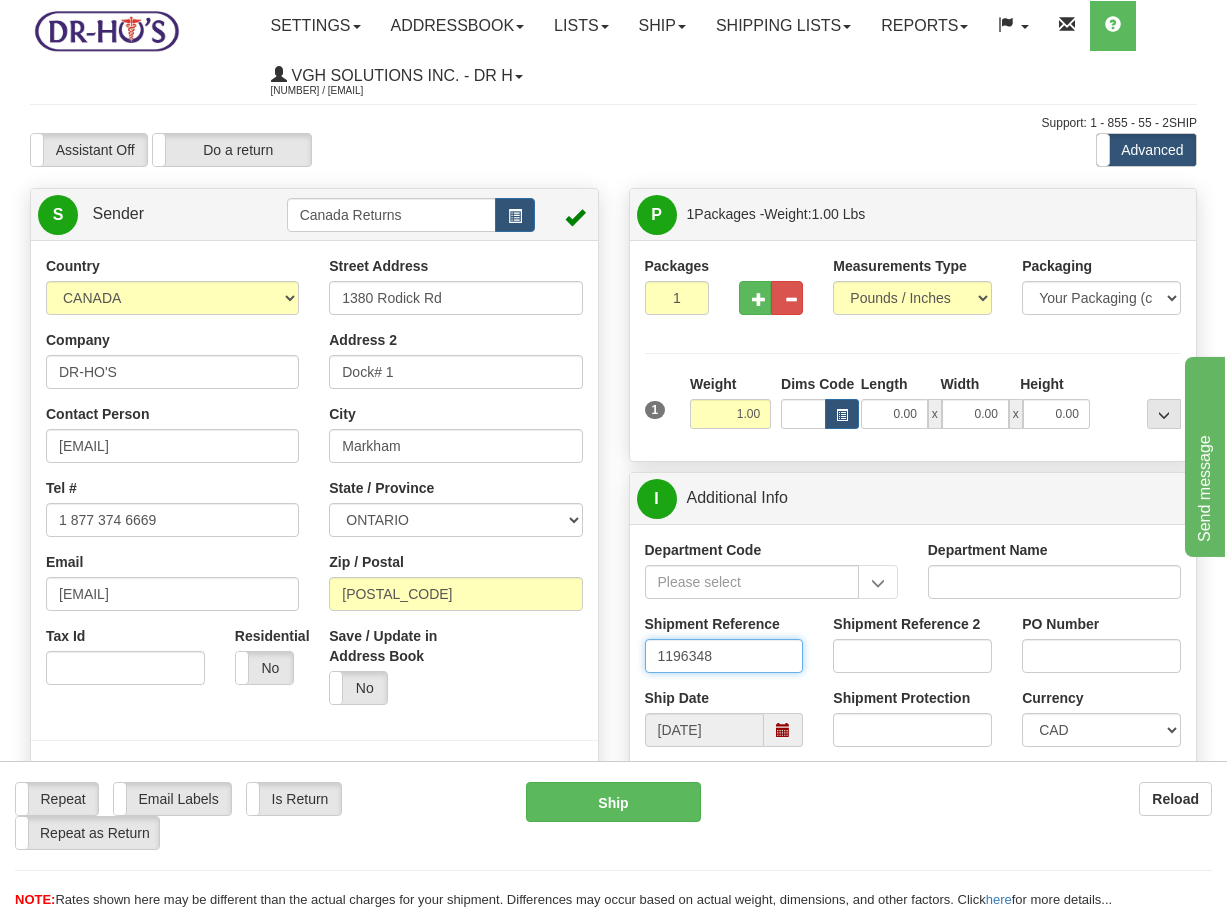 click on "1196348" at bounding box center (724, 656) 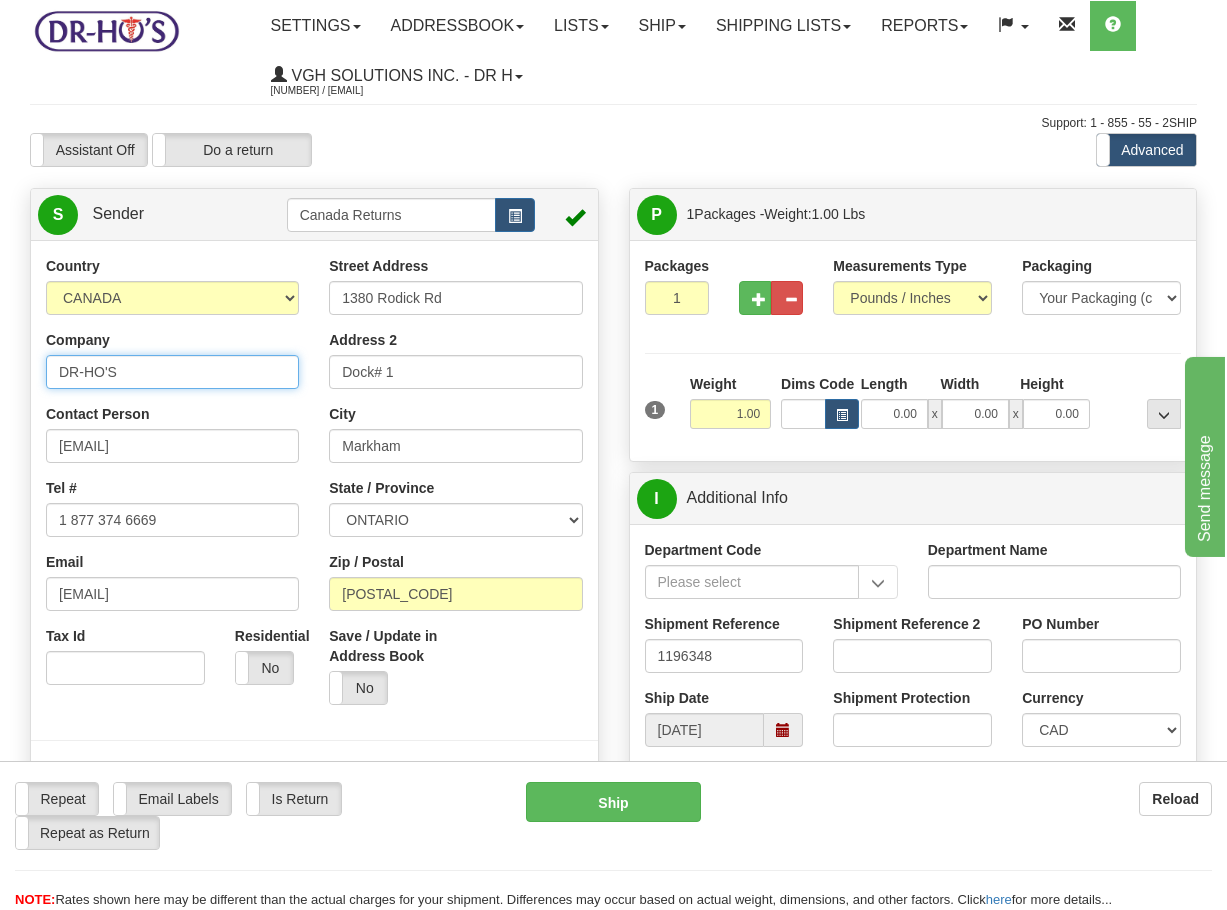 click on "DR-HO'S" at bounding box center [172, 372] 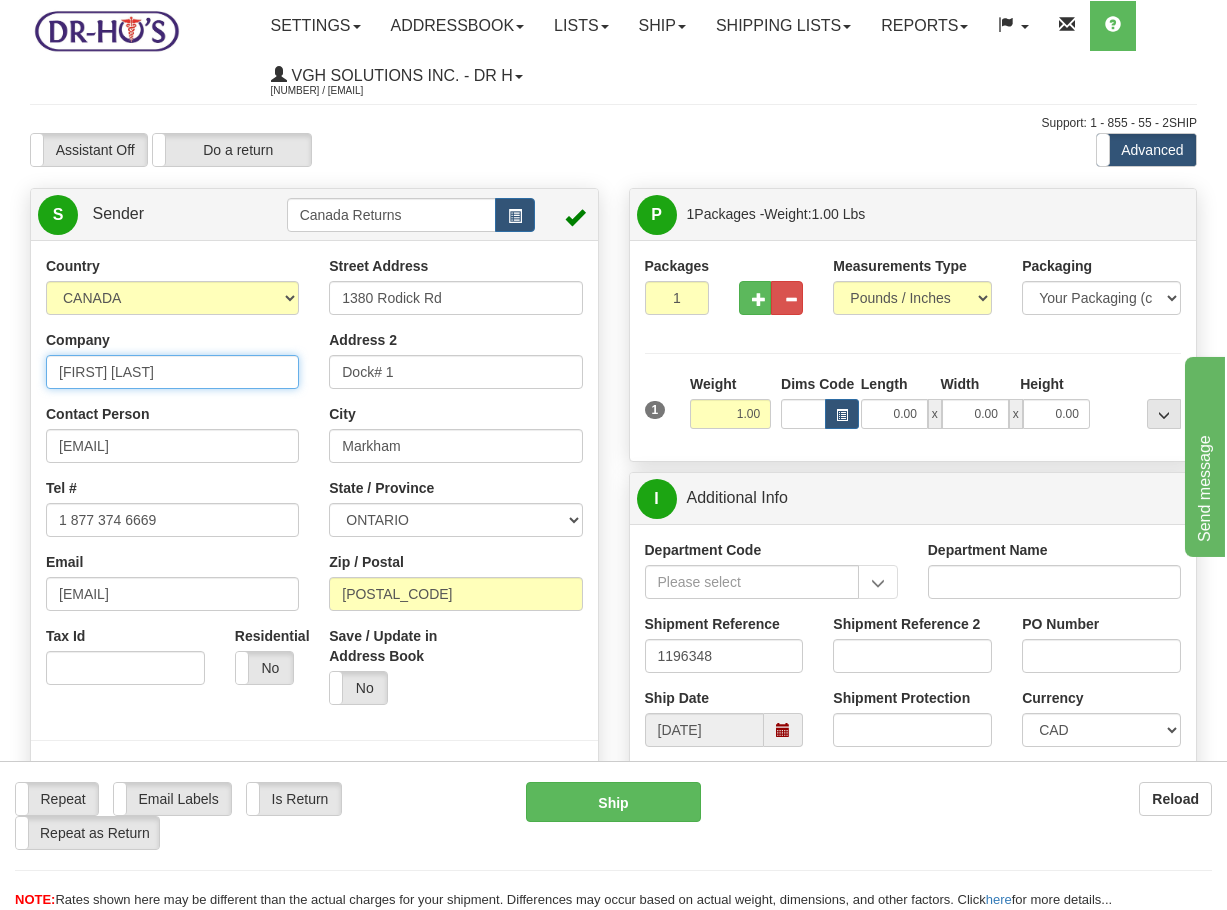 type on "[FIRST] [LAST]" 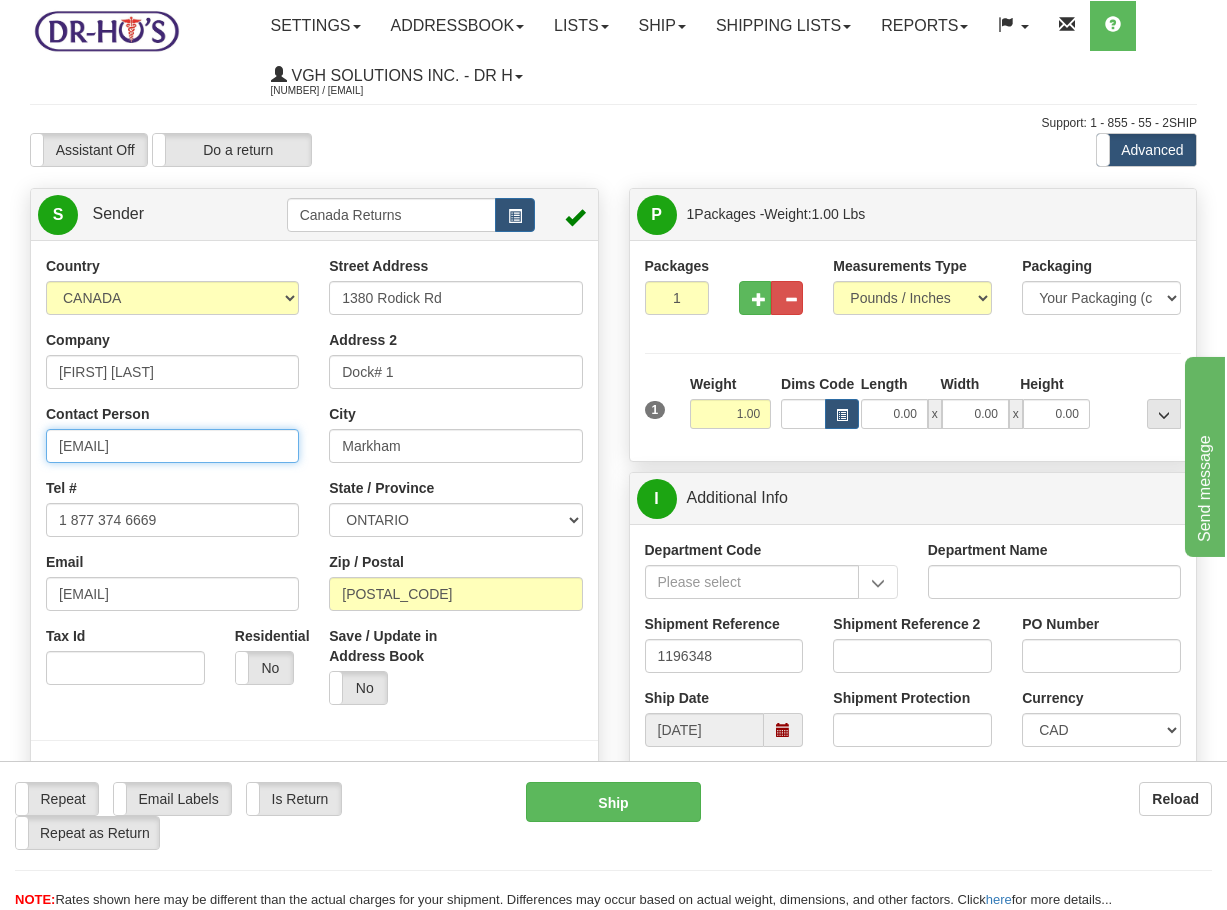 click on "[EMAIL]" at bounding box center (172, 446) 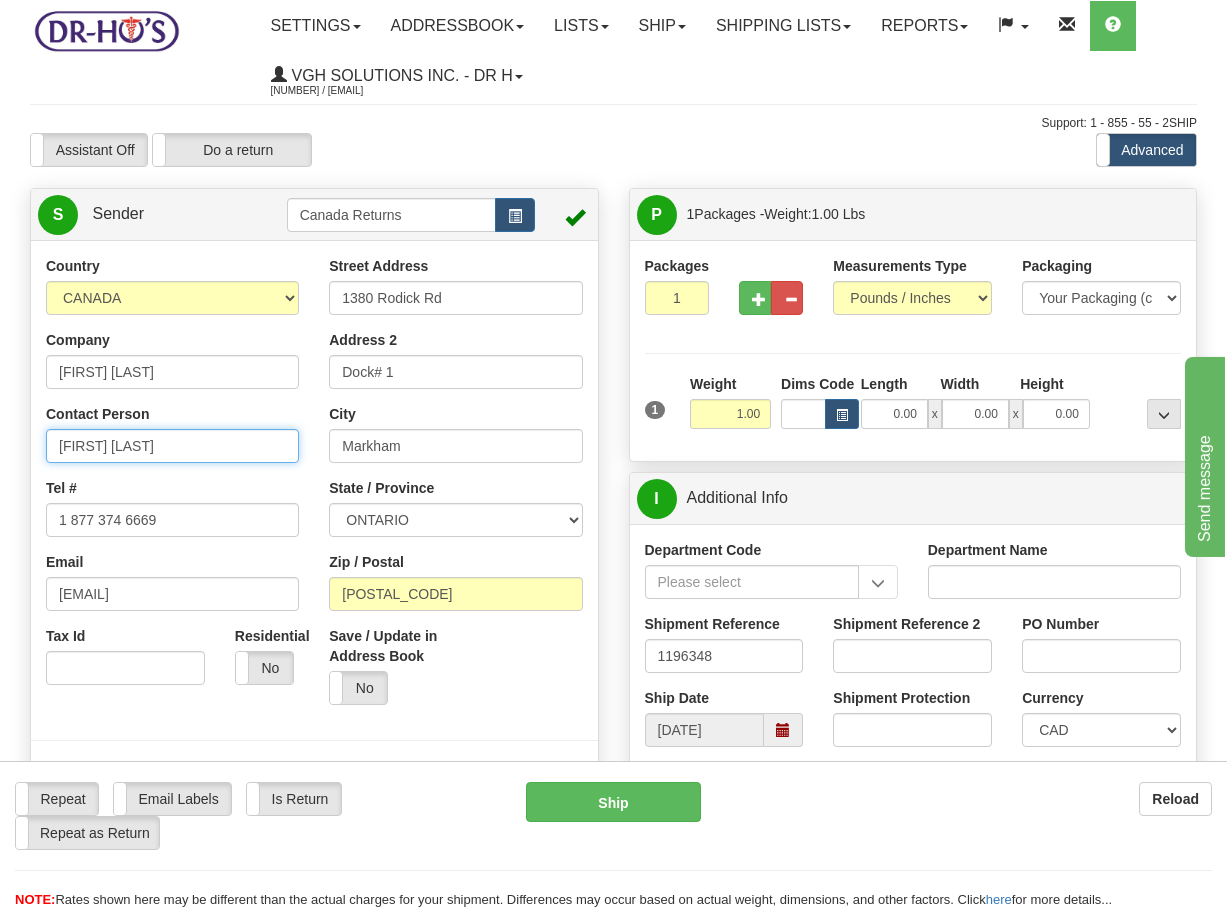 type on "[FIRST] [LAST]" 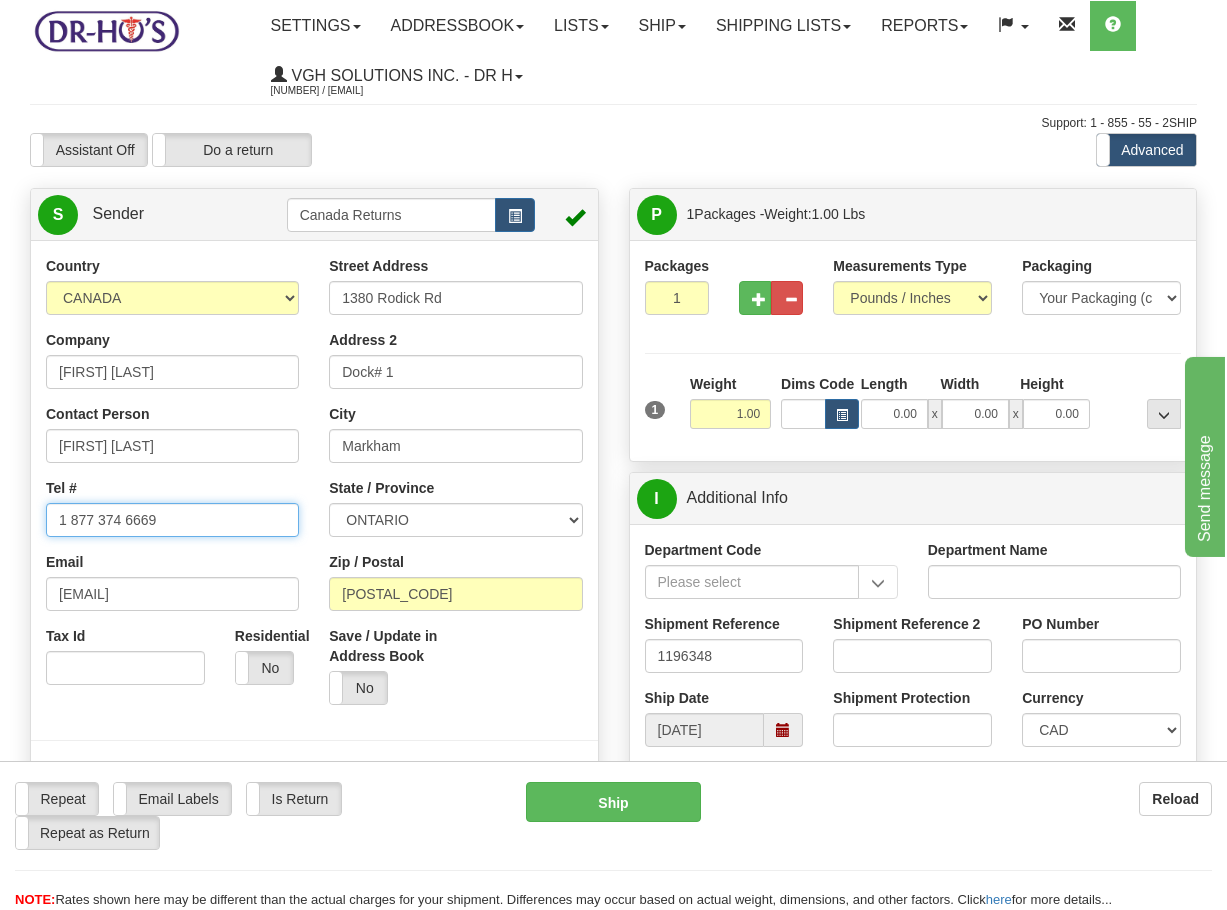 click on "1 877 374 6669" at bounding box center (172, 520) 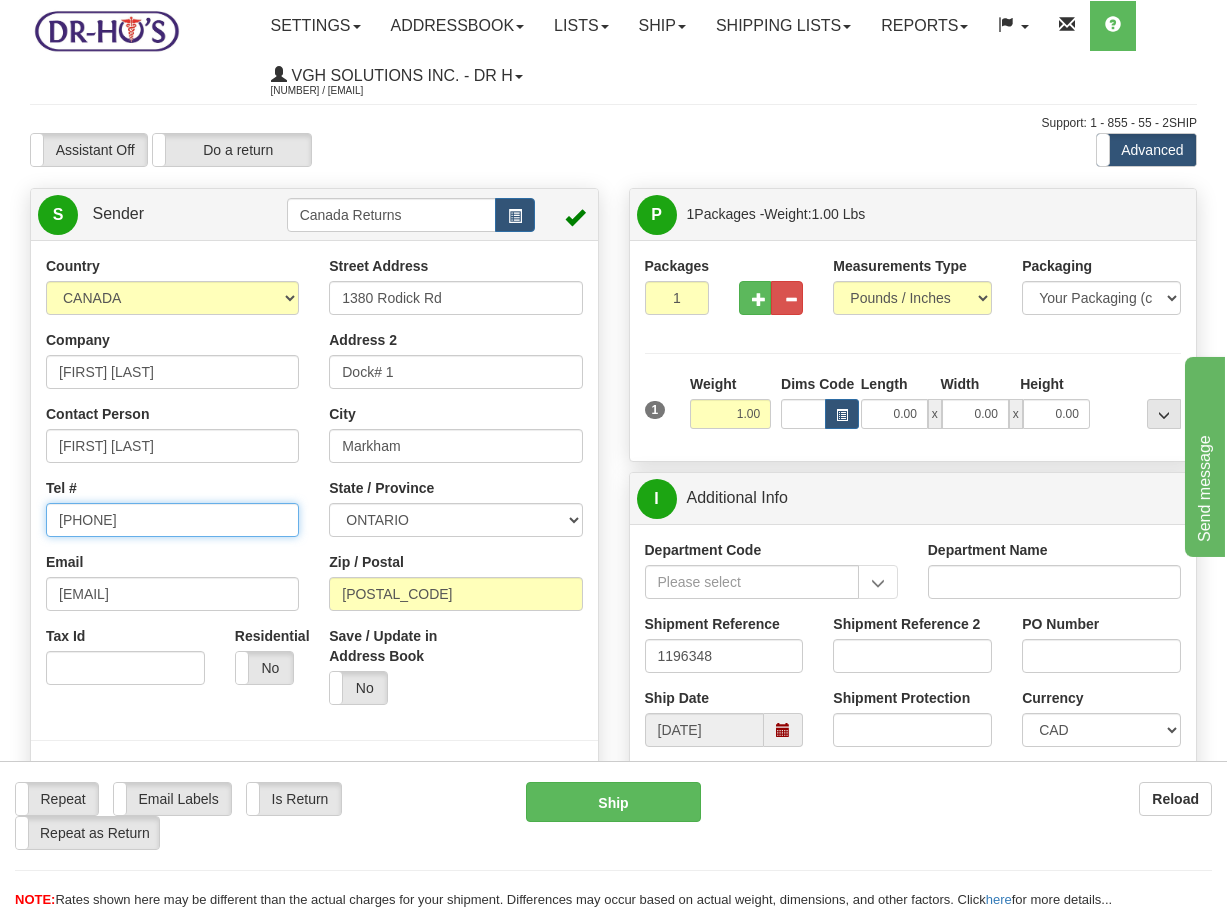type on "[PHONE]" 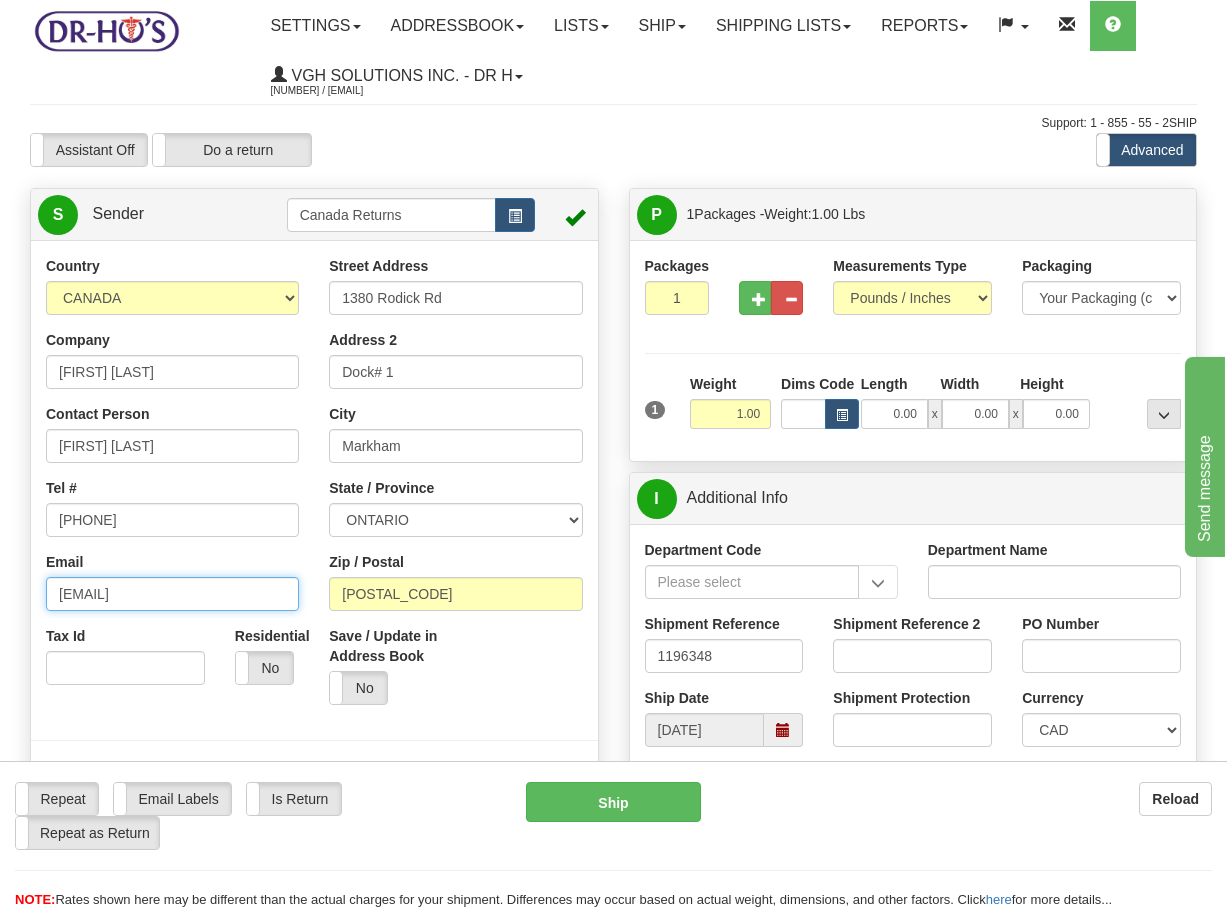 drag, startPoint x: 216, startPoint y: 593, endPoint x: -285, endPoint y: 596, distance: 501.00897 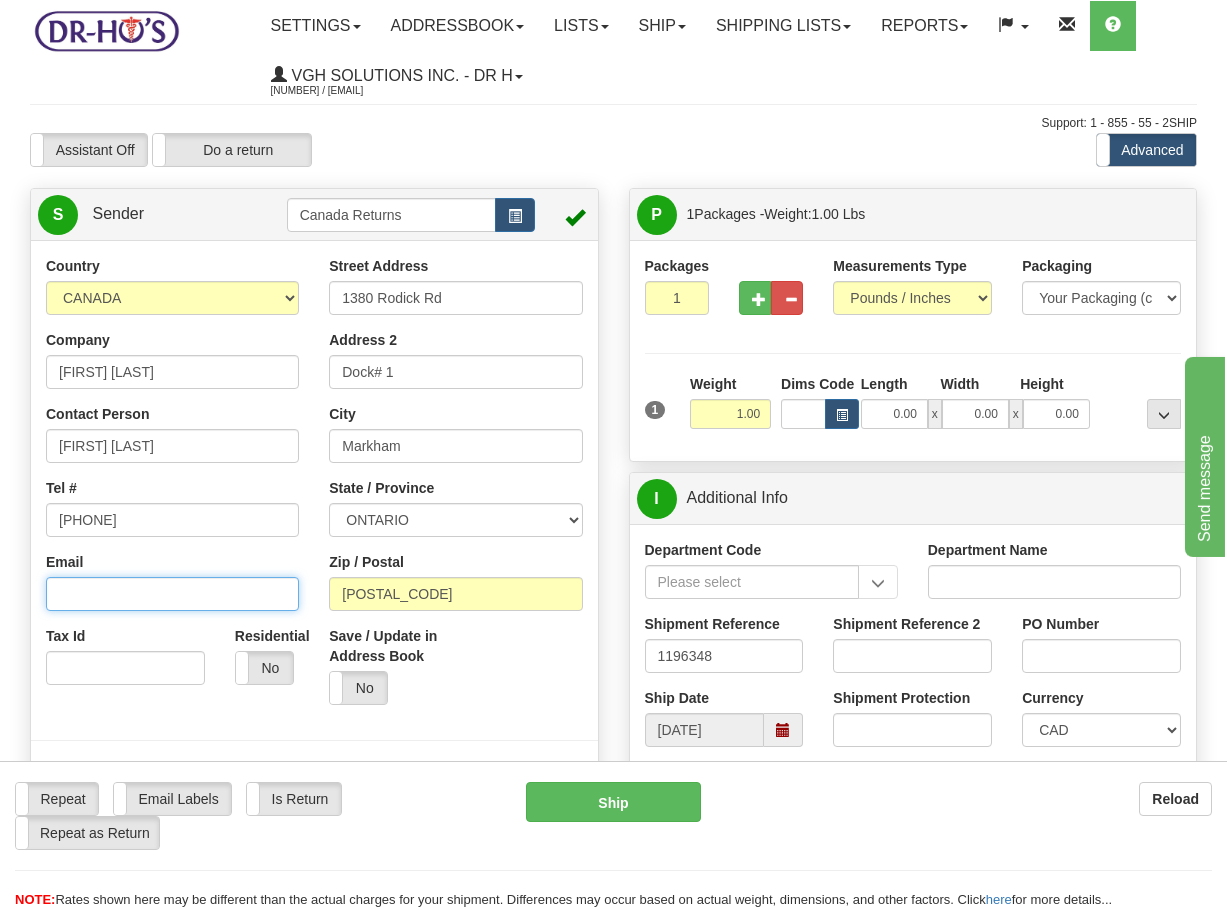 type 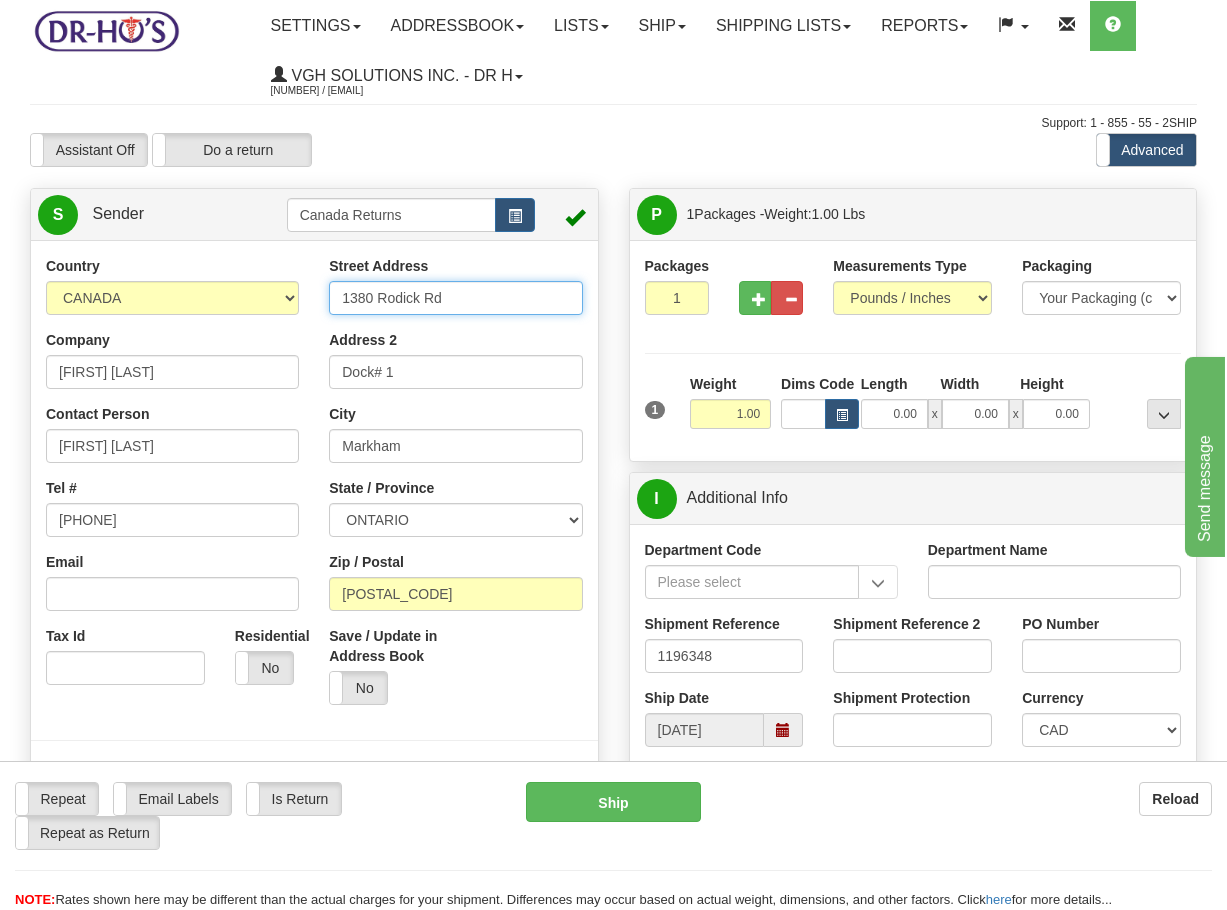 click on "1380 Rodick Rd" at bounding box center [455, 298] 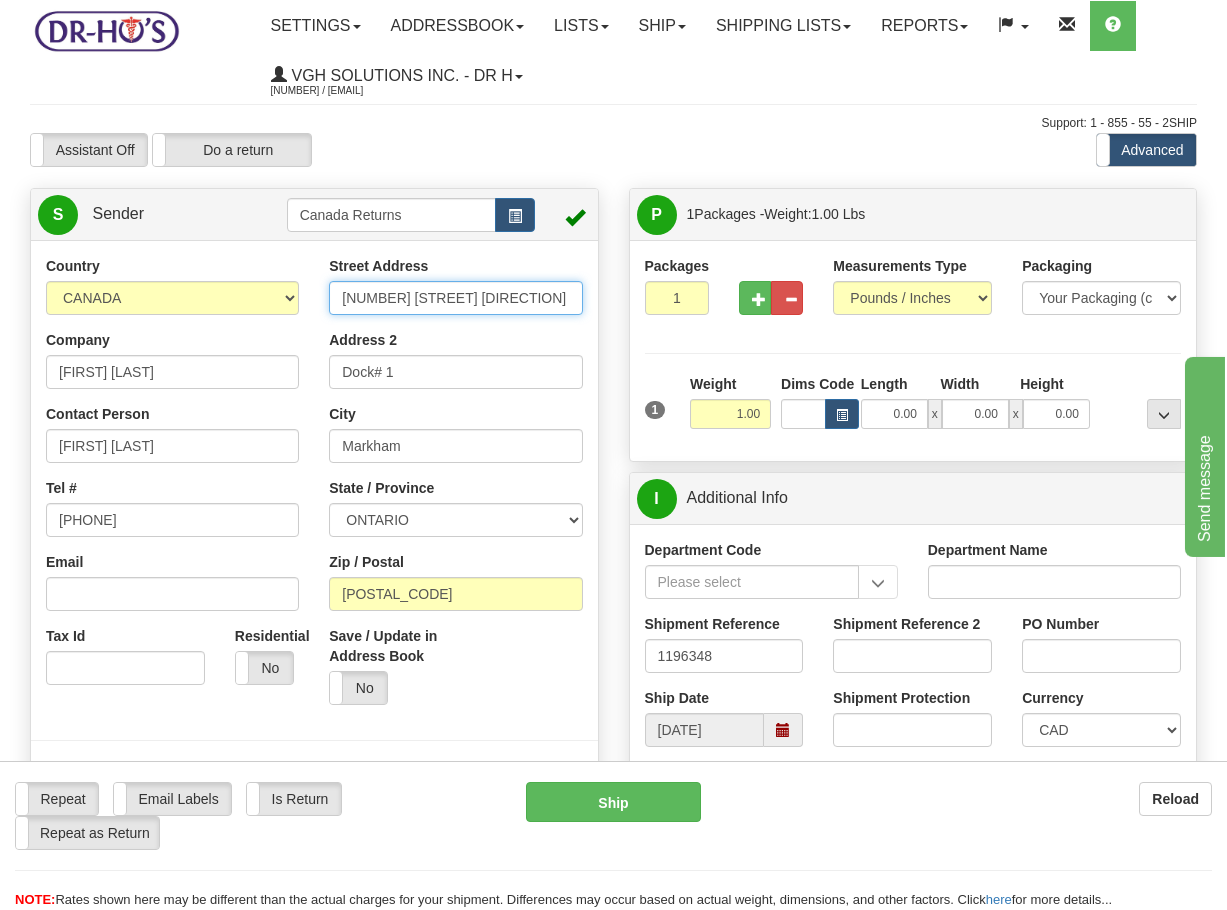 type on "[NUMBER] [STREET] [DIRECTION]" 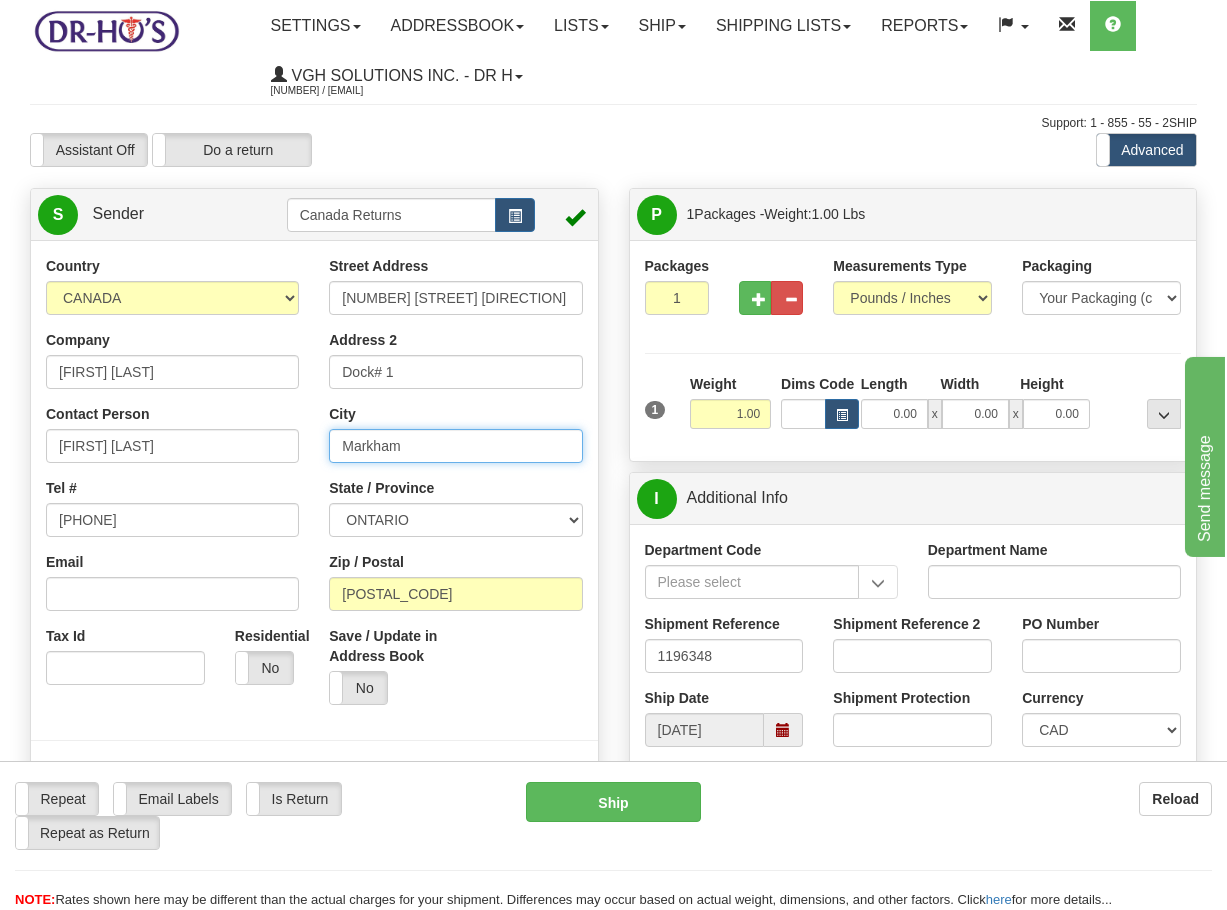 drag, startPoint x: 419, startPoint y: 432, endPoint x: 190, endPoint y: 439, distance: 229.10696 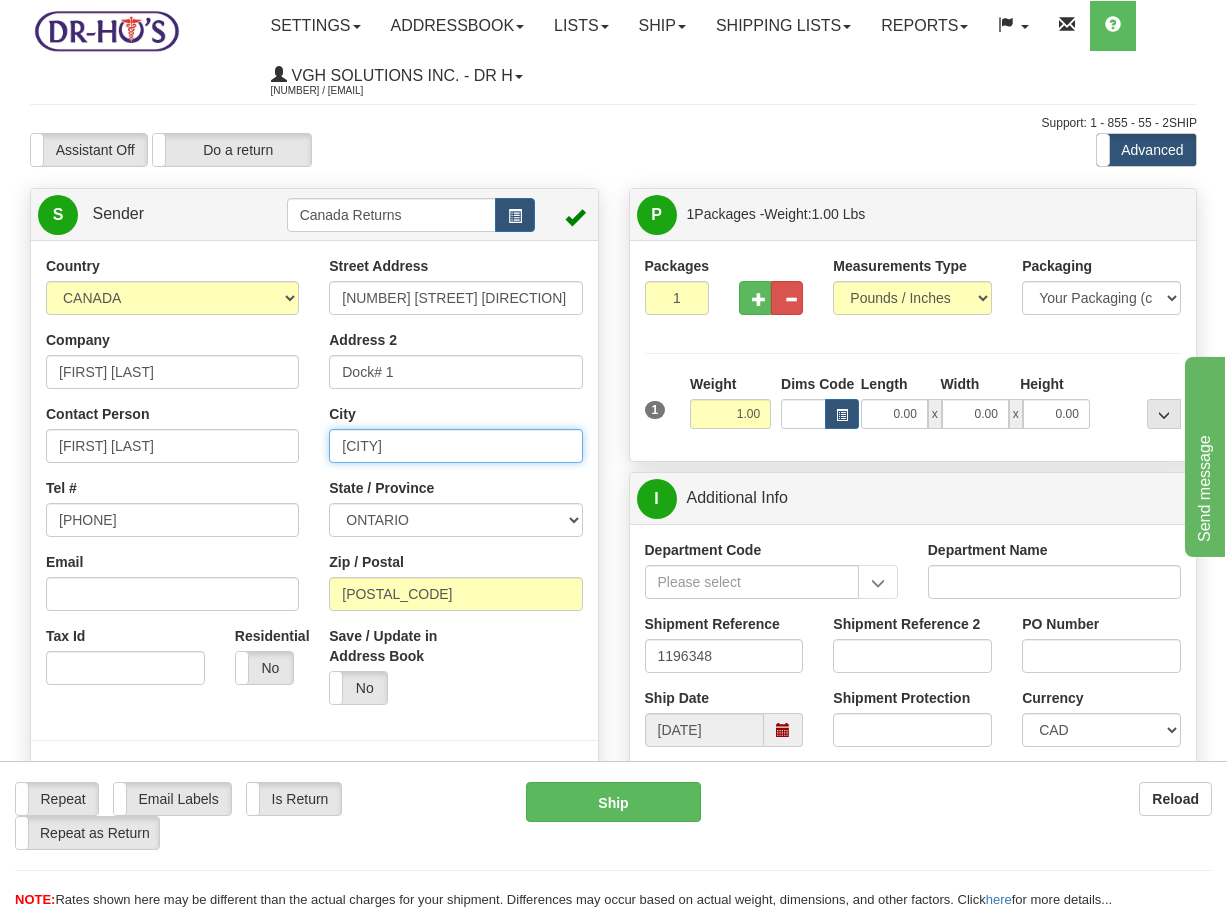 type on "[CITY]" 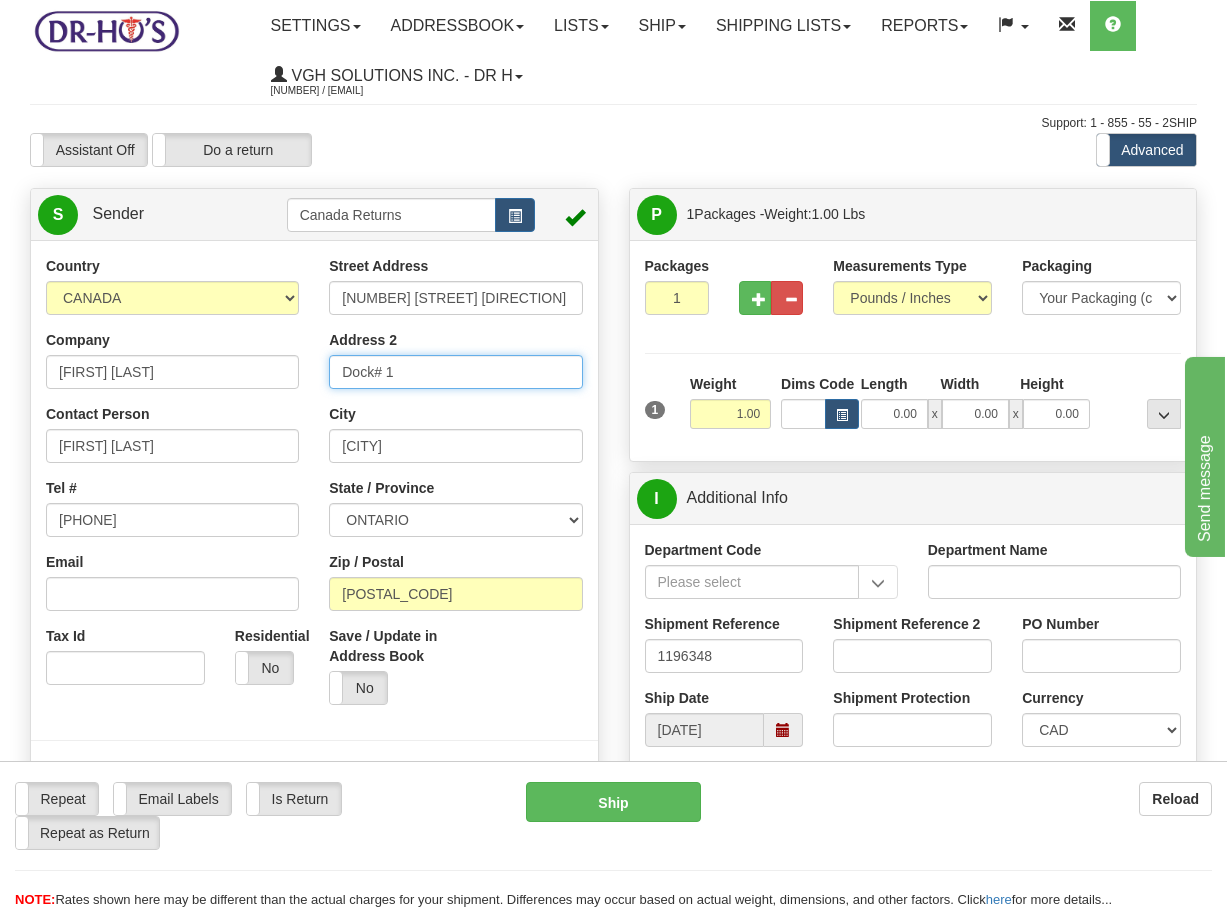 drag, startPoint x: 406, startPoint y: 365, endPoint x: 238, endPoint y: 381, distance: 168.76018 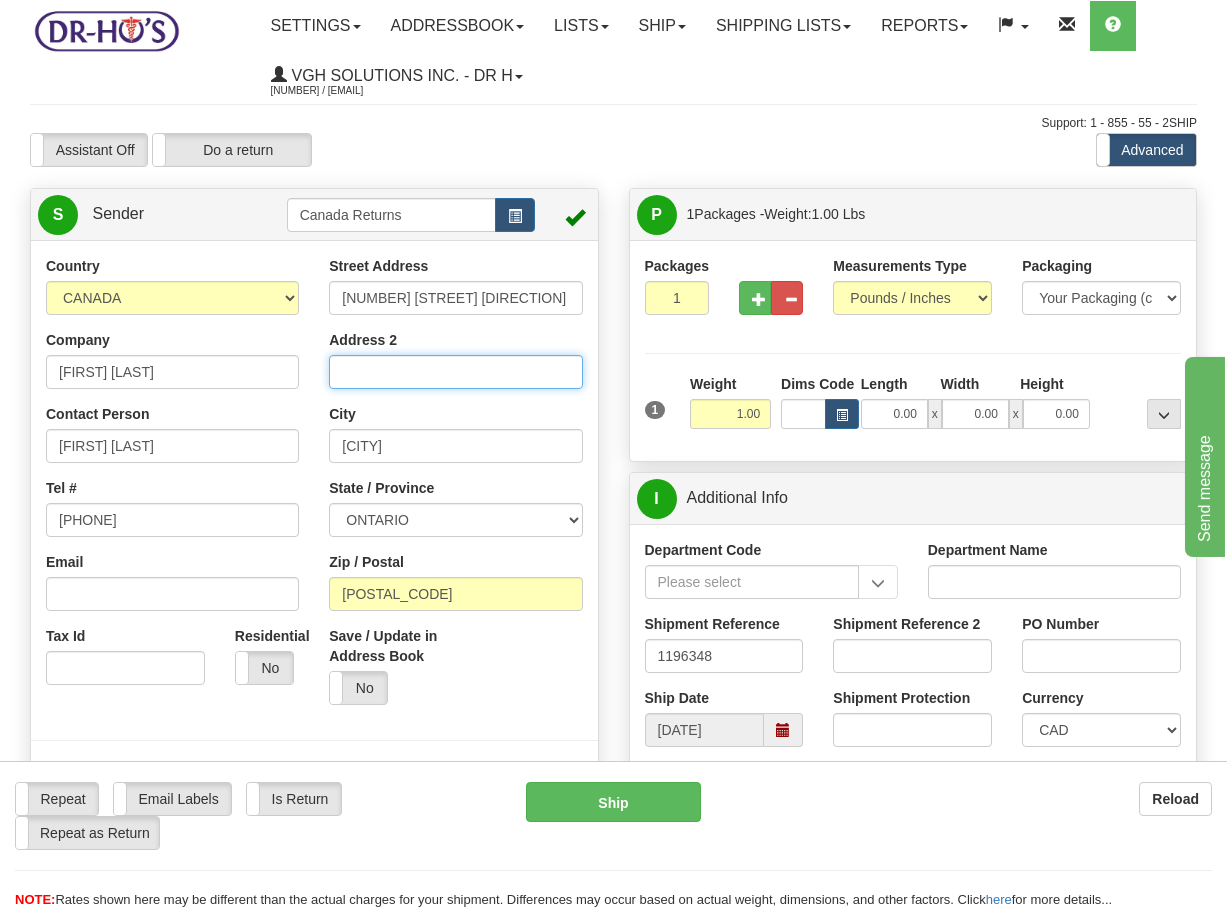 type 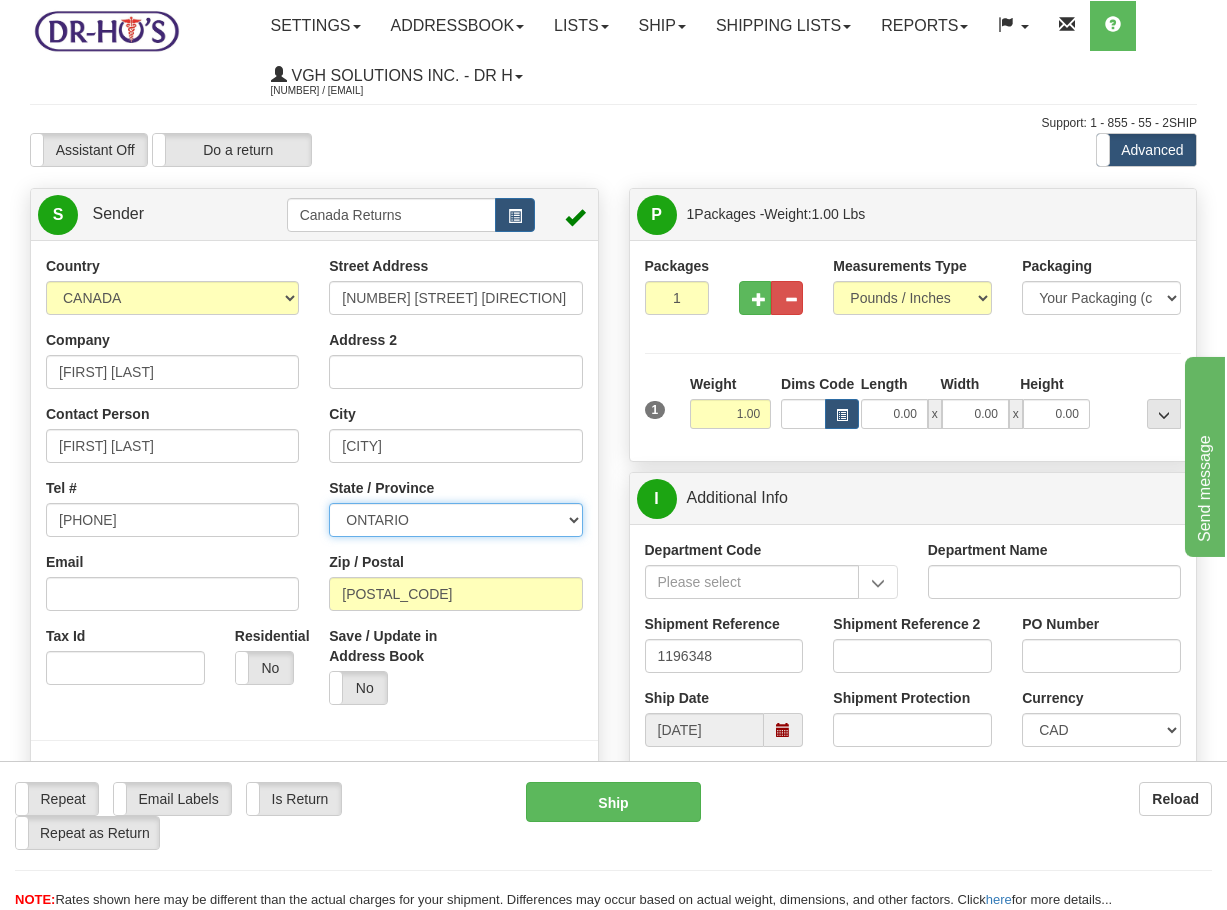 click on "ALBERTA BRITISH COLUMBIA MANITOBA NEW BRUNSWICK NEWFOUNDLAND NOVA SCOTIA NUNAVUT NW TERRITORIES ONTARIO PRINCE EDWARD ISLAND QUEBEC SASKATCHEWAN YUKON TERRITORY" at bounding box center (455, 520) 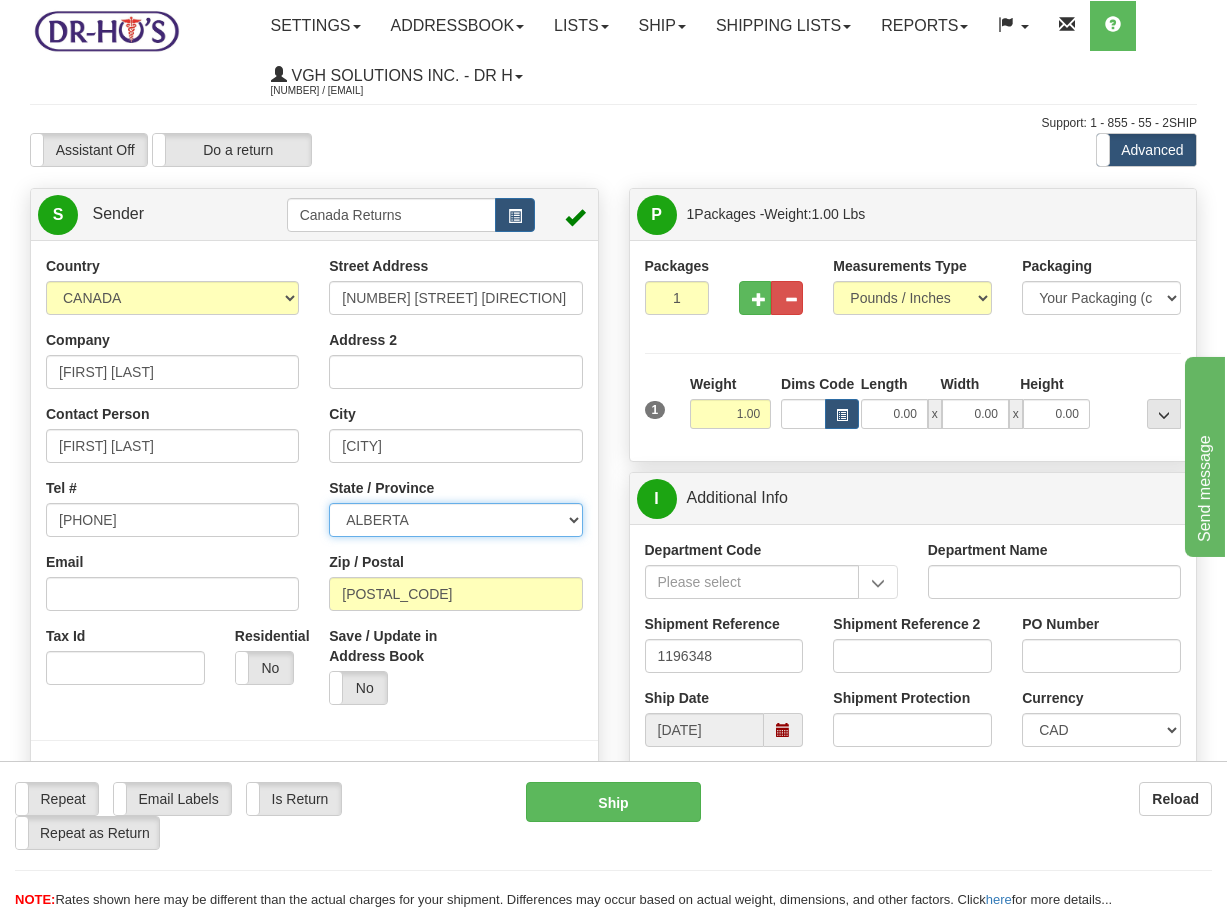 click on "ALBERTA BRITISH COLUMBIA MANITOBA NEW BRUNSWICK NEWFOUNDLAND NOVA SCOTIA NUNAVUT NW TERRITORIES ONTARIO PRINCE EDWARD ISLAND QUEBEC SASKATCHEWAN YUKON TERRITORY" at bounding box center (455, 520) 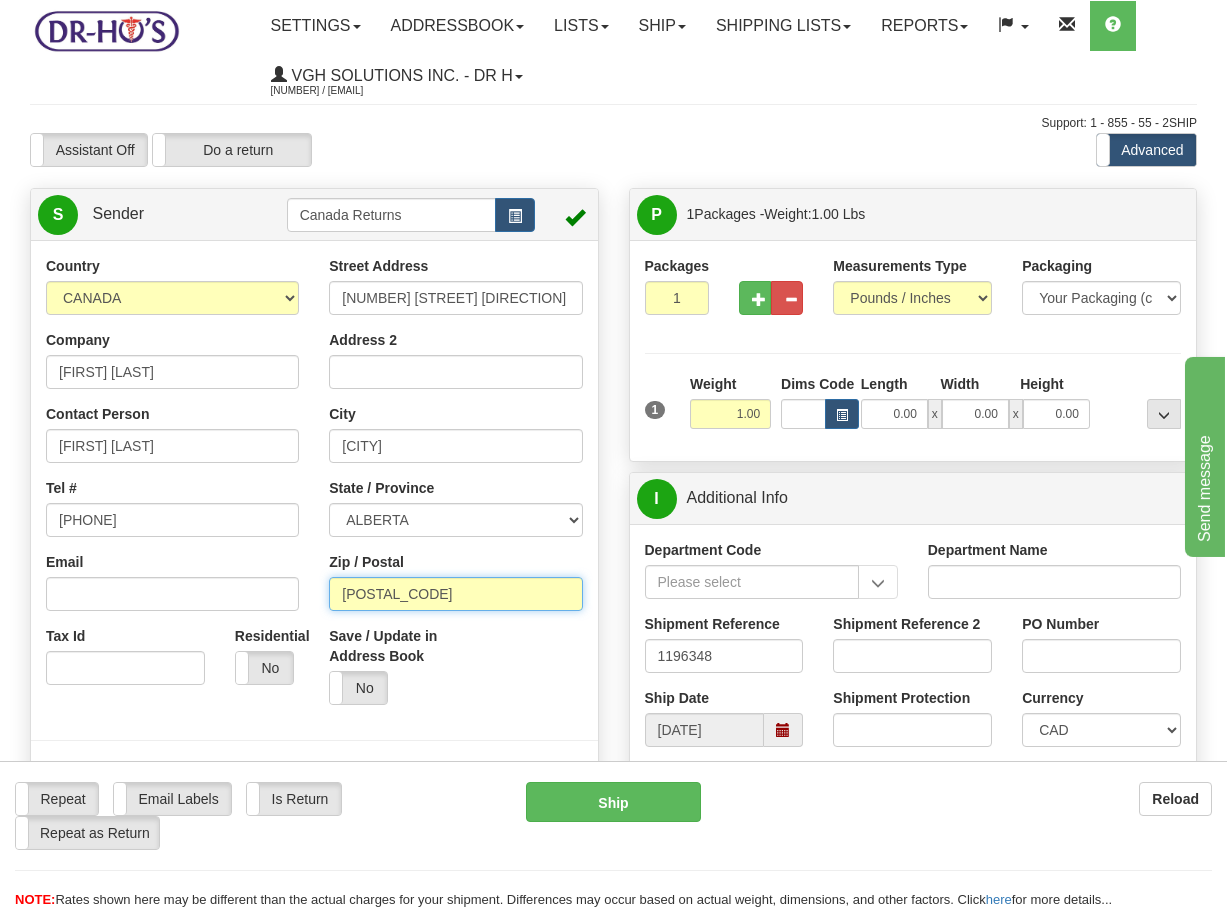 drag, startPoint x: 465, startPoint y: 581, endPoint x: 71, endPoint y: 603, distance: 394.61374 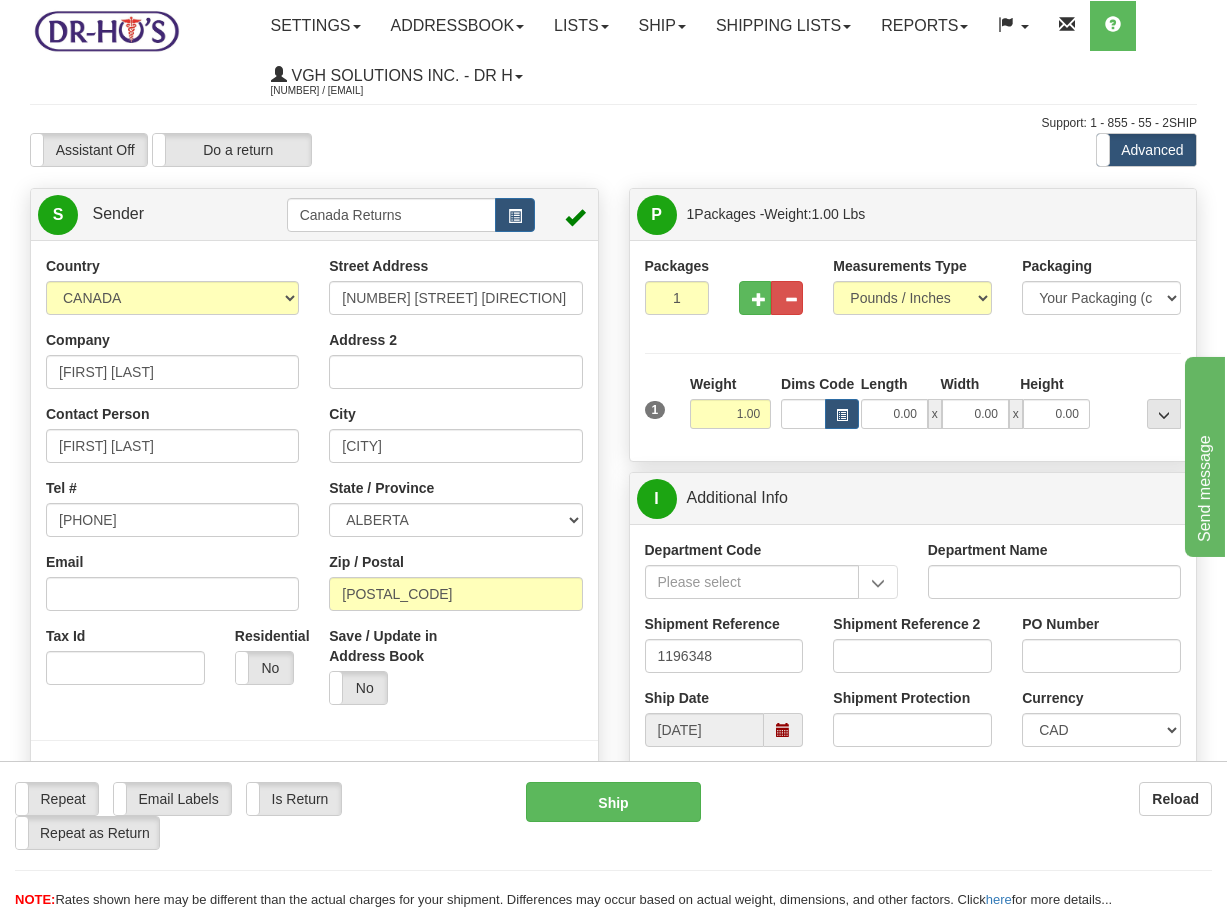 click on "Save / Update in Address Book
Yes No" at bounding box center [455, 673] 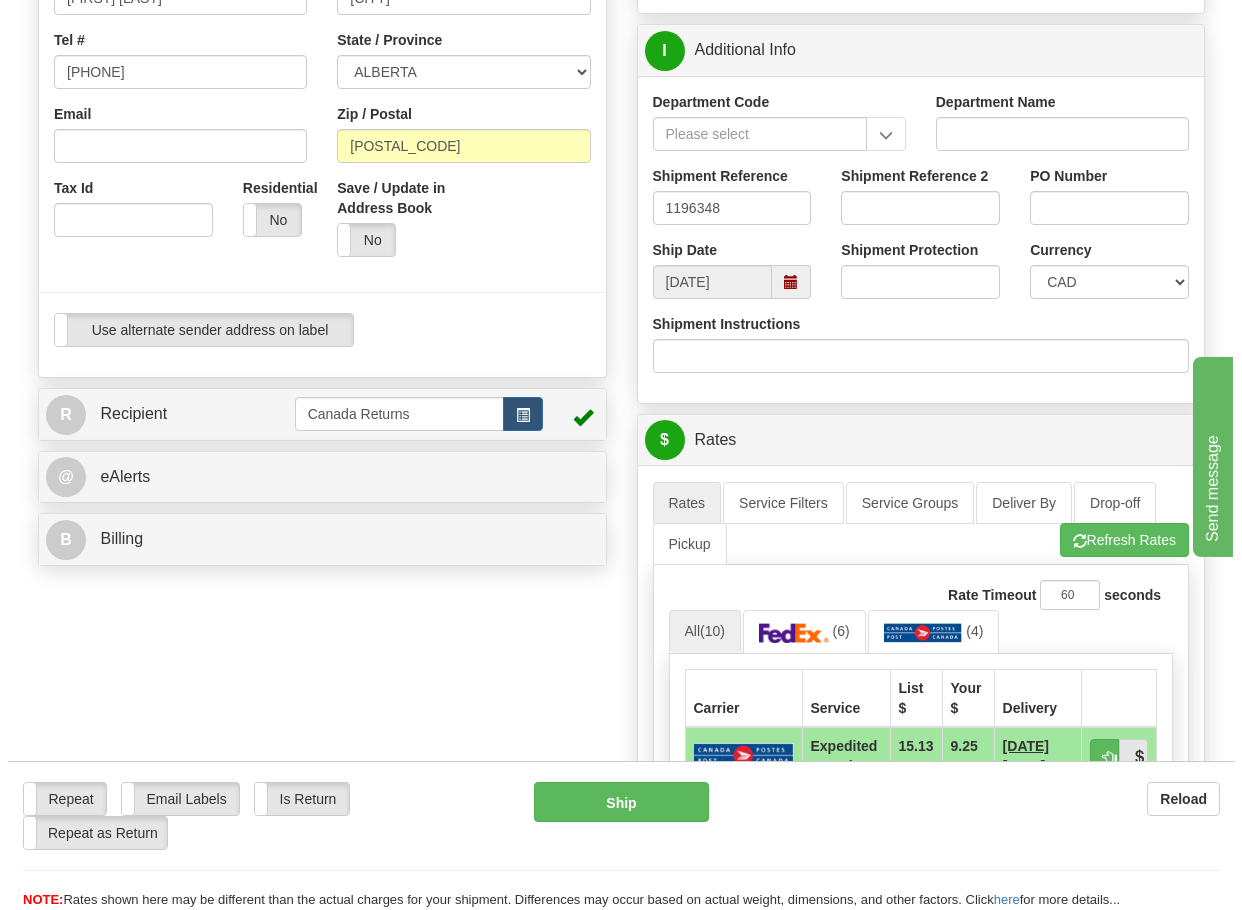 scroll, scrollTop: 600, scrollLeft: 0, axis: vertical 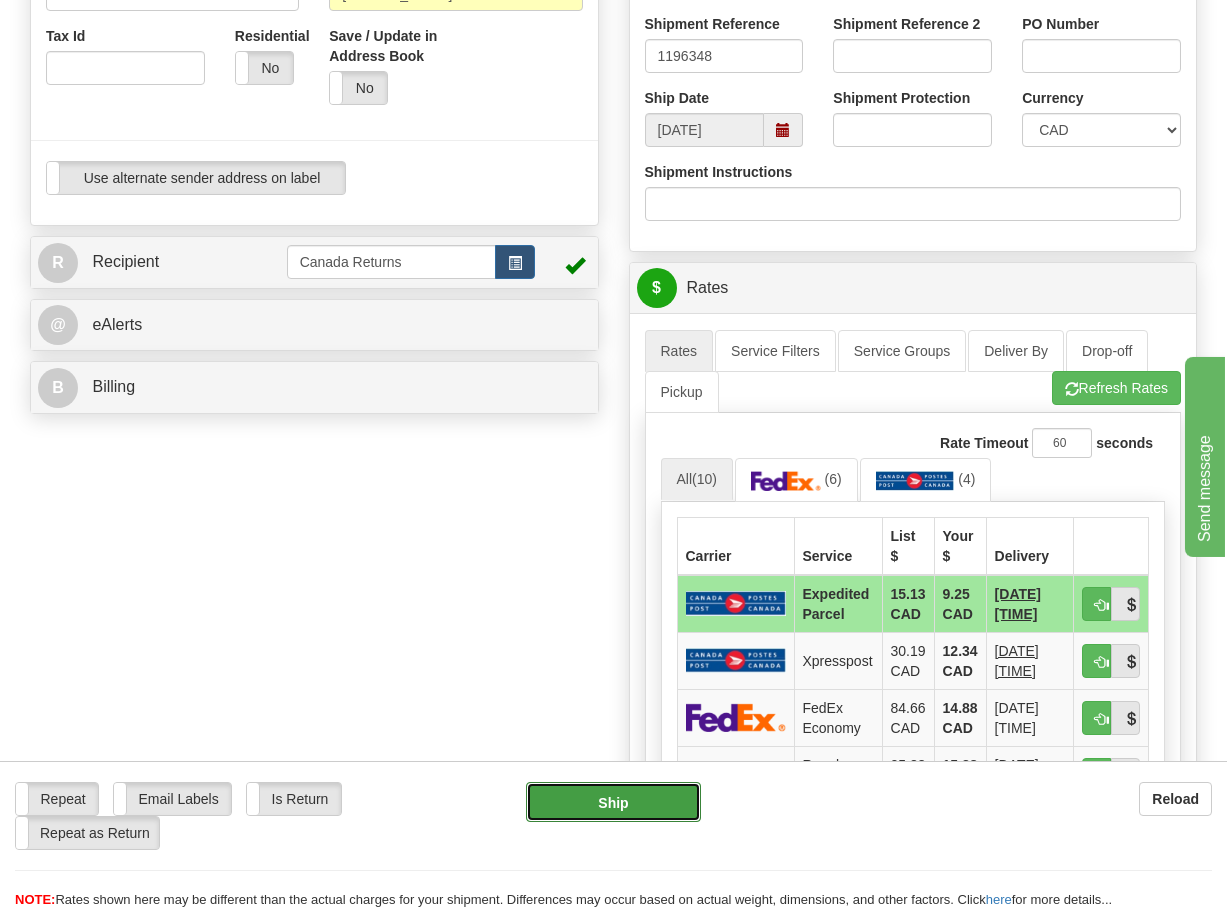 click on "Ship" at bounding box center (613, 802) 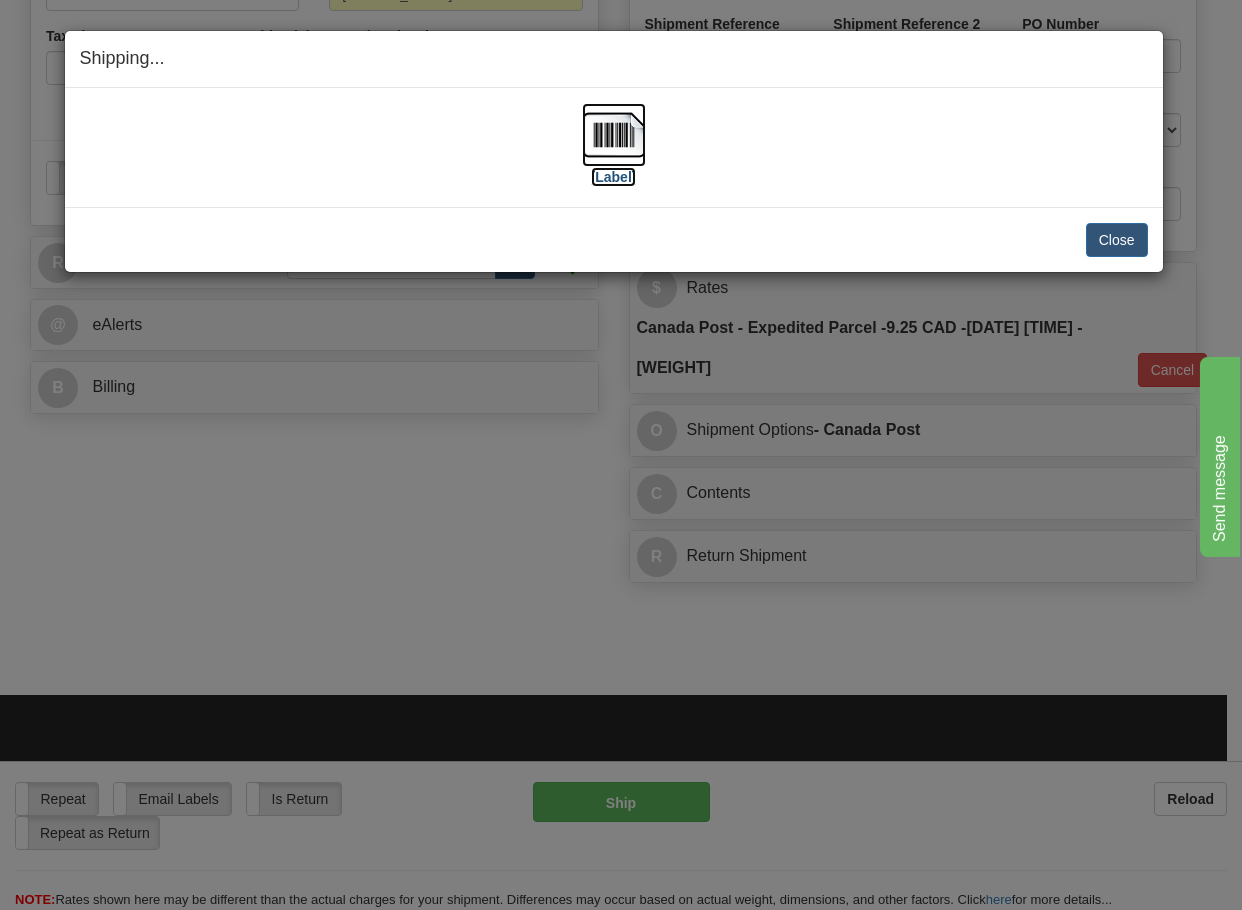 click at bounding box center [614, 135] 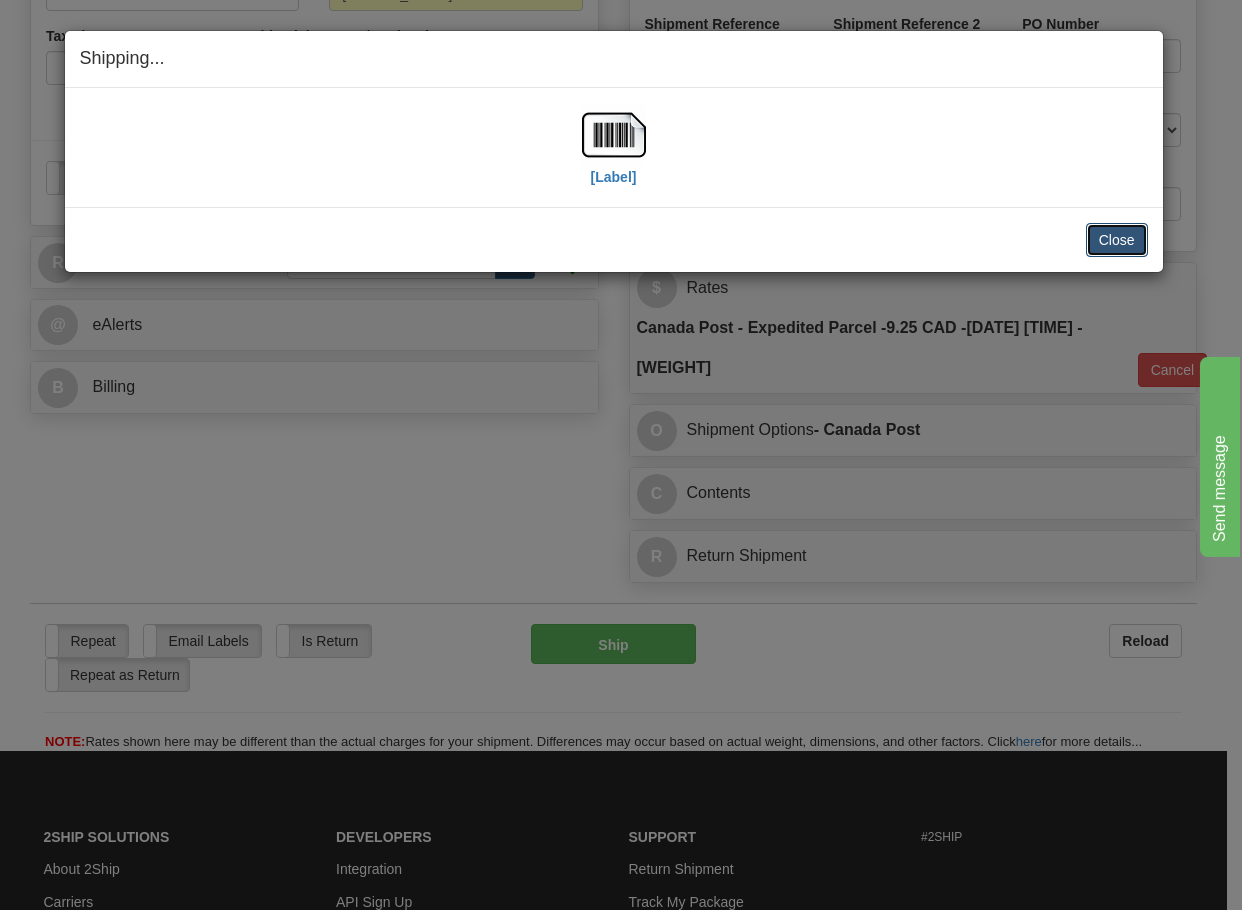click on "Close" at bounding box center (1117, 240) 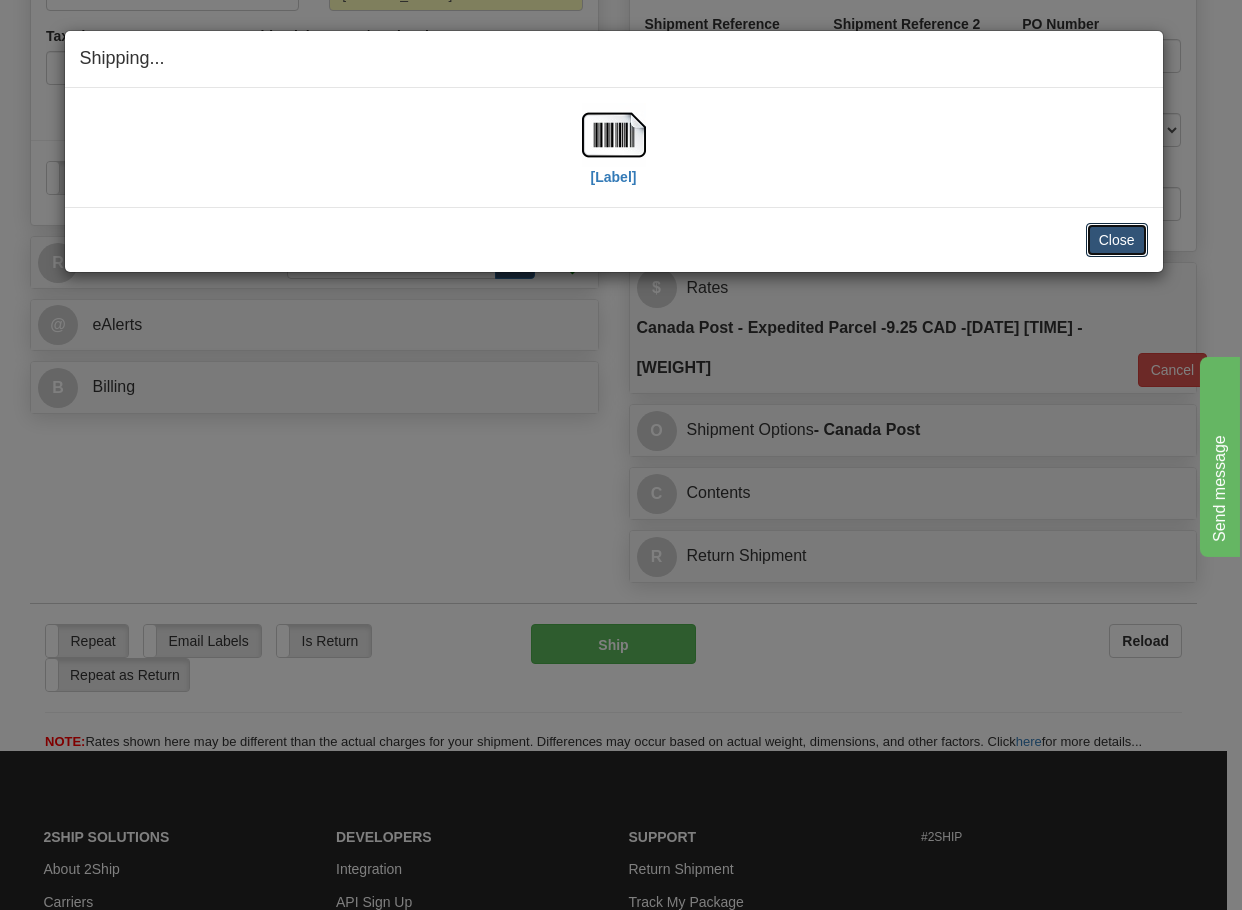 drag, startPoint x: 1104, startPoint y: 244, endPoint x: 1041, endPoint y: 249, distance: 63.1981 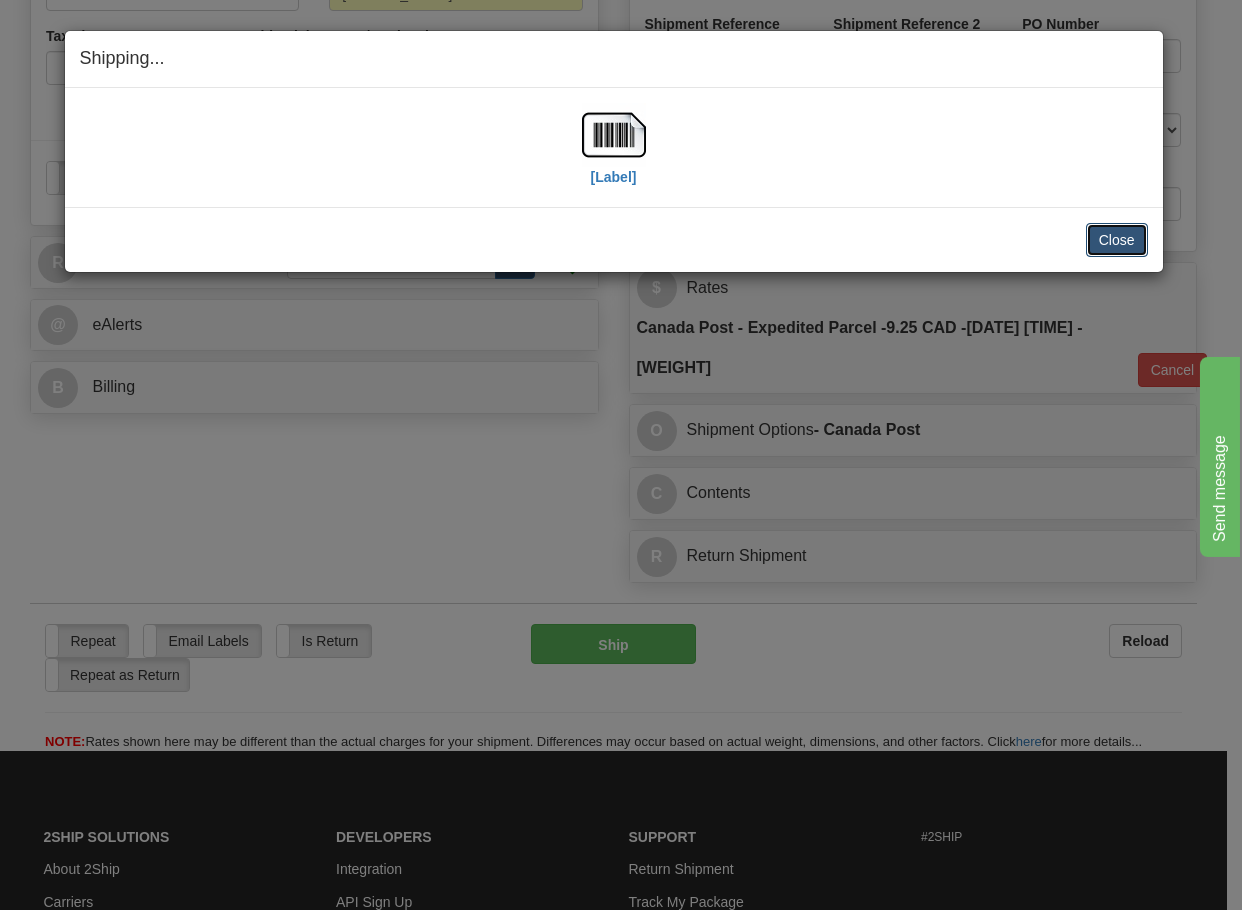 click on "Close" at bounding box center [1117, 240] 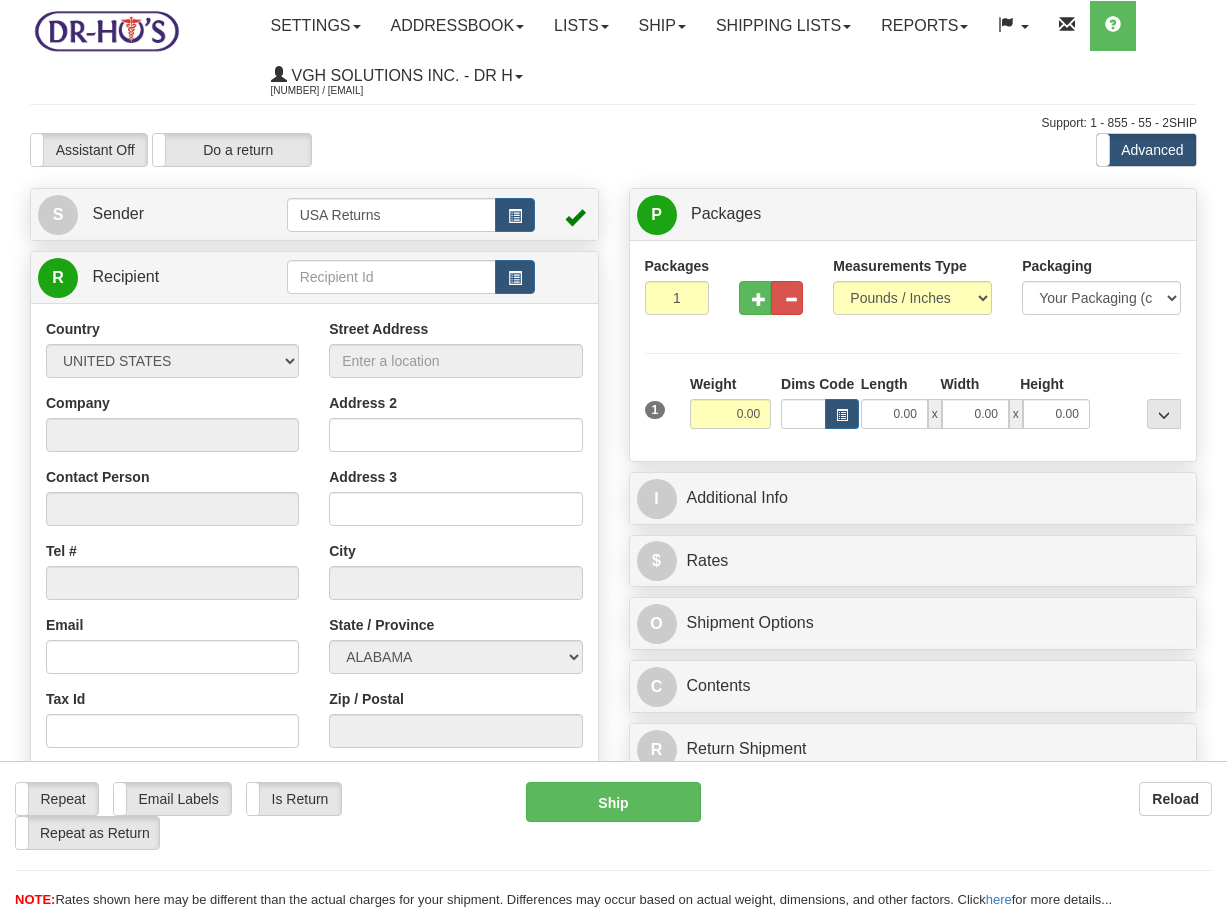 scroll, scrollTop: 0, scrollLeft: 0, axis: both 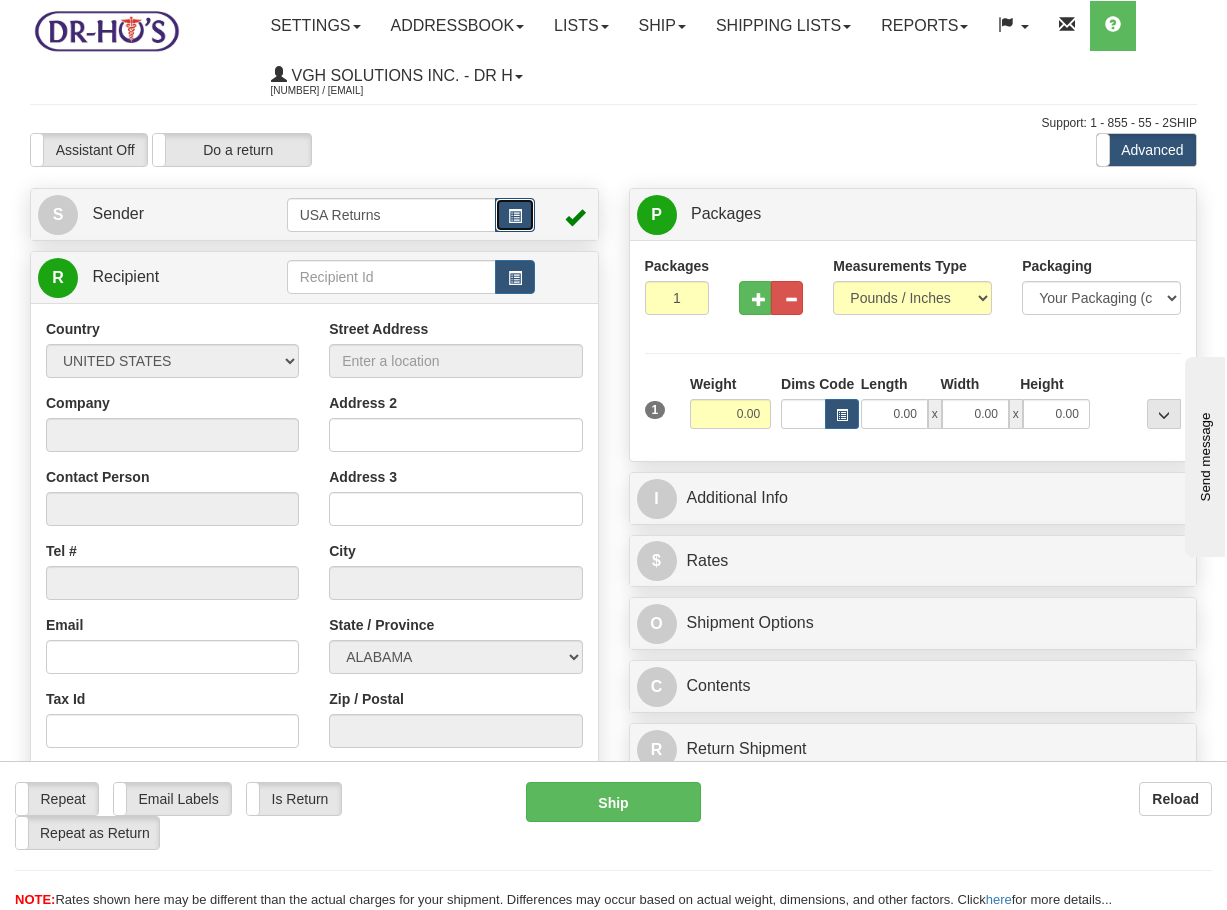click at bounding box center (515, 215) 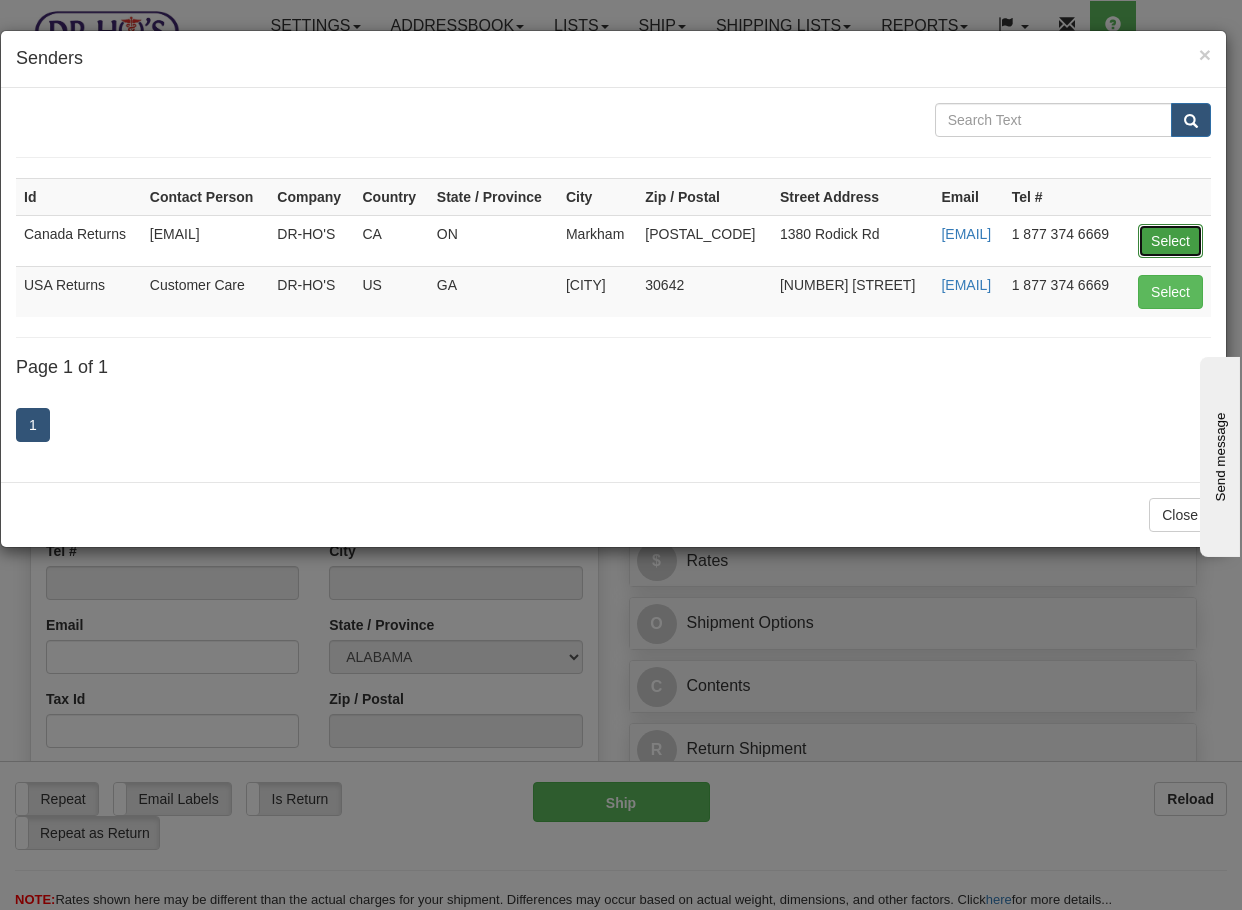 click on "Select" at bounding box center (1170, 241) 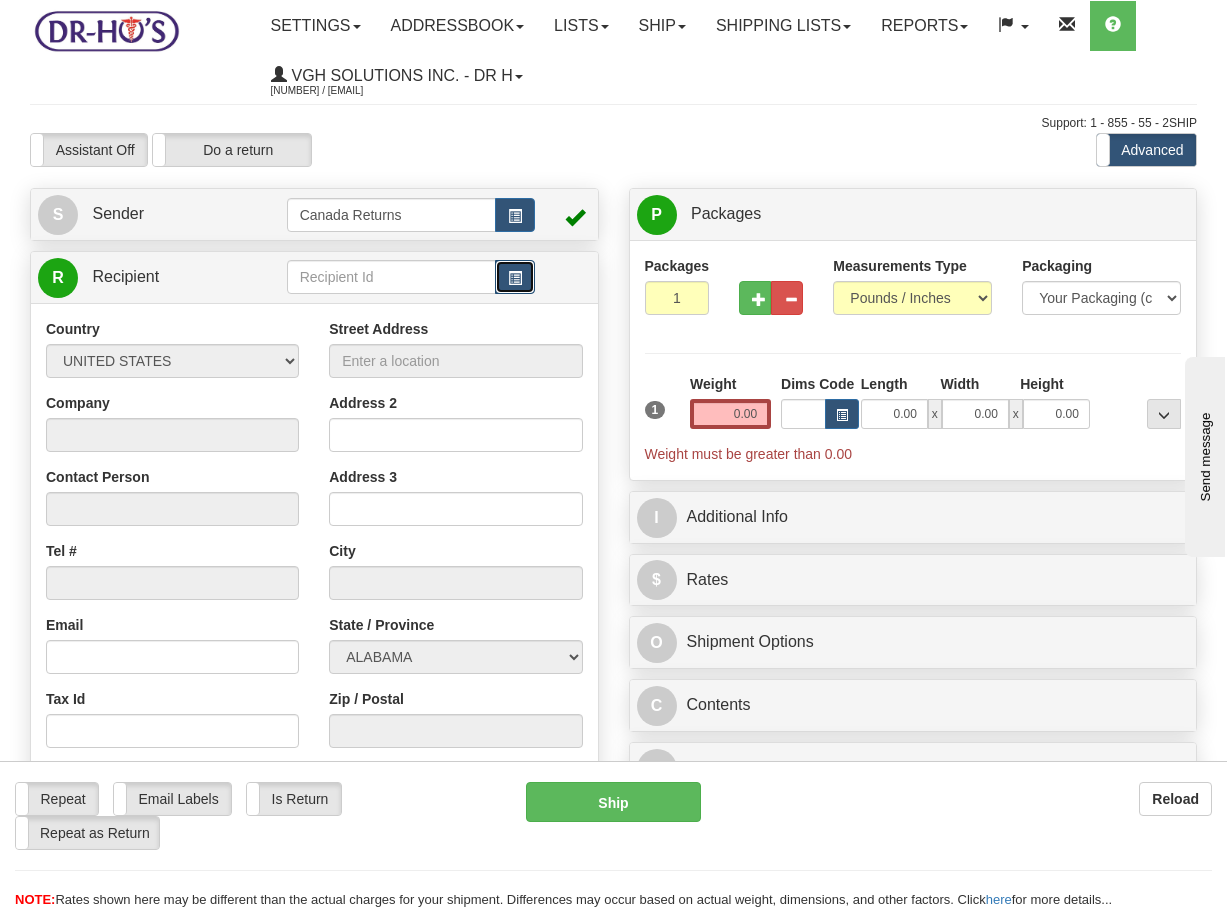 click at bounding box center [515, 278] 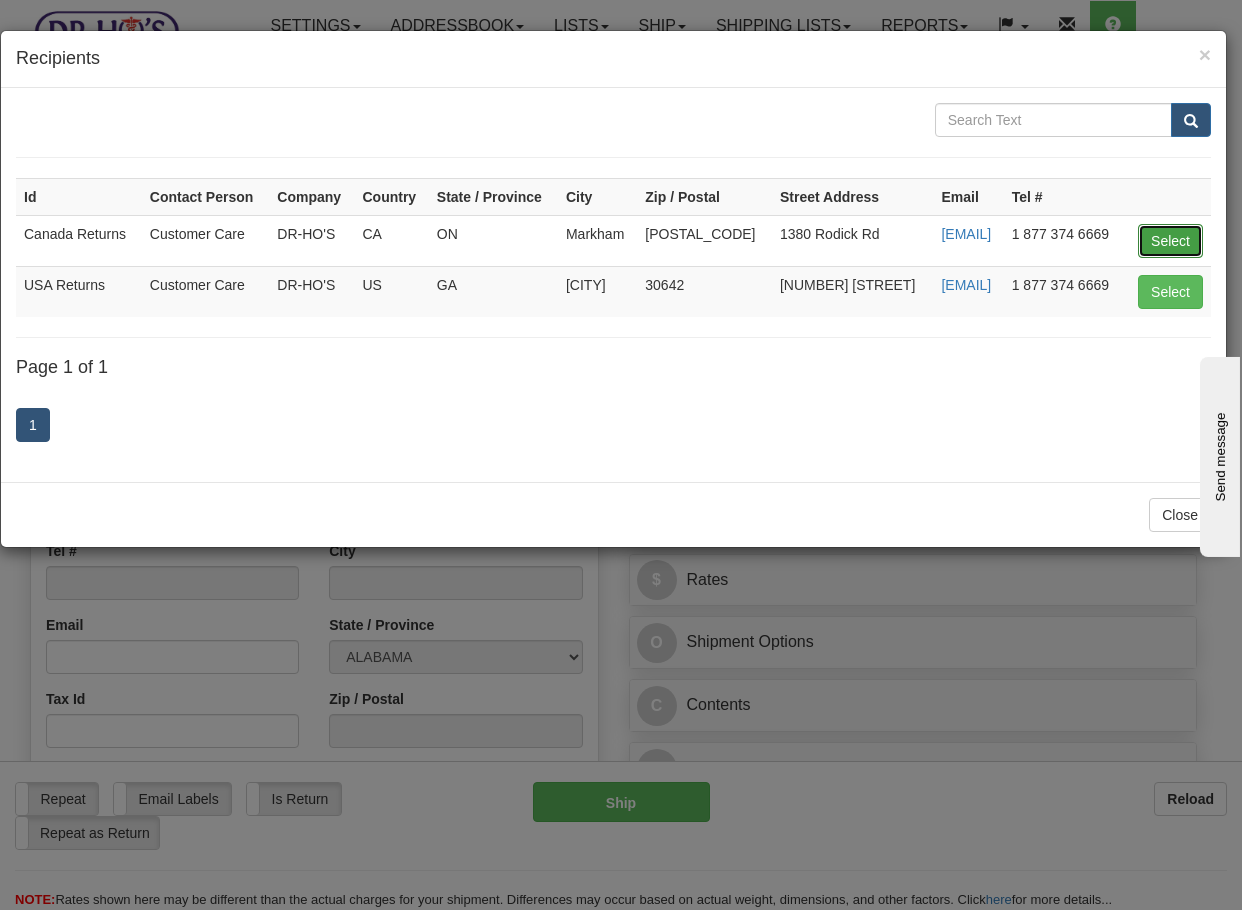 click on "Select" at bounding box center [1170, 241] 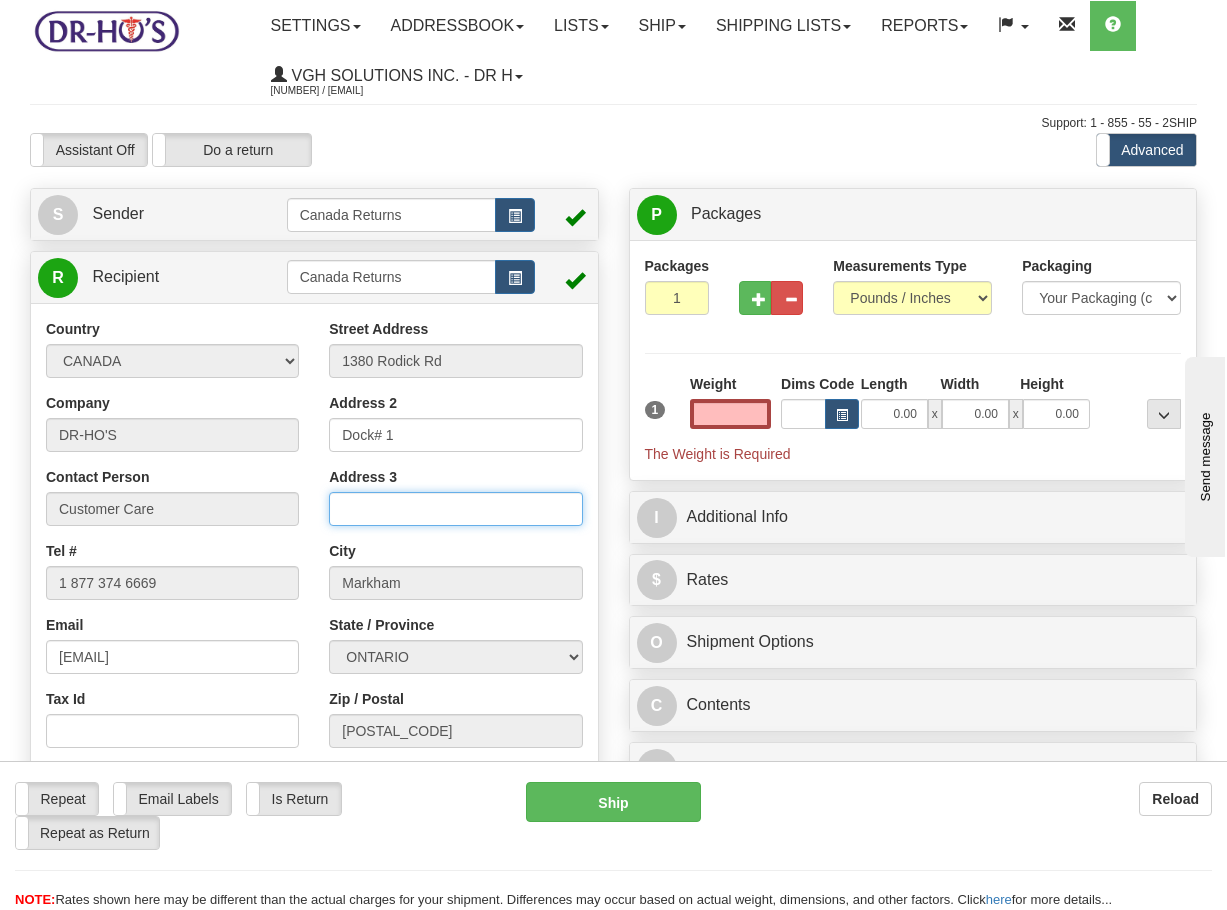 type on "0.00" 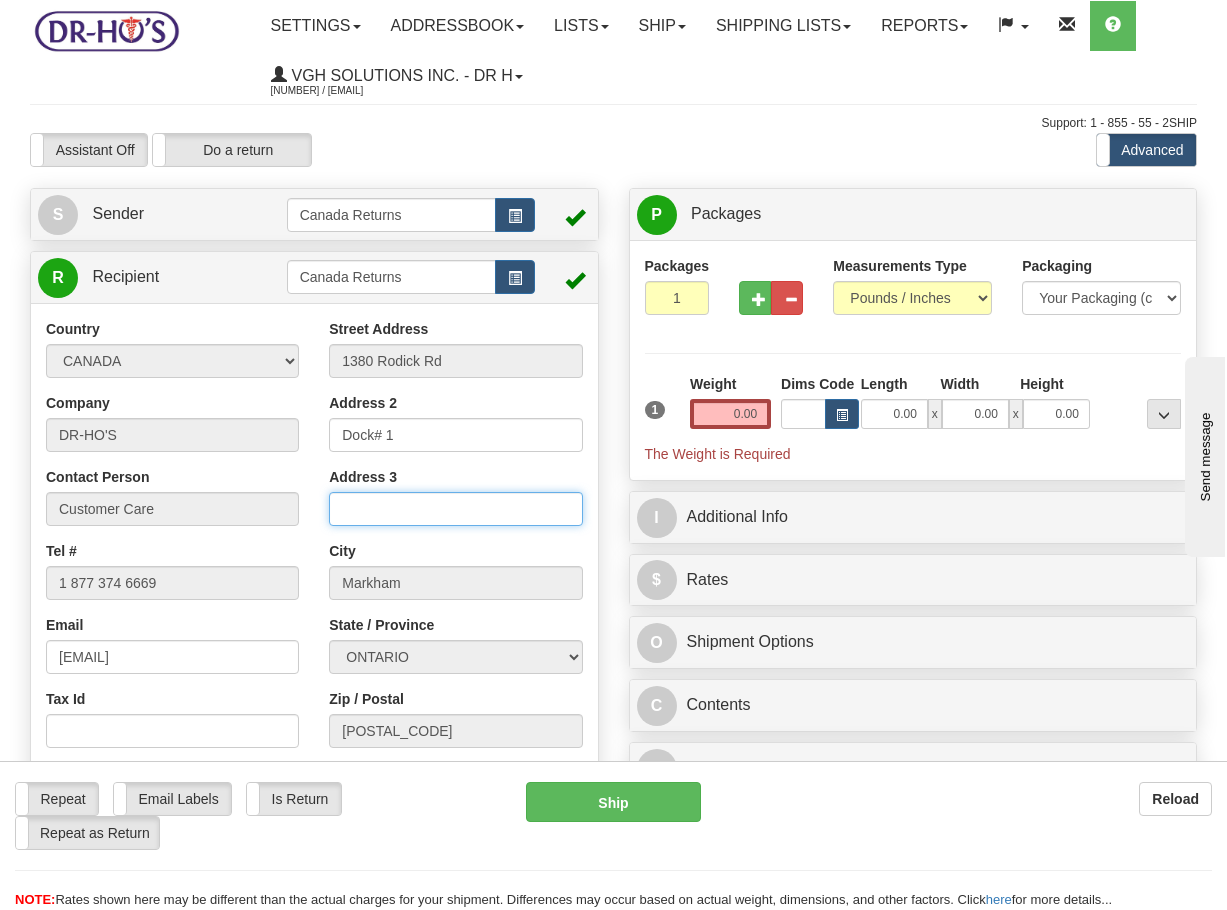 click on "Address 3" at bounding box center (455, 509) 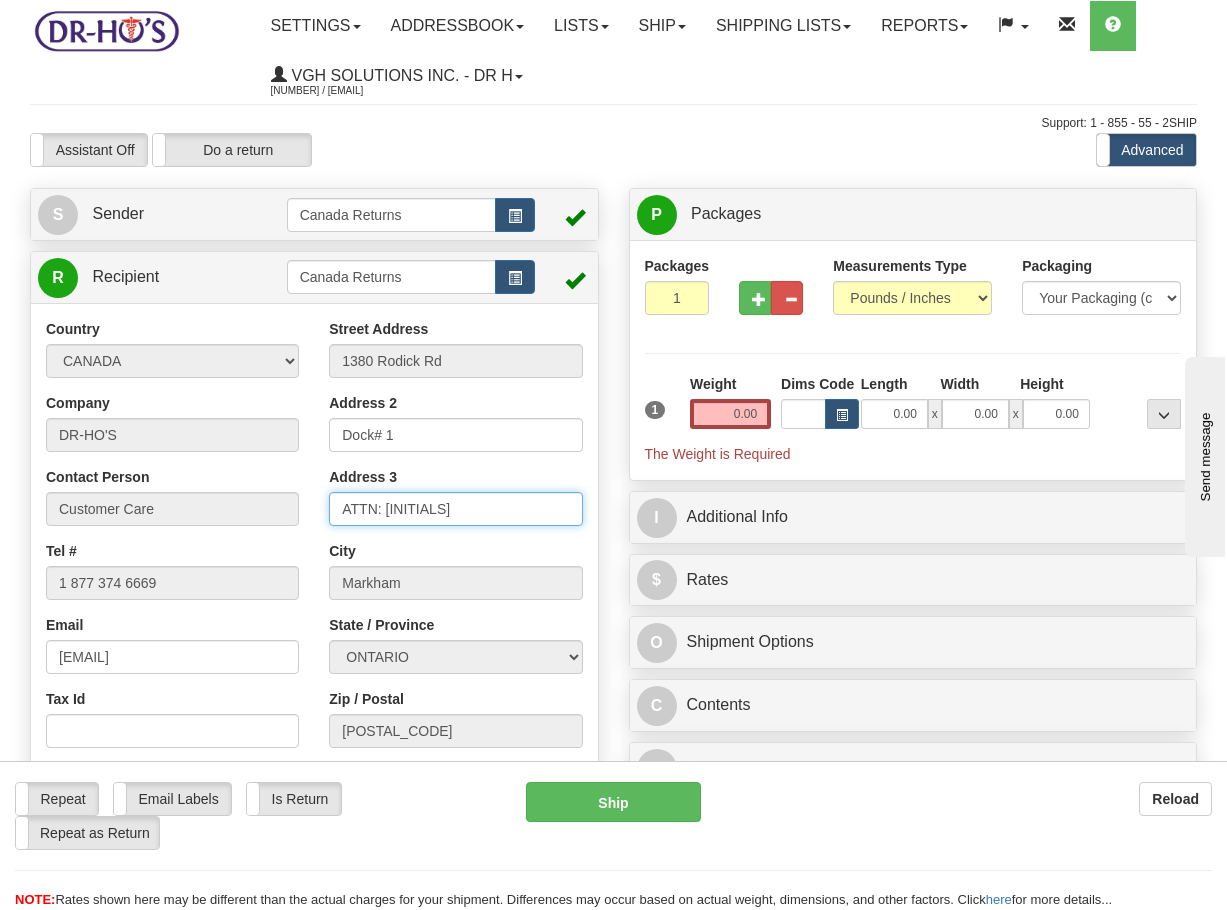 type on "ATTN: PRAV" 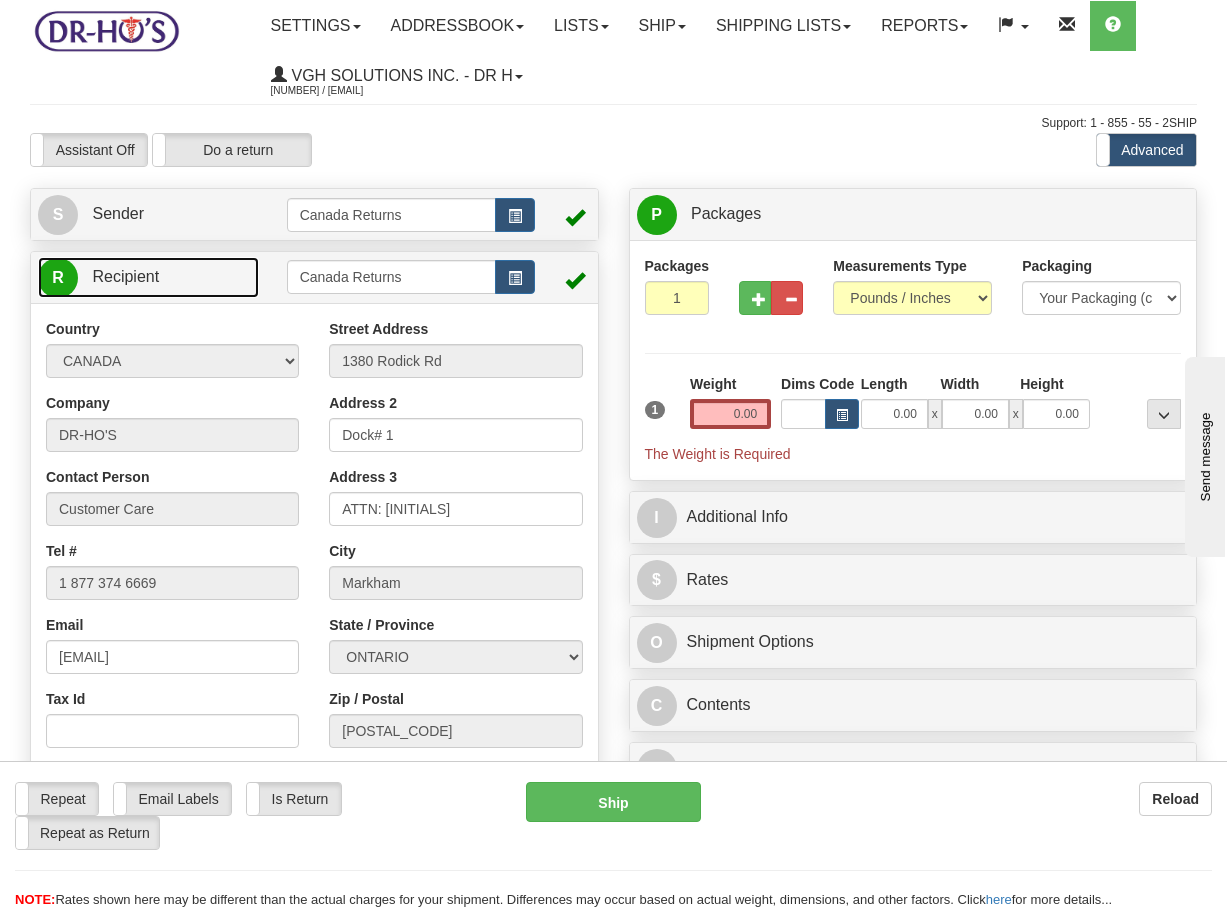 click on "Recipient" at bounding box center (125, 276) 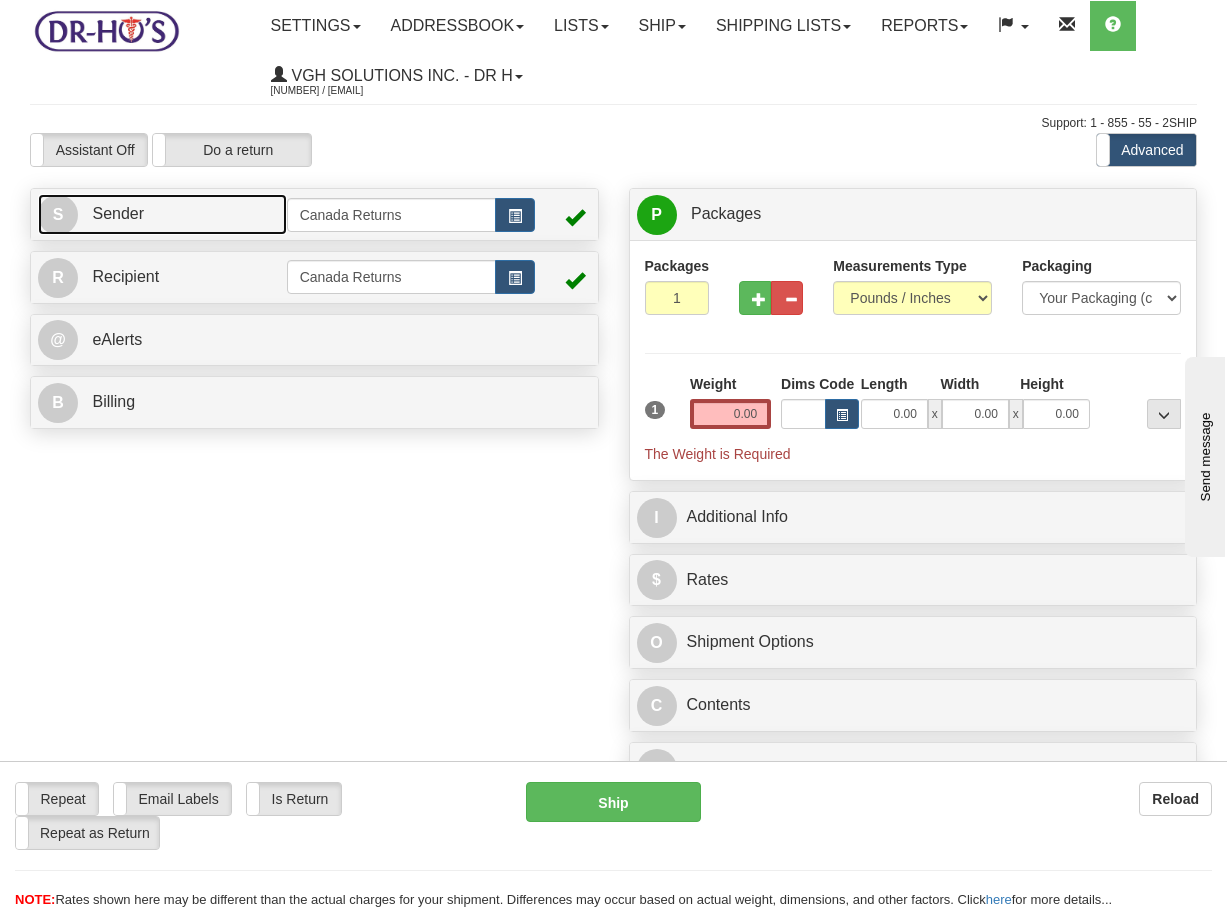 click on "S
Sender" at bounding box center (162, 214) 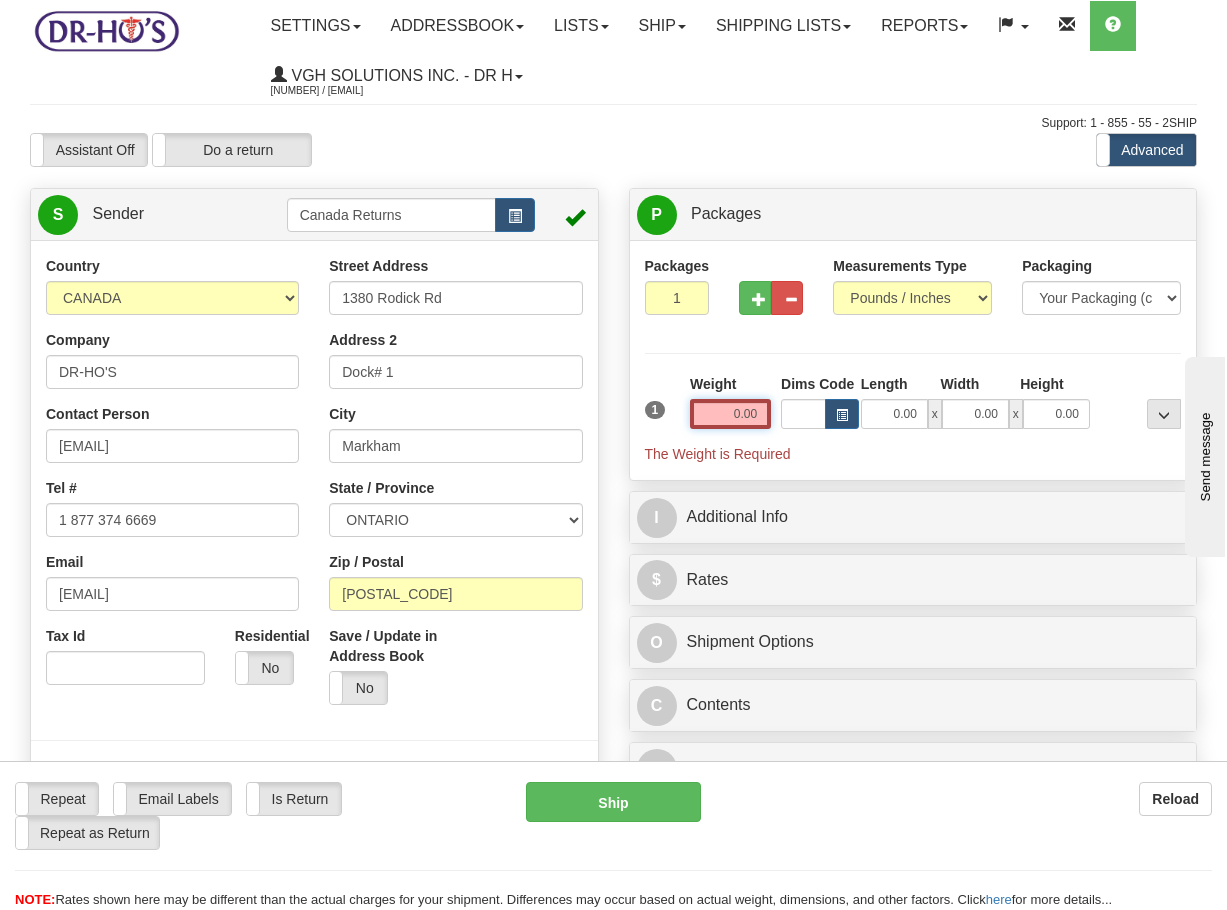 click on "0.00" at bounding box center [730, 414] 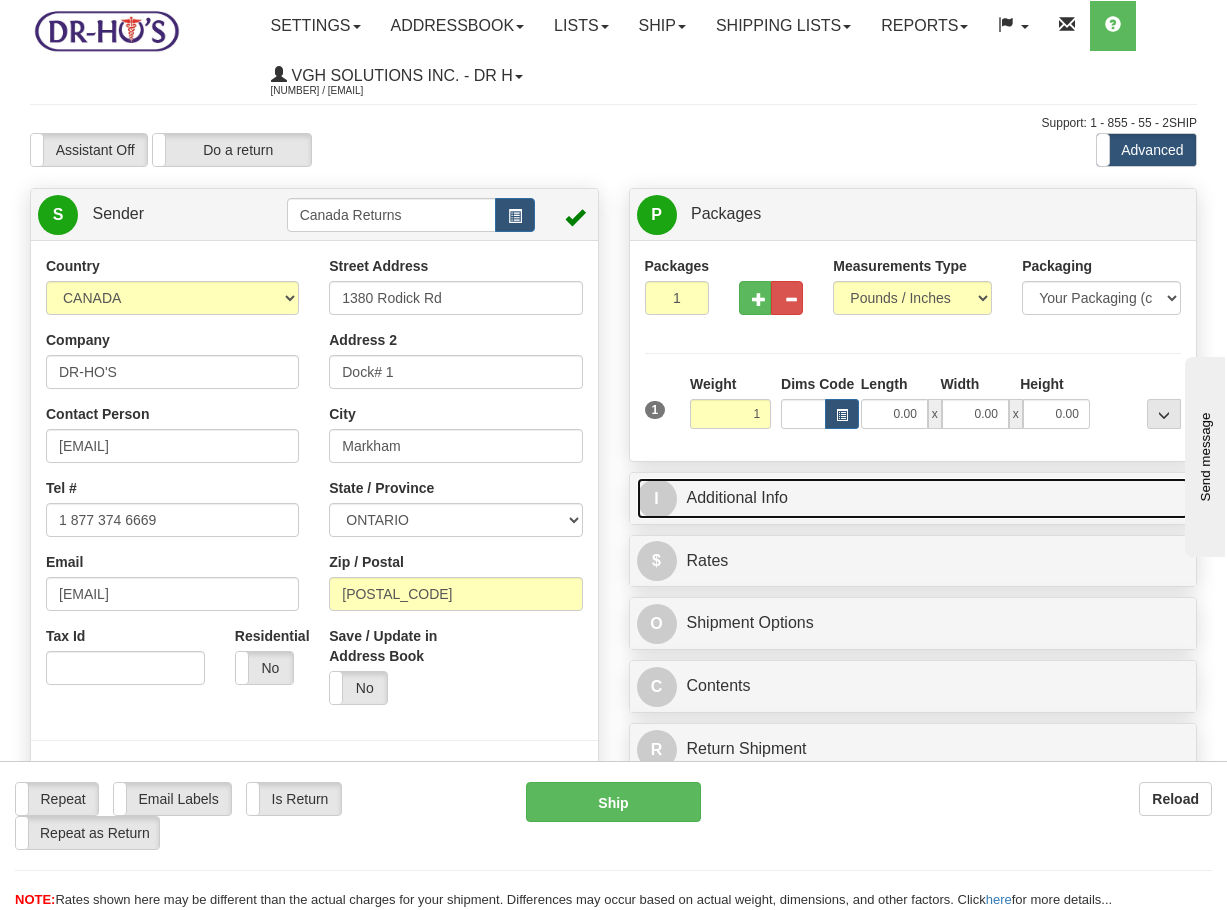 click on "I Additional Info" at bounding box center (913, 498) 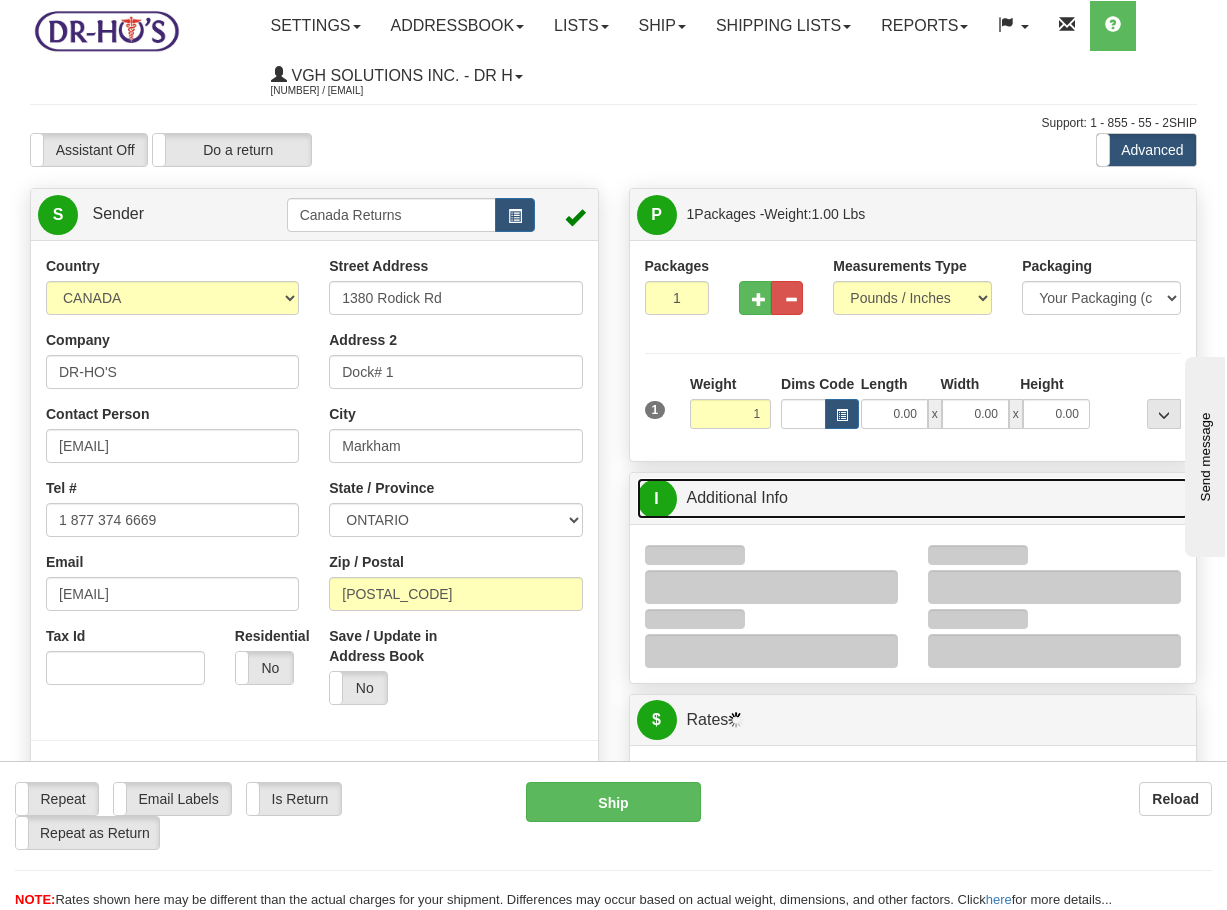type on "1.00" 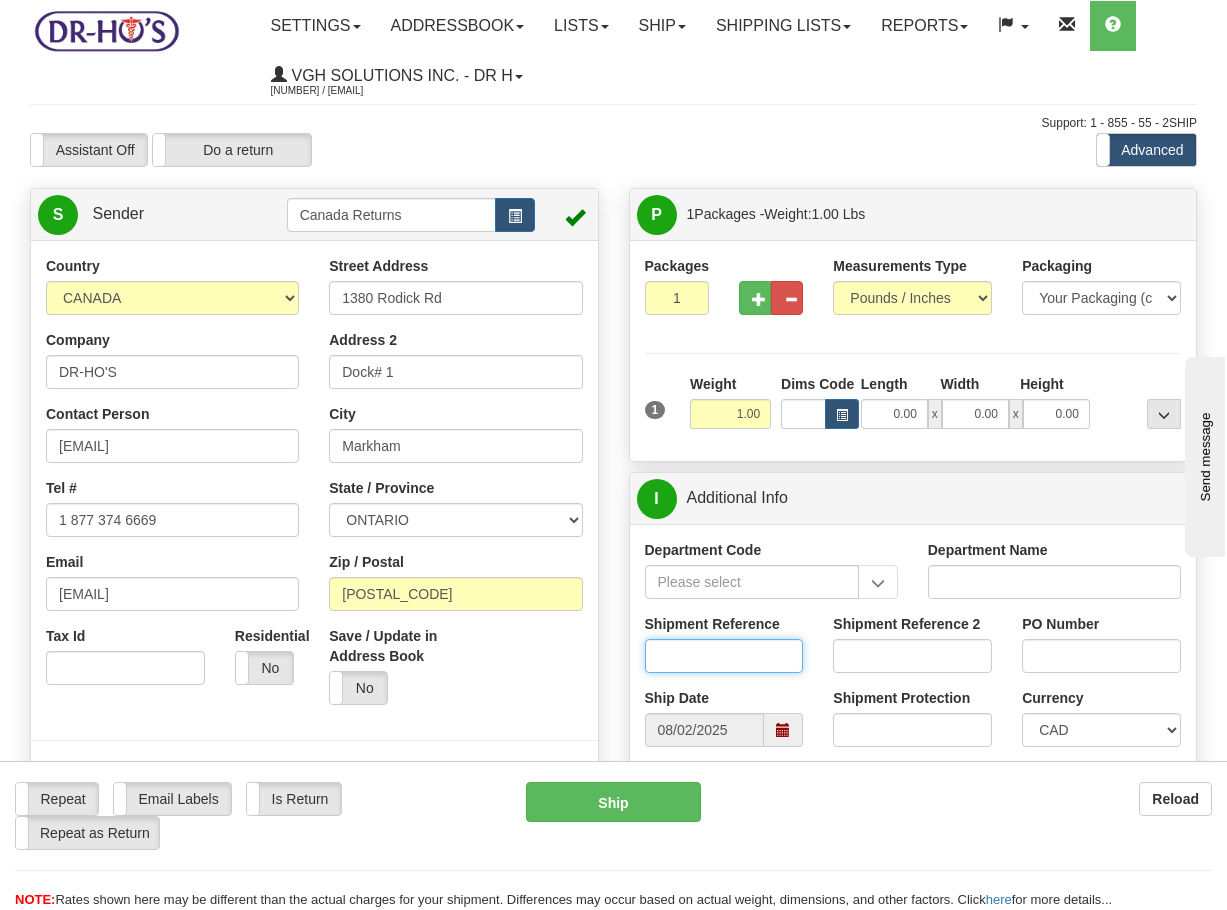 click on "Shipment Reference" at bounding box center (724, 656) 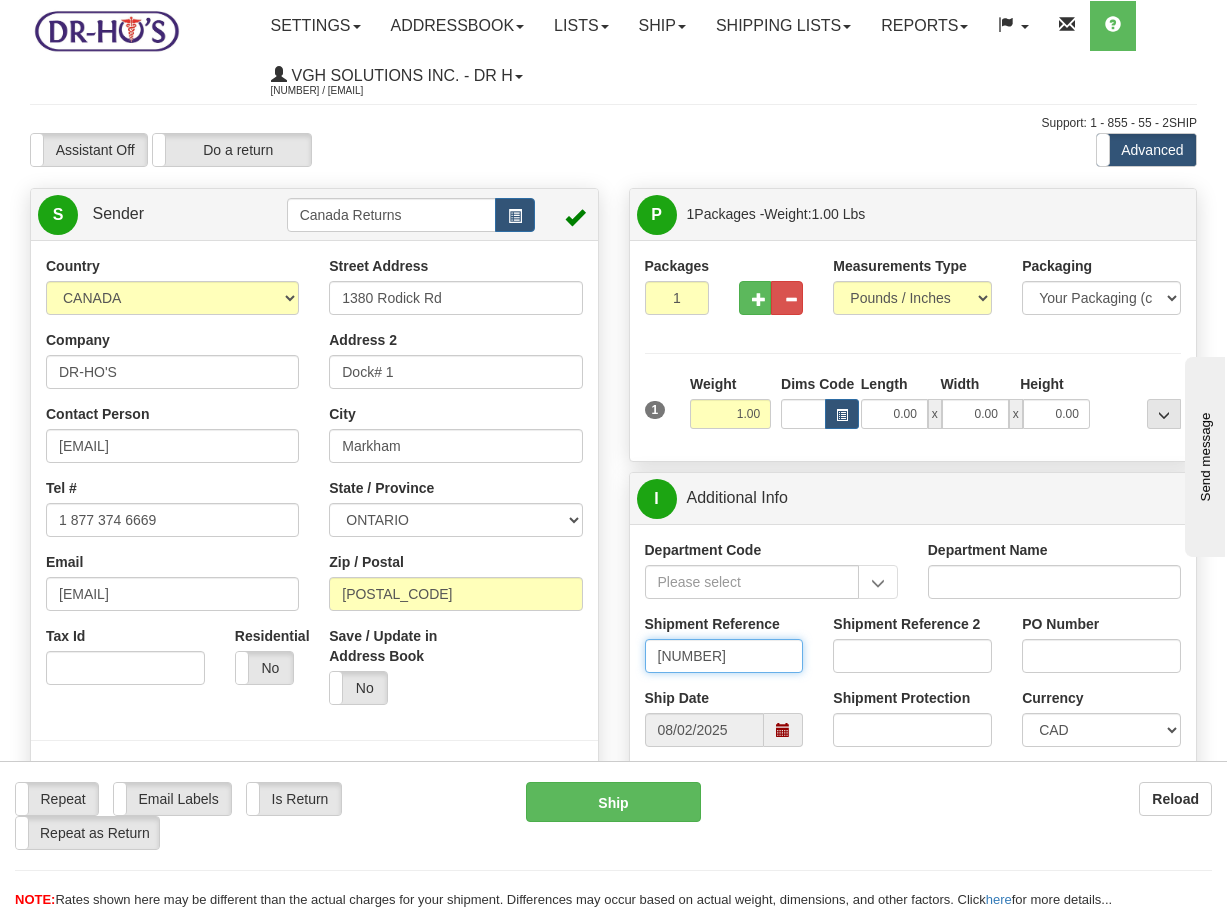 click at bounding box center [783, 730] 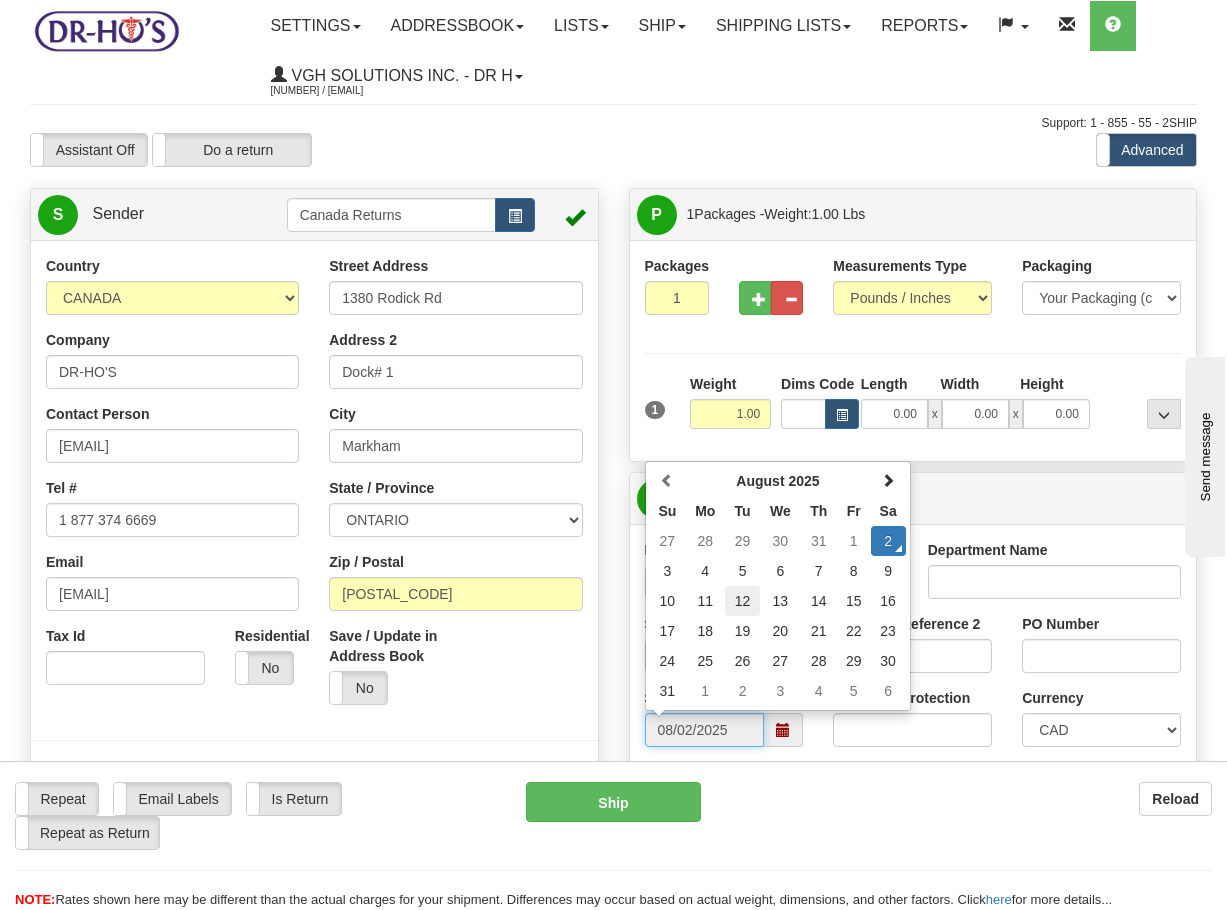 click on "12" at bounding box center [742, 601] 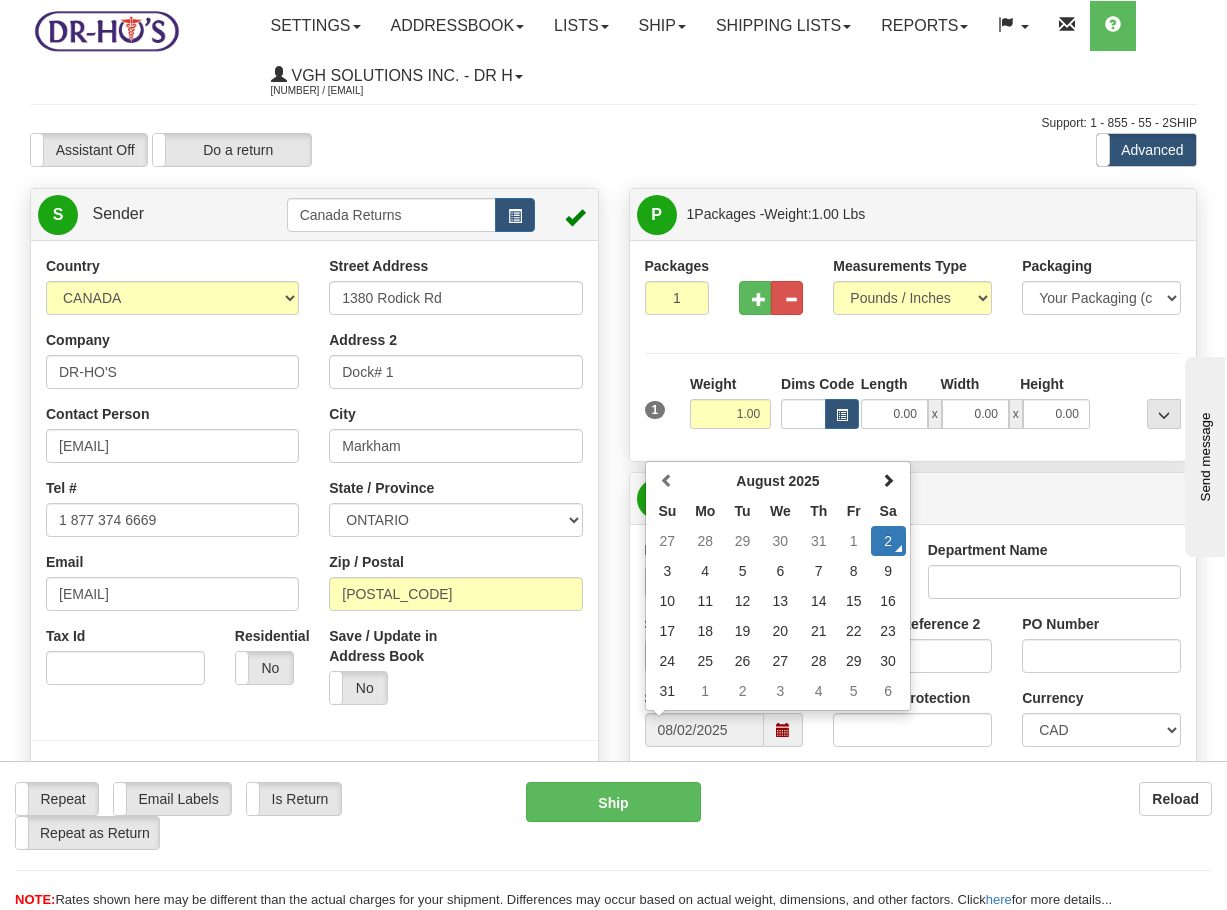 type on "[DATE]" 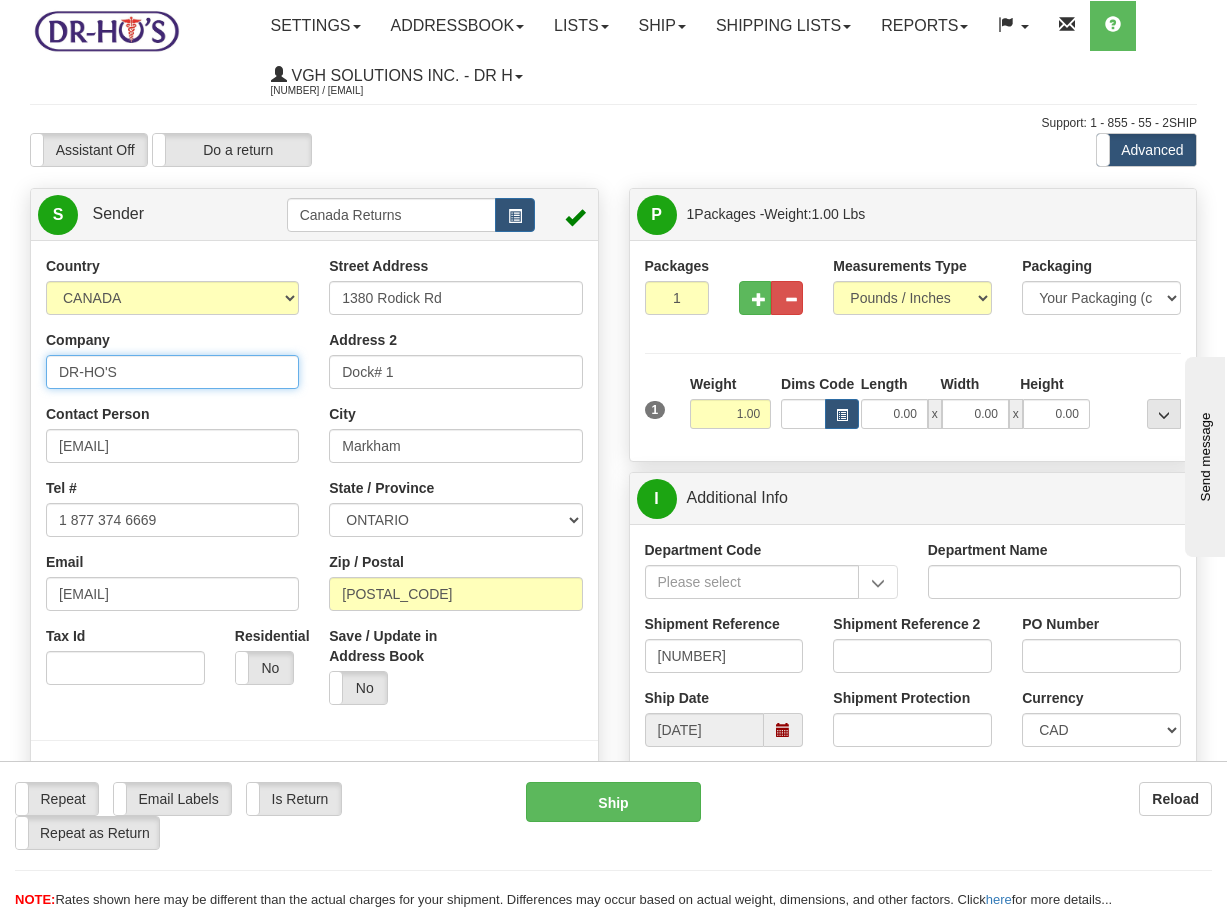 click on "DR-HO'S" at bounding box center (172, 372) 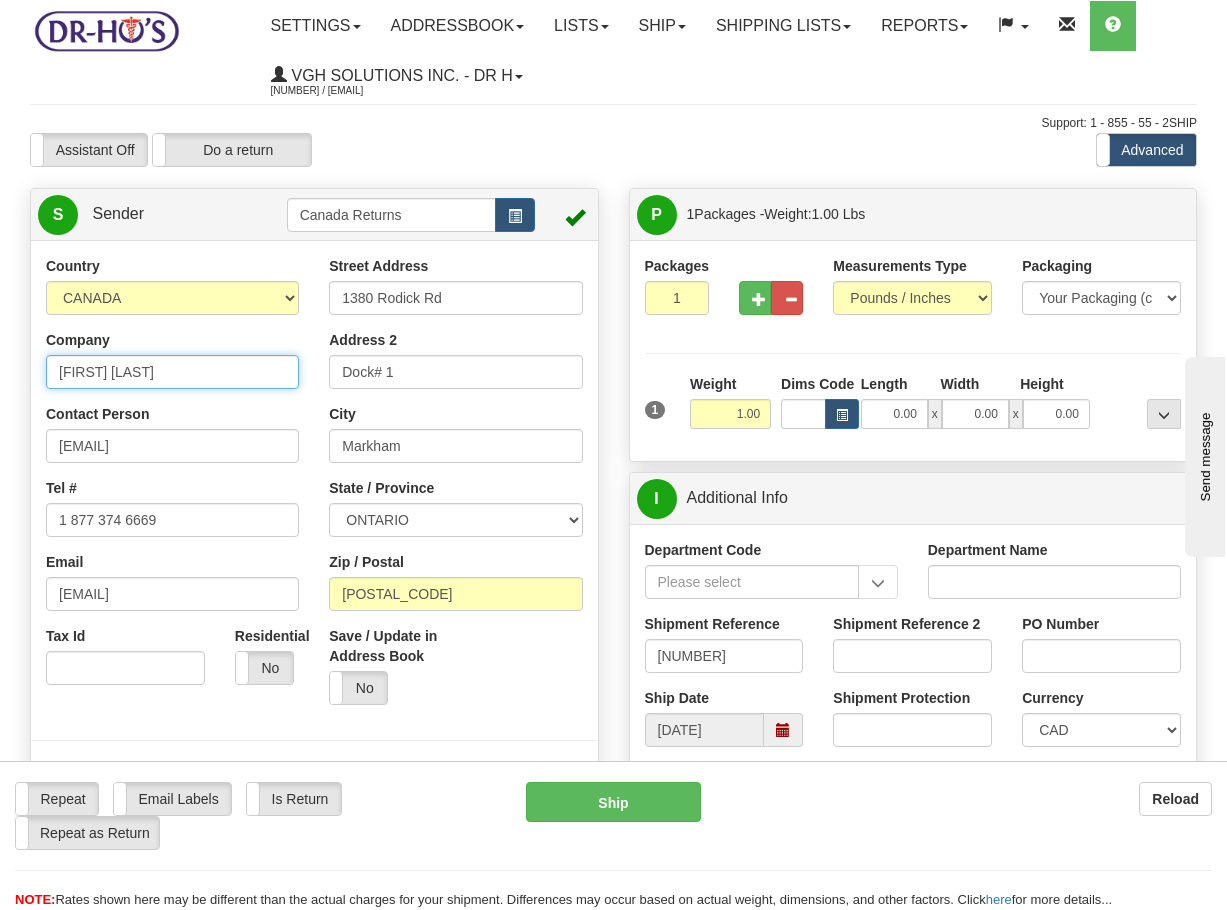 type on "[FIRST] [LAST]" 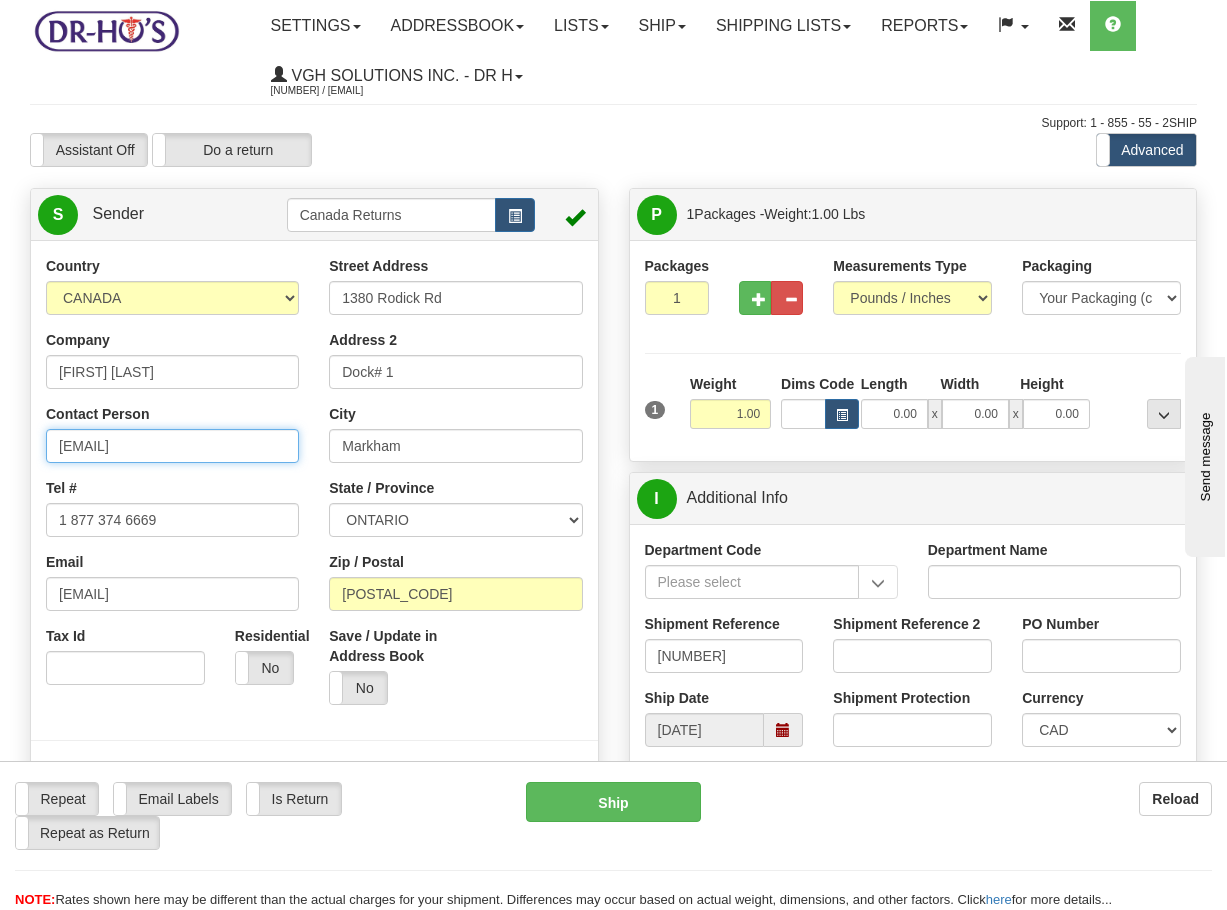 click on "[EMAIL]" at bounding box center [172, 446] 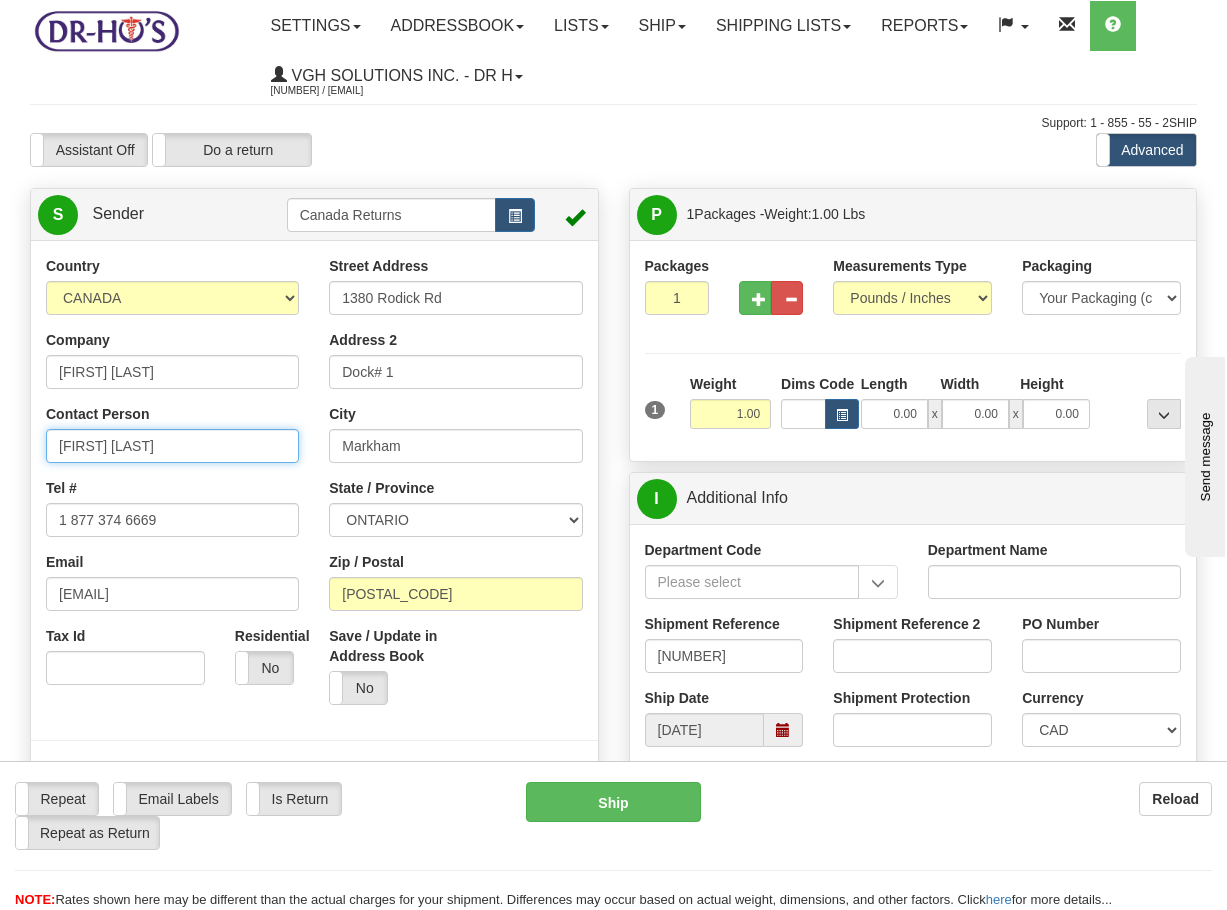type on "[FIRST] [LAST]" 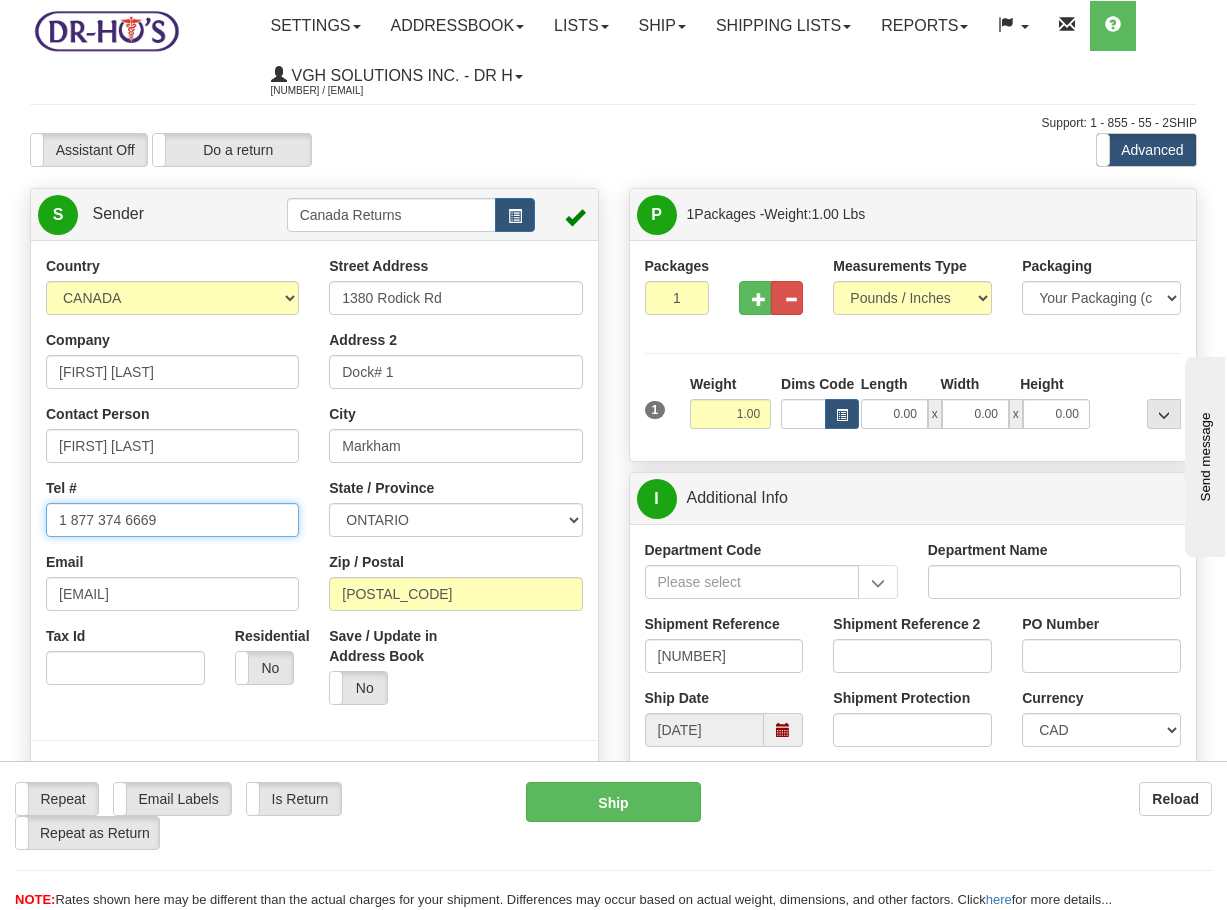 click on "1 877 374 6669" at bounding box center (172, 520) 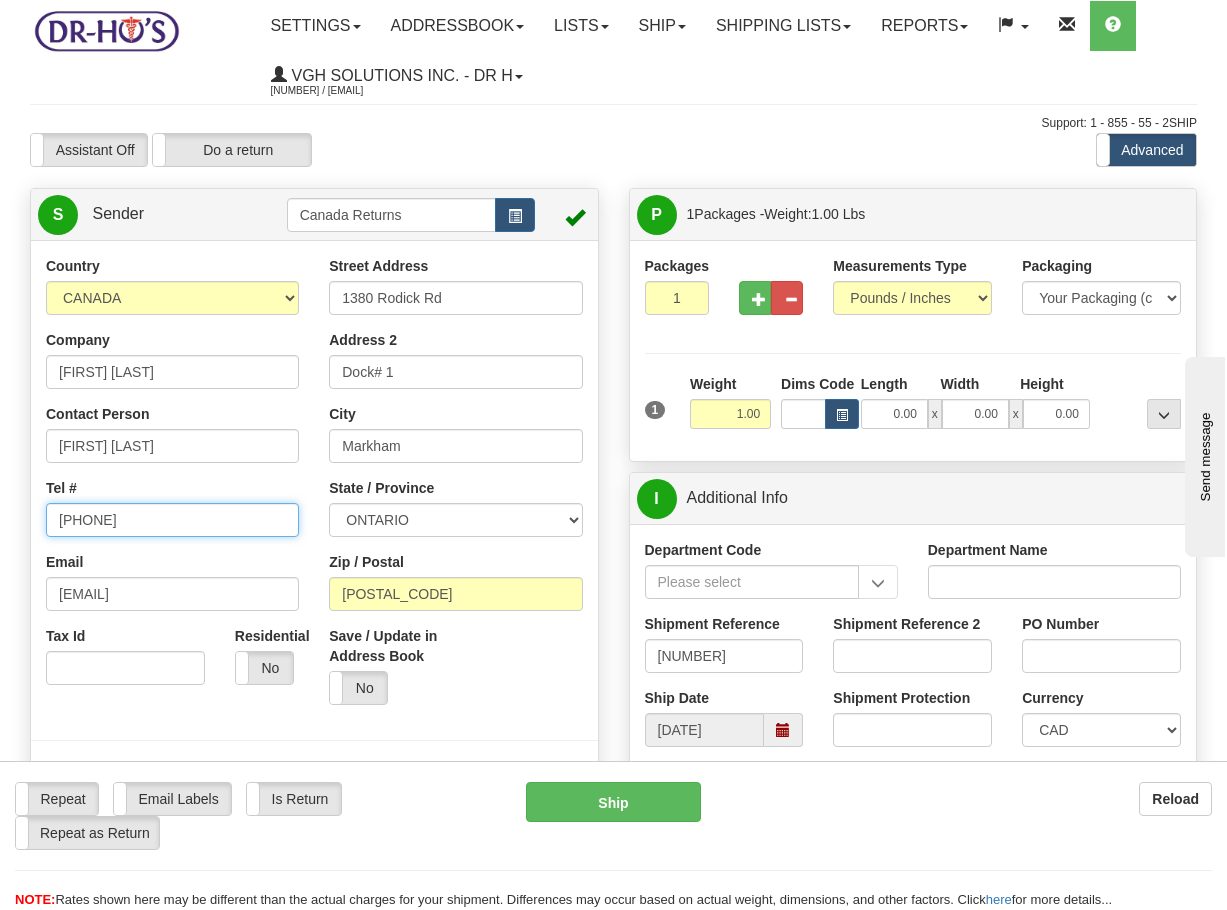 type on "[PHONE]" 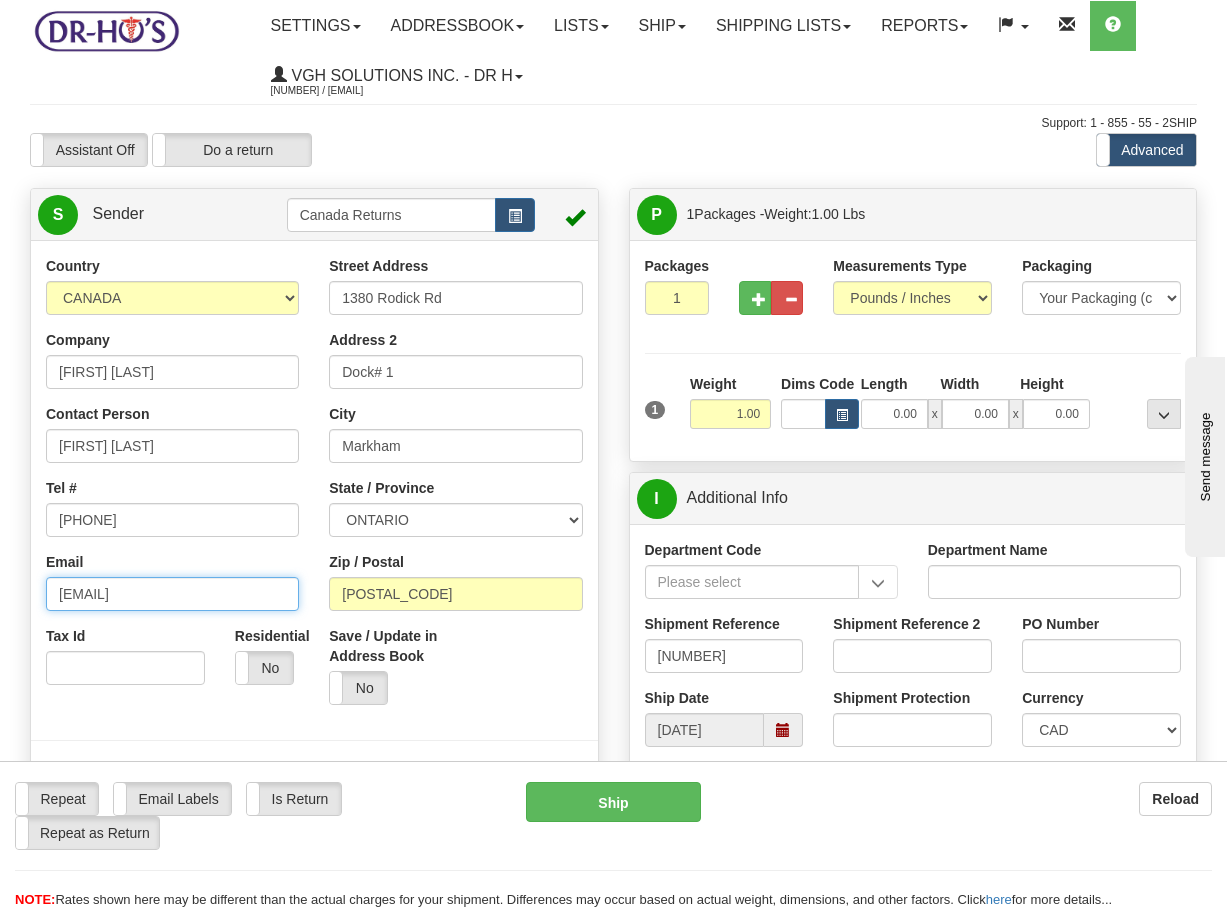 drag, startPoint x: 206, startPoint y: 597, endPoint x: 15, endPoint y: 573, distance: 192.50195 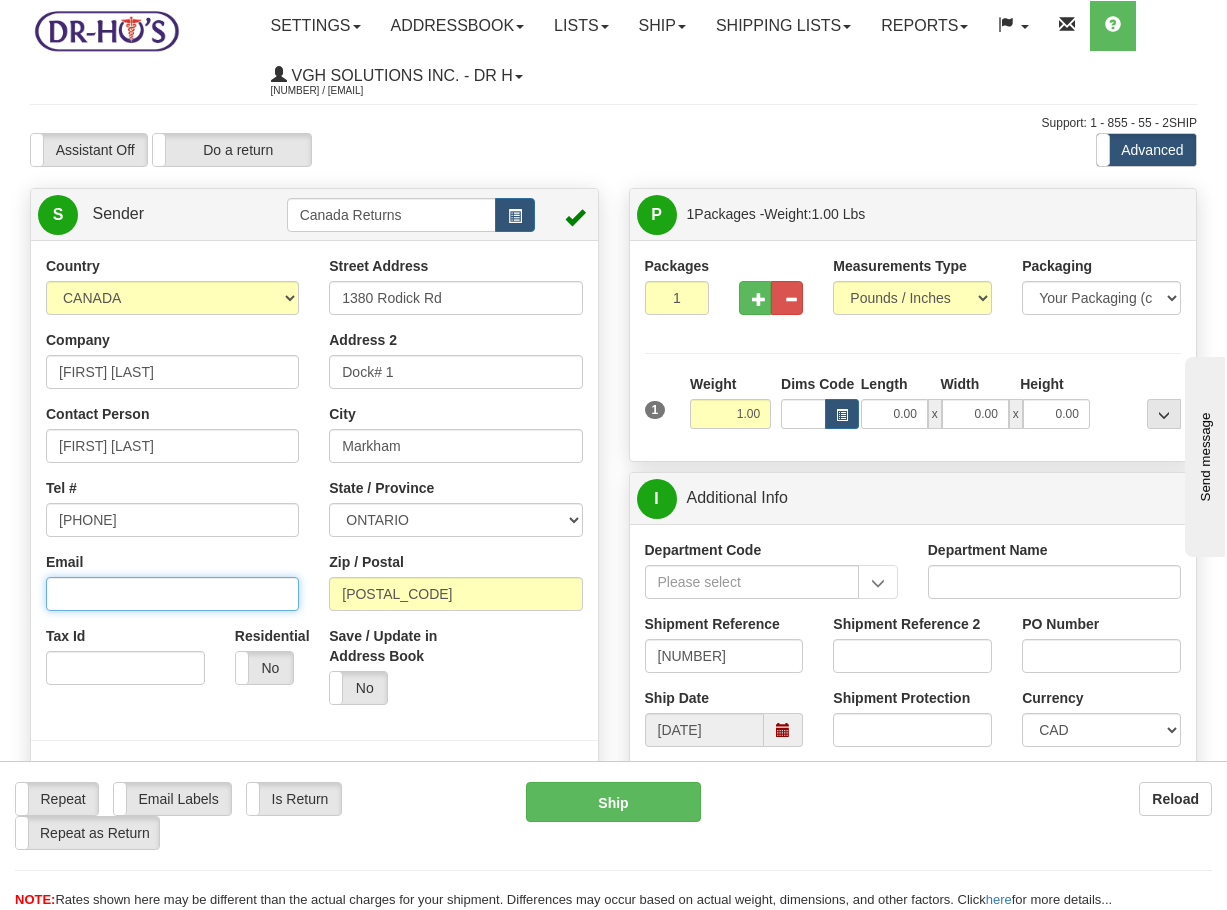 type 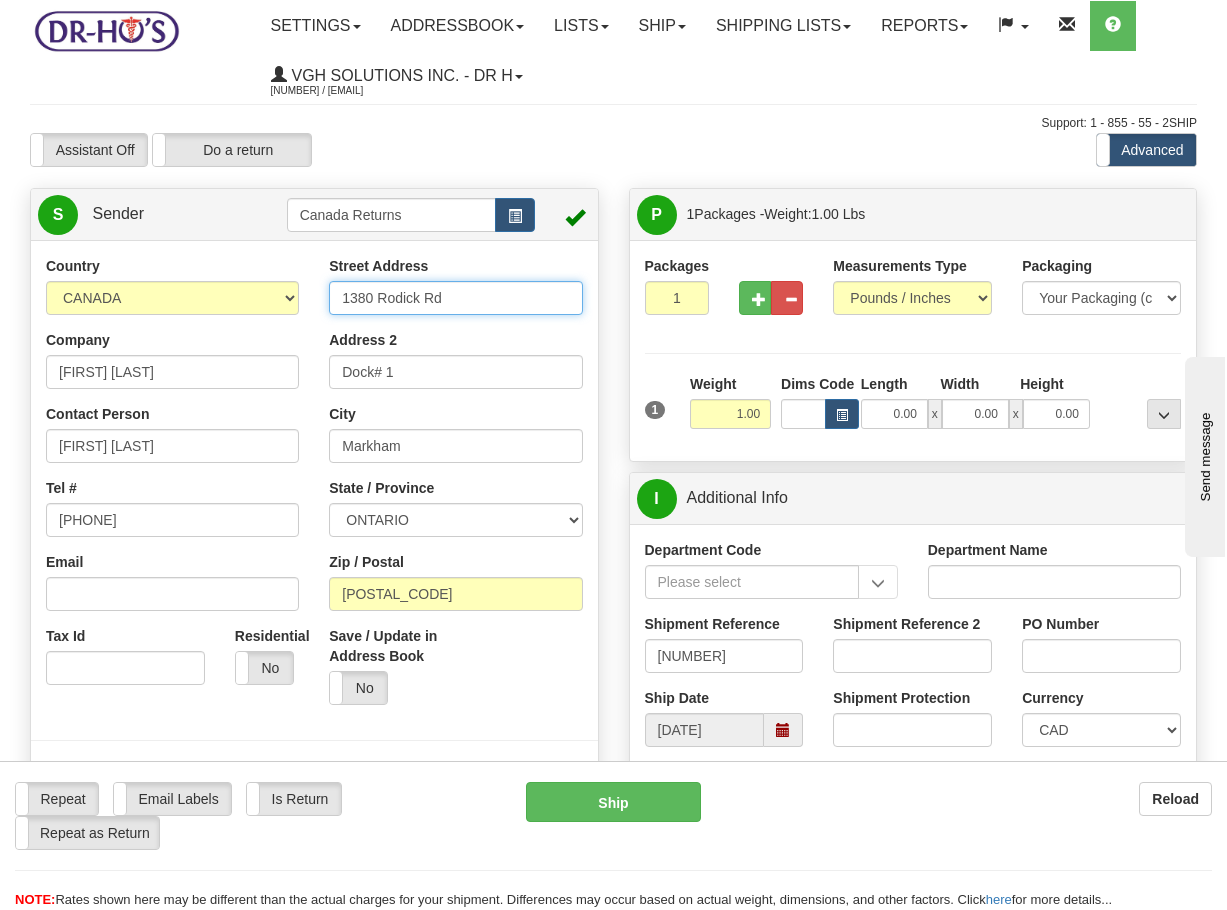 click on "1380 Rodick Rd" at bounding box center [455, 298] 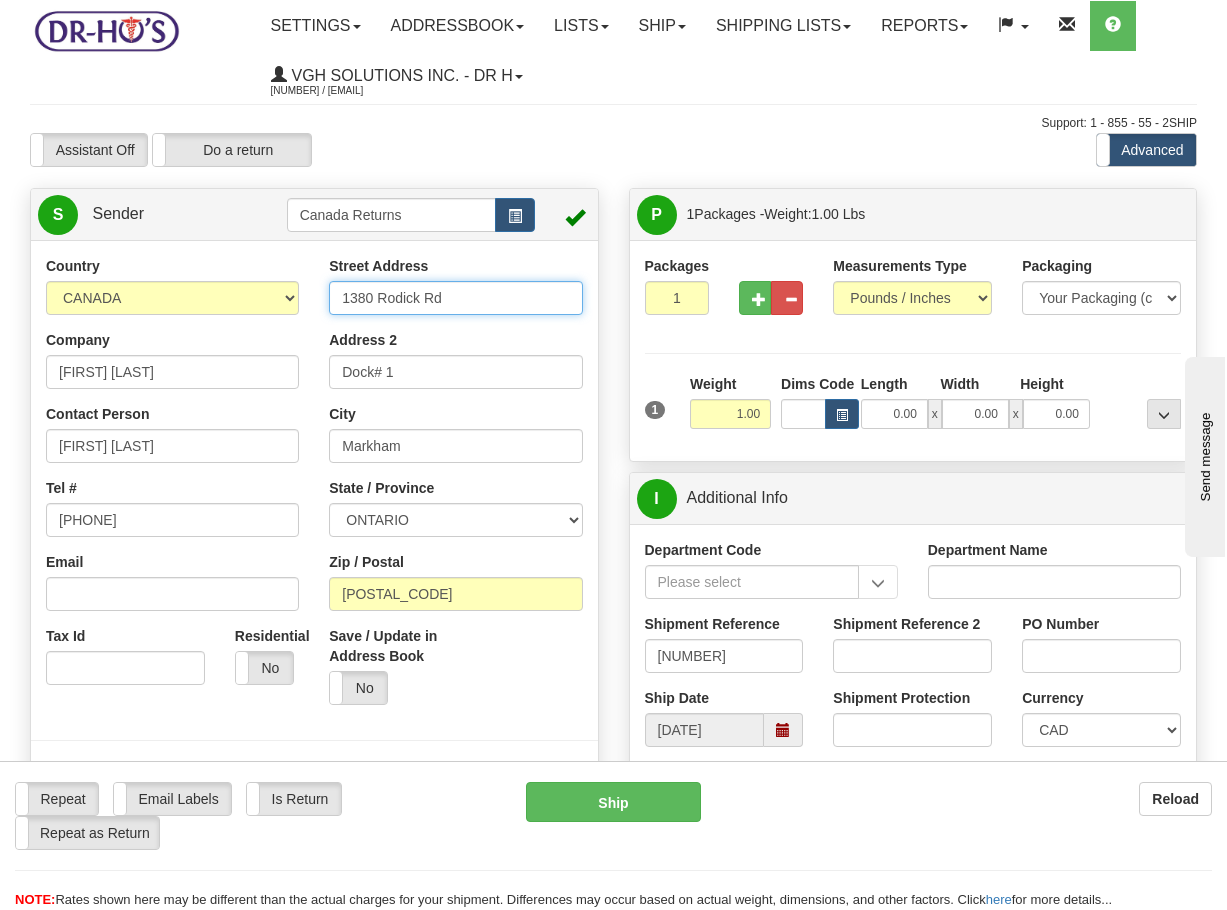 paste on "[NUMBER] [STREET] [DIRECTION]" 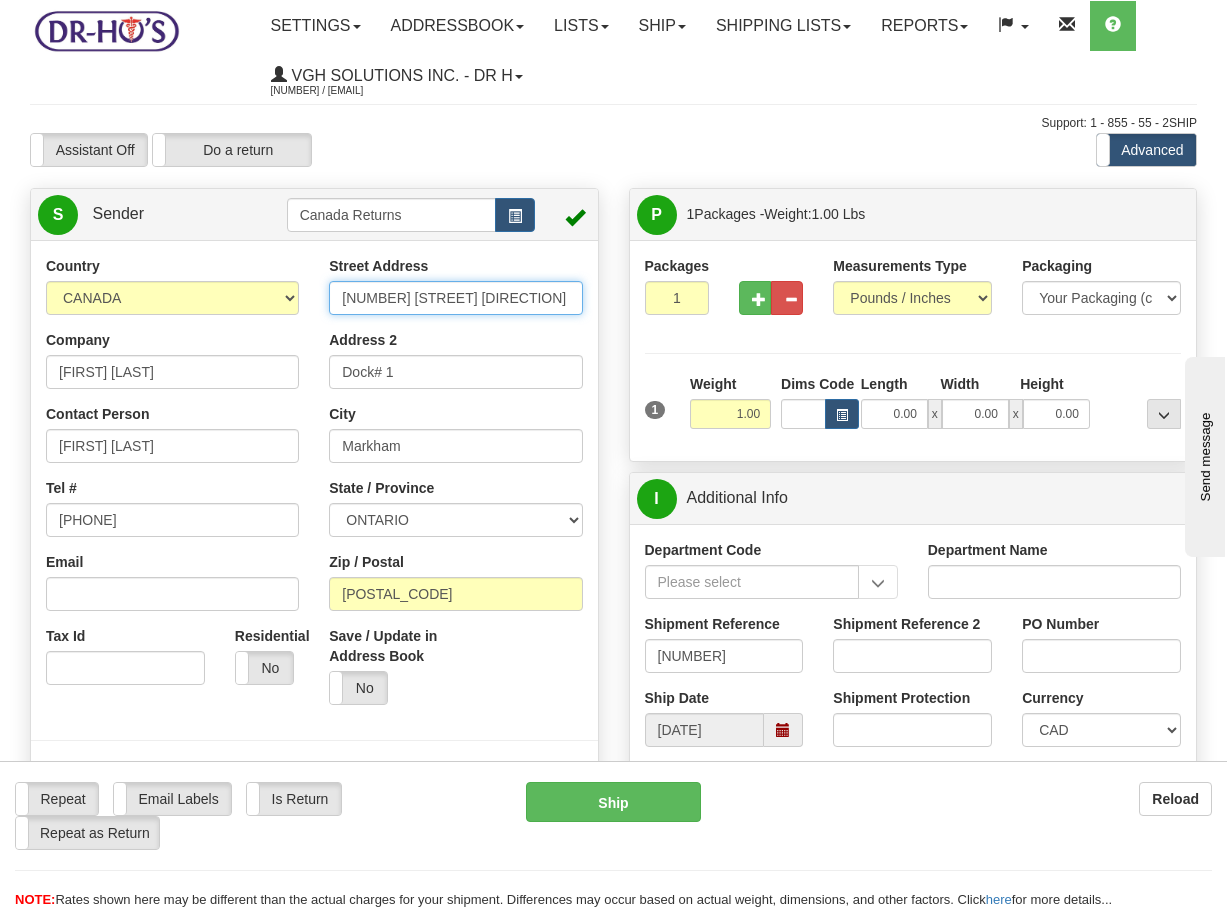 type on "[NUMBER] [STREET] [DIRECTION]" 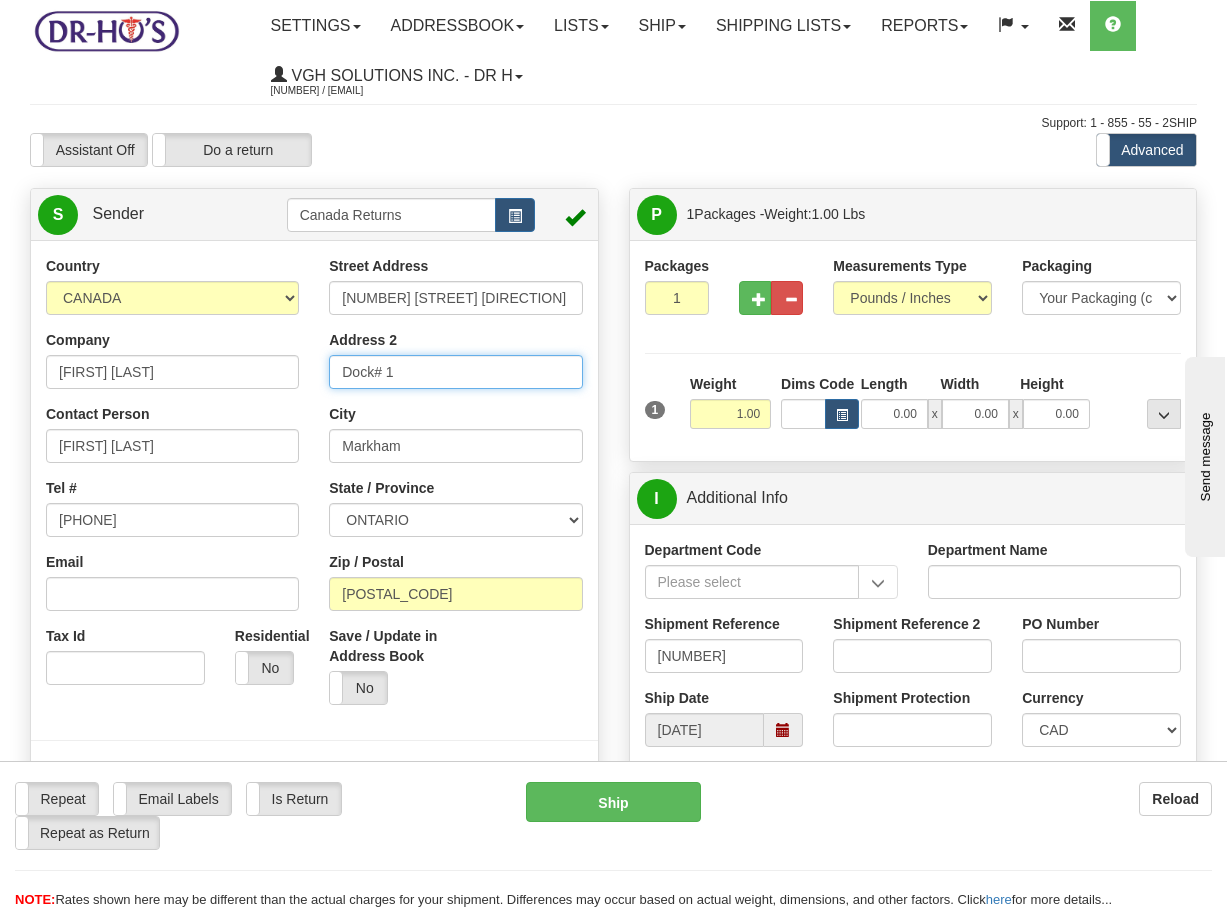 drag, startPoint x: 128, startPoint y: 335, endPoint x: -48, endPoint y: 314, distance: 177.24841 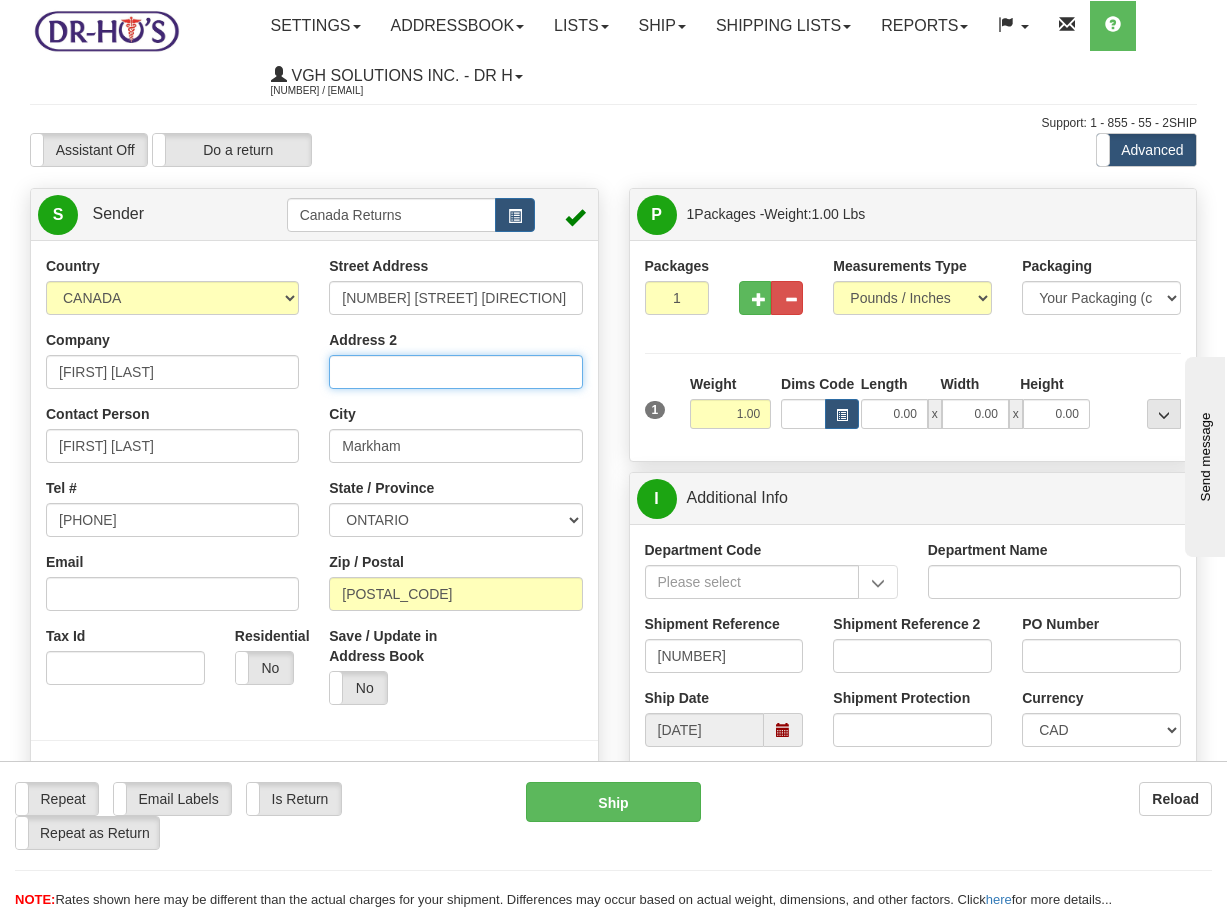 type 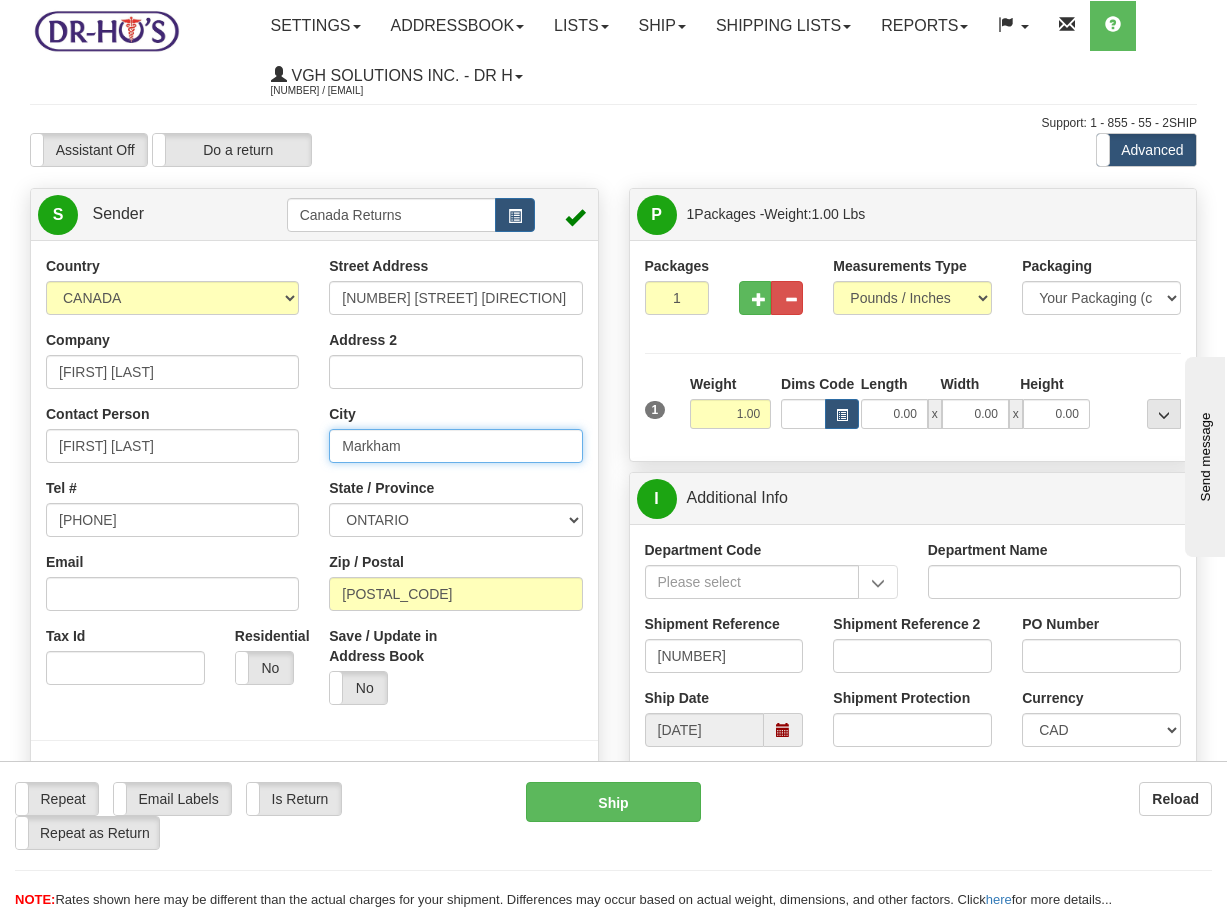 paste on "[CITY]" 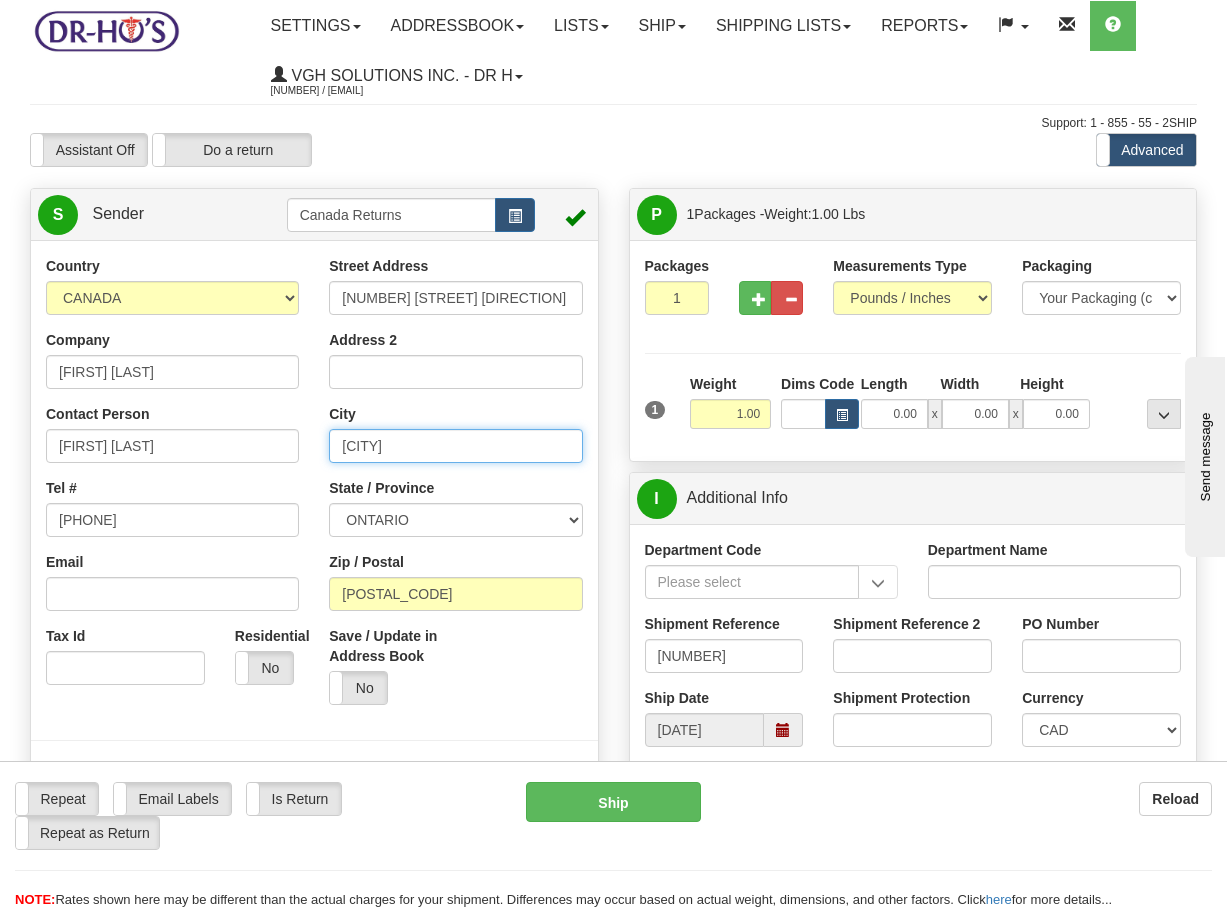 type on "[CITY]" 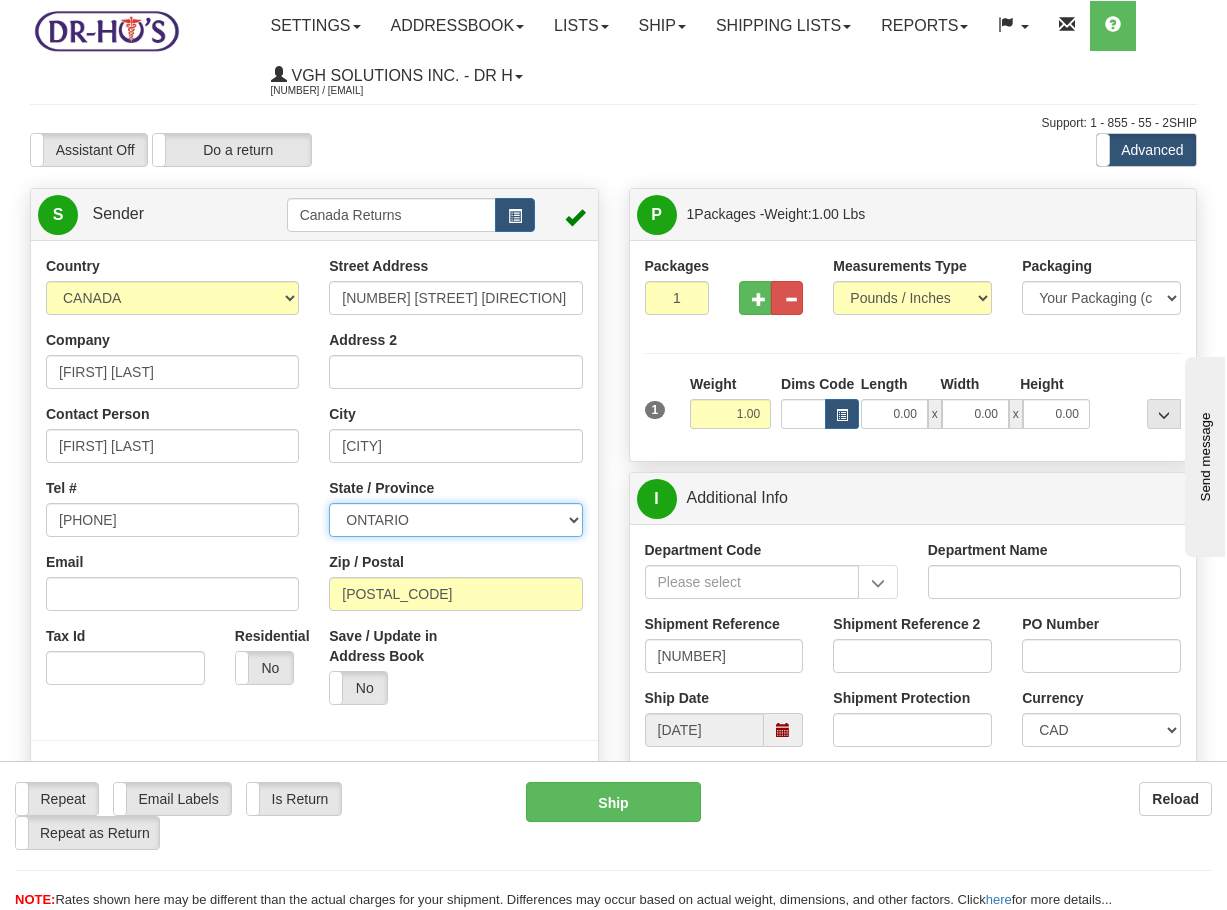 click on "ALBERTA BRITISH COLUMBIA MANITOBA NEW BRUNSWICK NEWFOUNDLAND NOVA SCOTIA NUNAVUT NW TERRITORIES ONTARIO PRINCE EDWARD ISLAND QUEBEC SASKATCHEWAN YUKON TERRITORY" at bounding box center [455, 520] 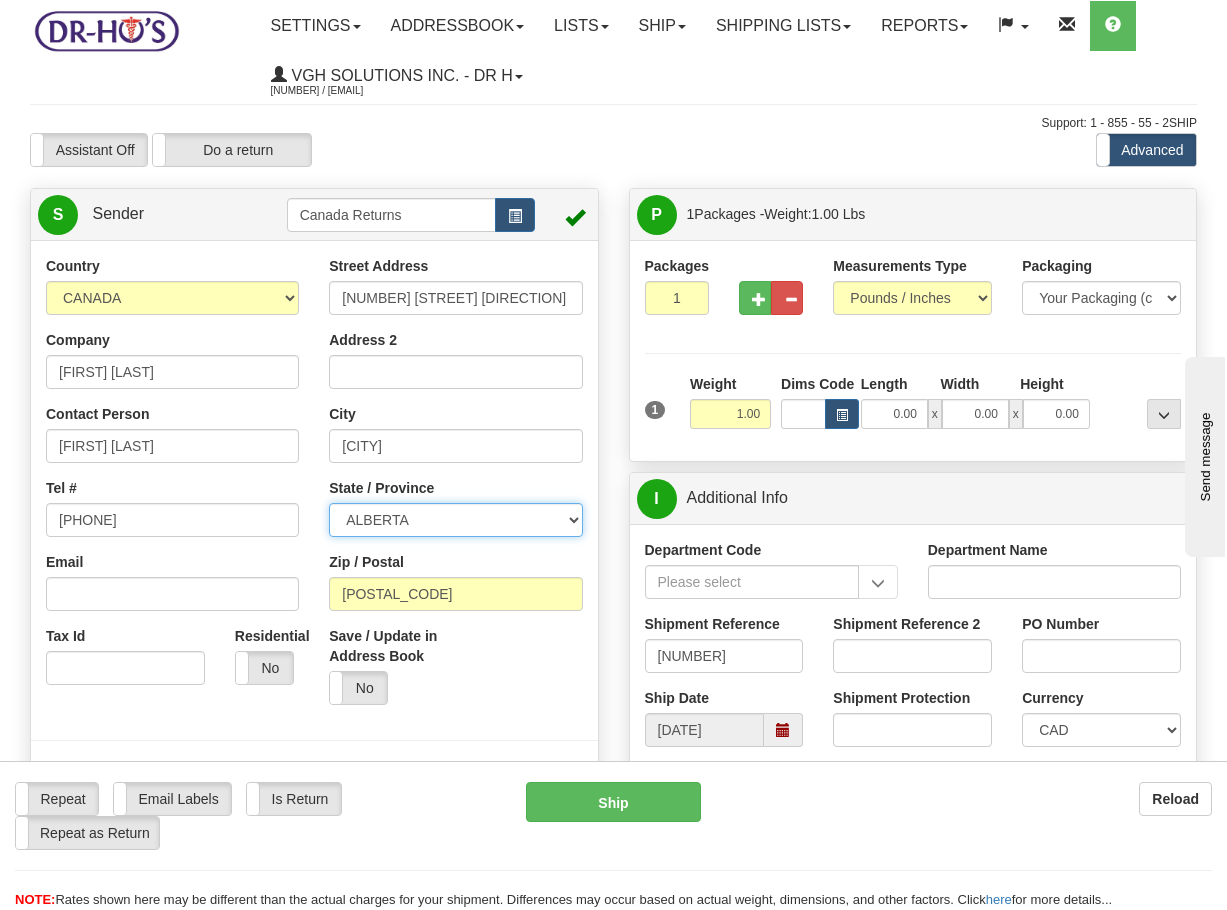 click on "ALBERTA BRITISH COLUMBIA MANITOBA NEW BRUNSWICK NEWFOUNDLAND NOVA SCOTIA NUNAVUT NW TERRITORIES ONTARIO PRINCE EDWARD ISLAND QUEBEC SASKATCHEWAN YUKON TERRITORY" at bounding box center (455, 520) 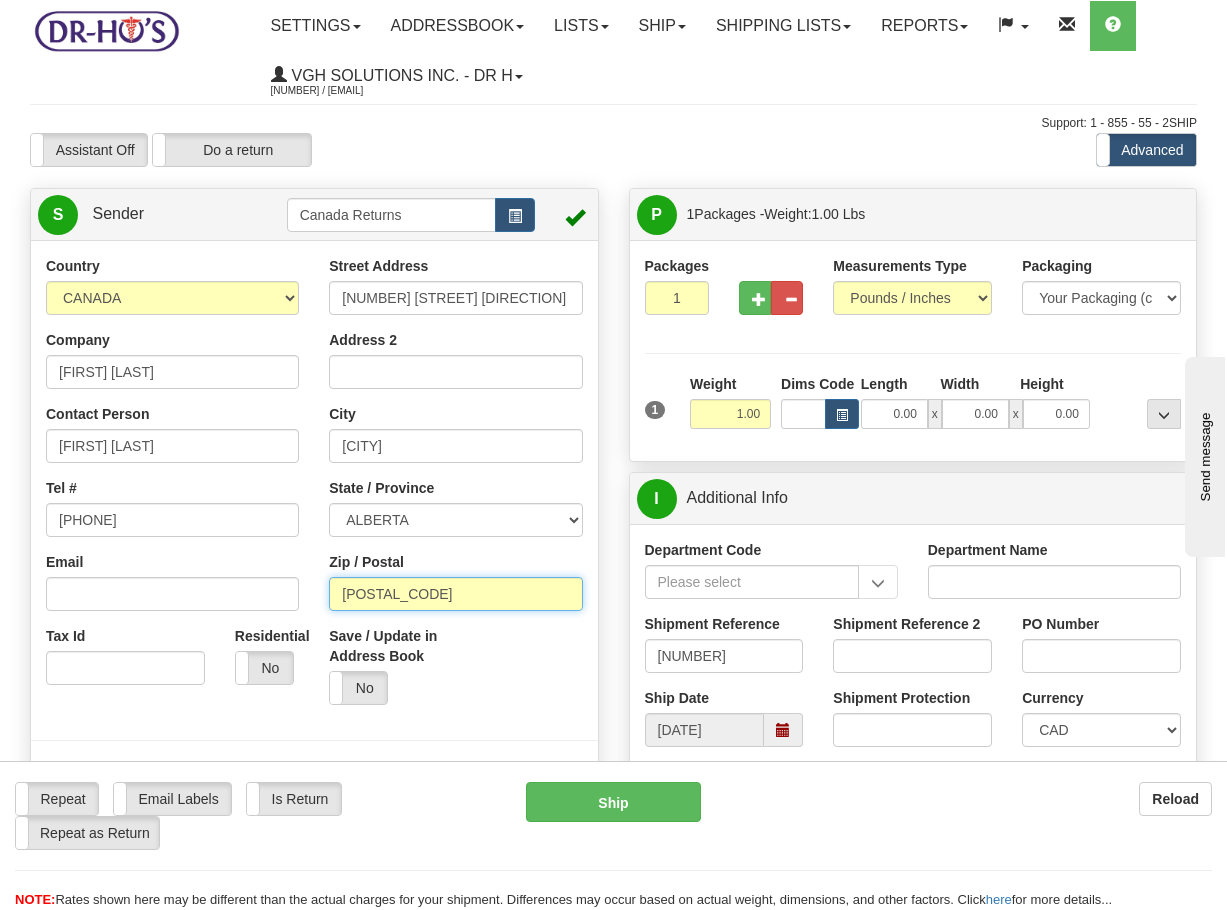 click on "[POSTAL_CODE]" at bounding box center (455, 594) 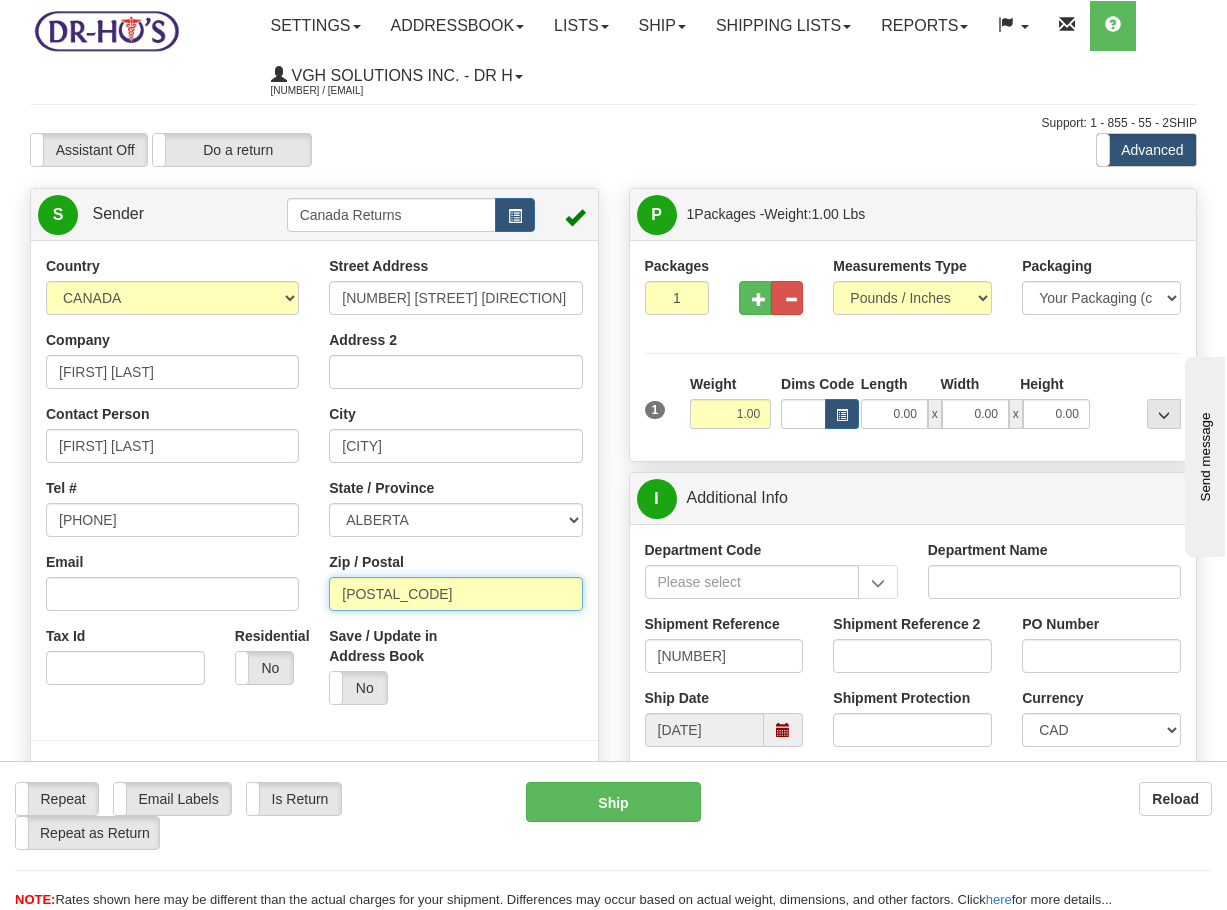 drag, startPoint x: 491, startPoint y: 593, endPoint x: 212, endPoint y: 599, distance: 279.0645 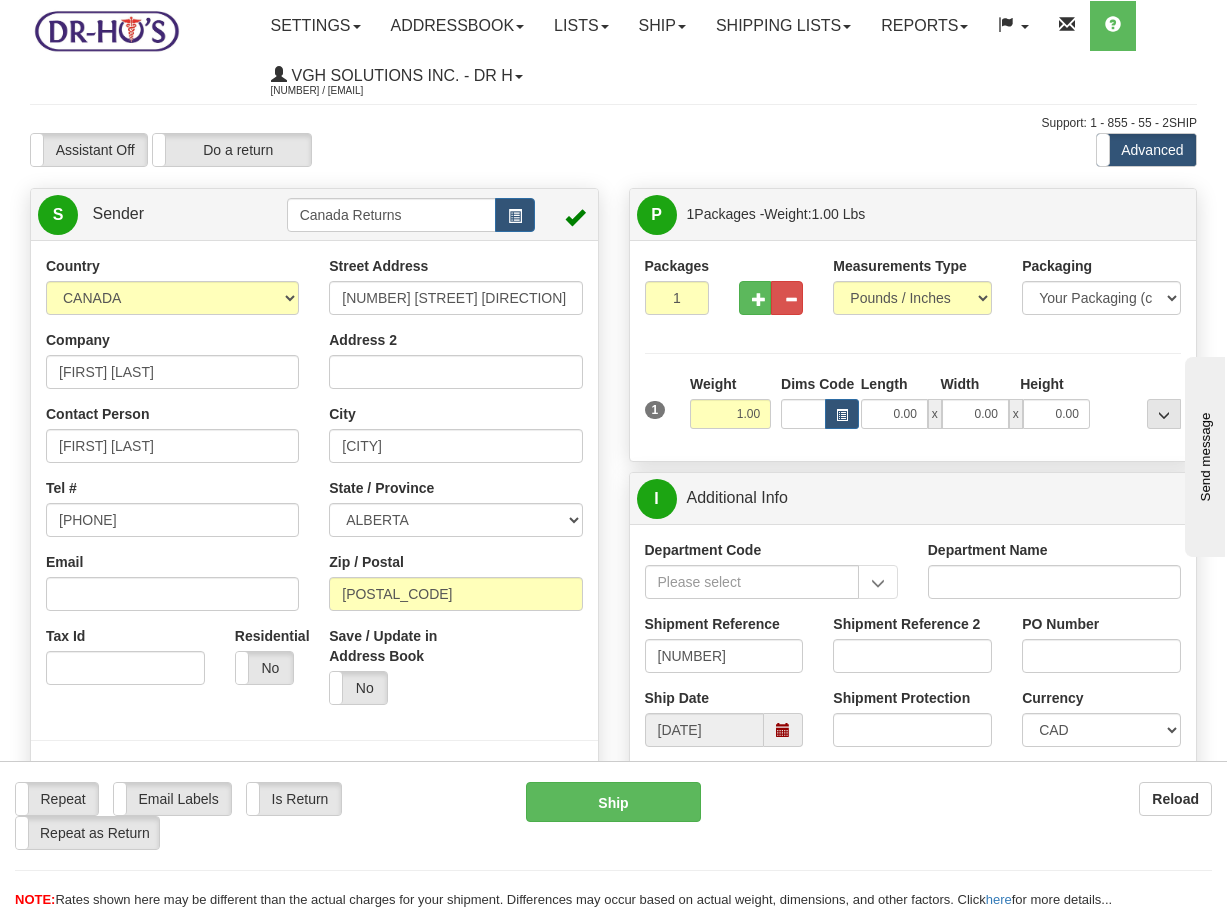 click on "P
Packages
1
Packages -
Weight:  1.00   Lbs
Shipment Level
Shipm.
Package Level
Pack.." at bounding box center [913, 1040] 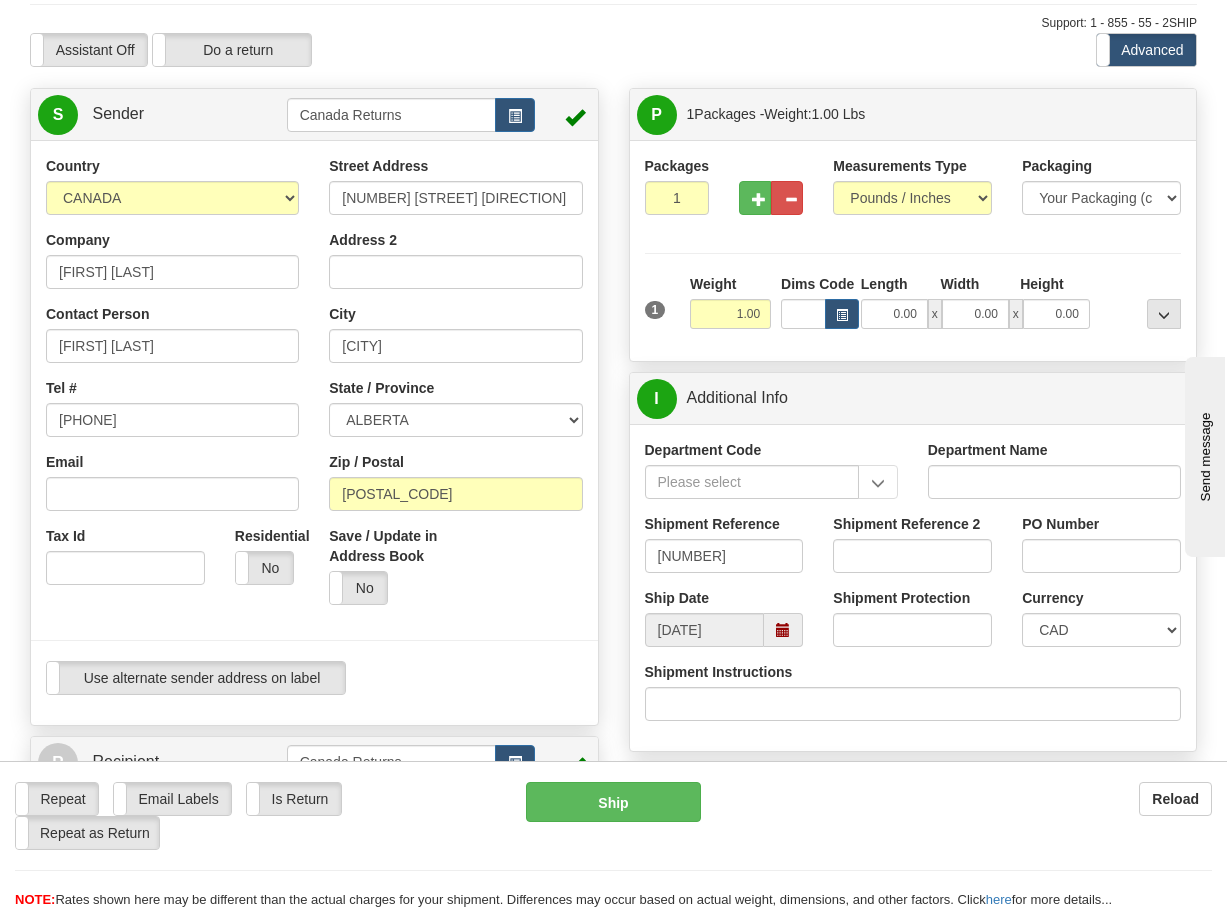 scroll, scrollTop: 0, scrollLeft: 0, axis: both 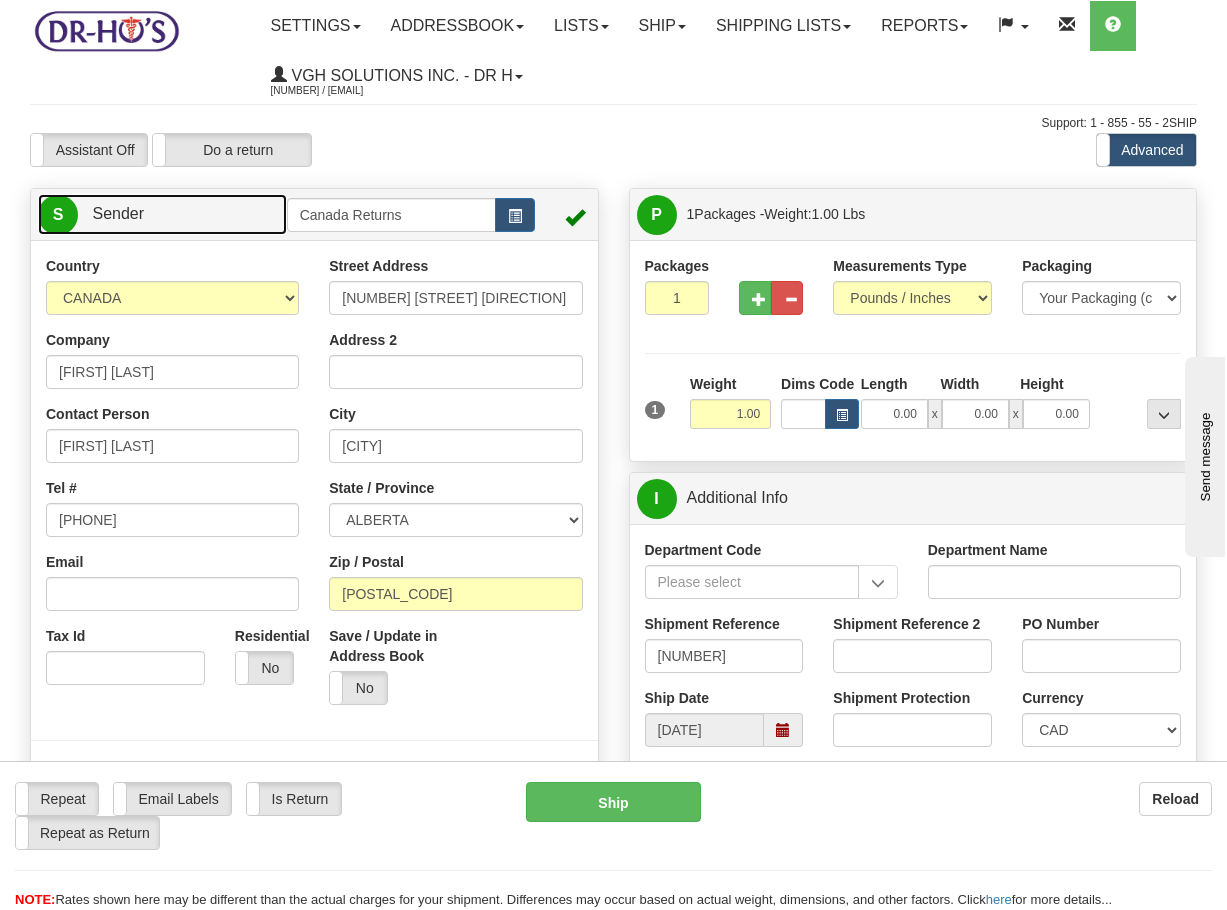 click on "S
Sender" at bounding box center [162, 214] 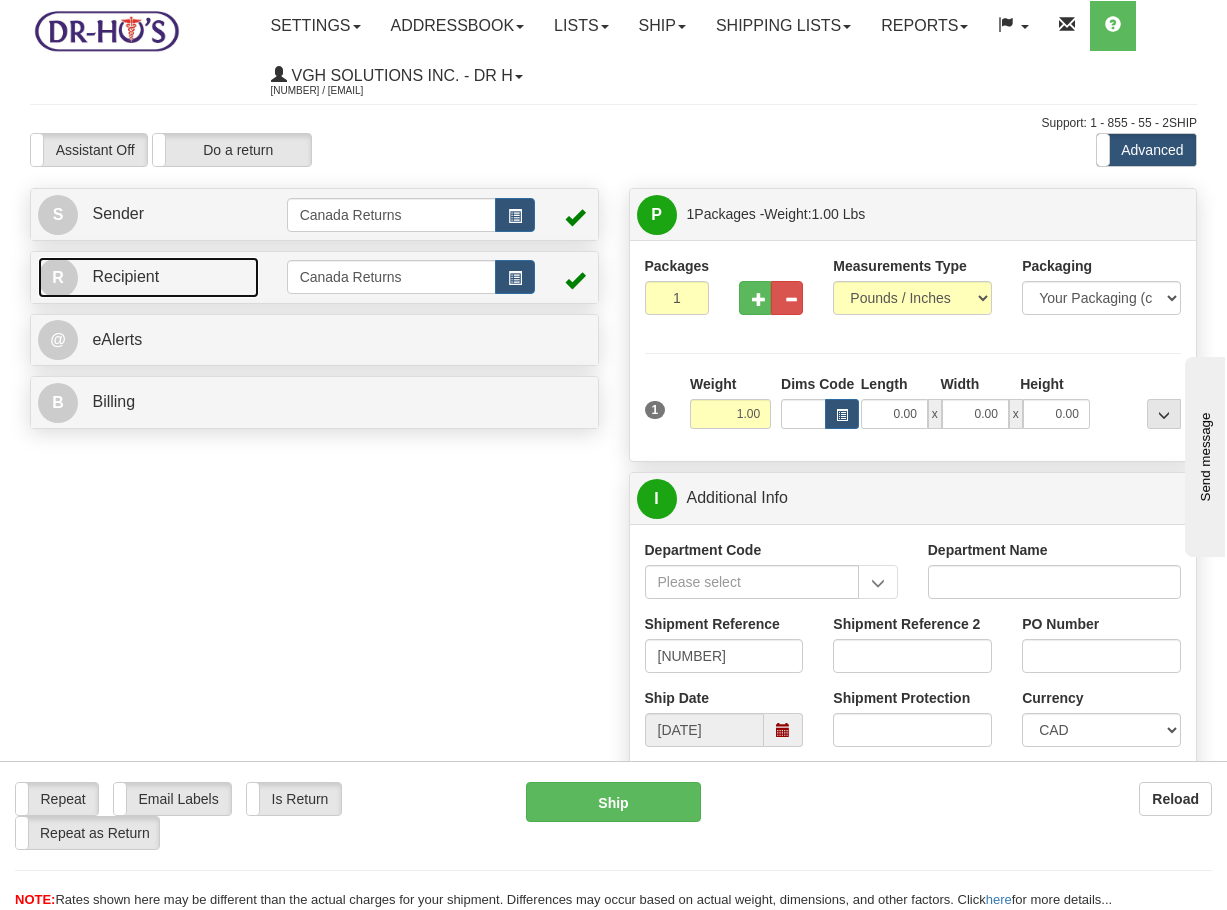 click on "R
Recipient" at bounding box center (148, 277) 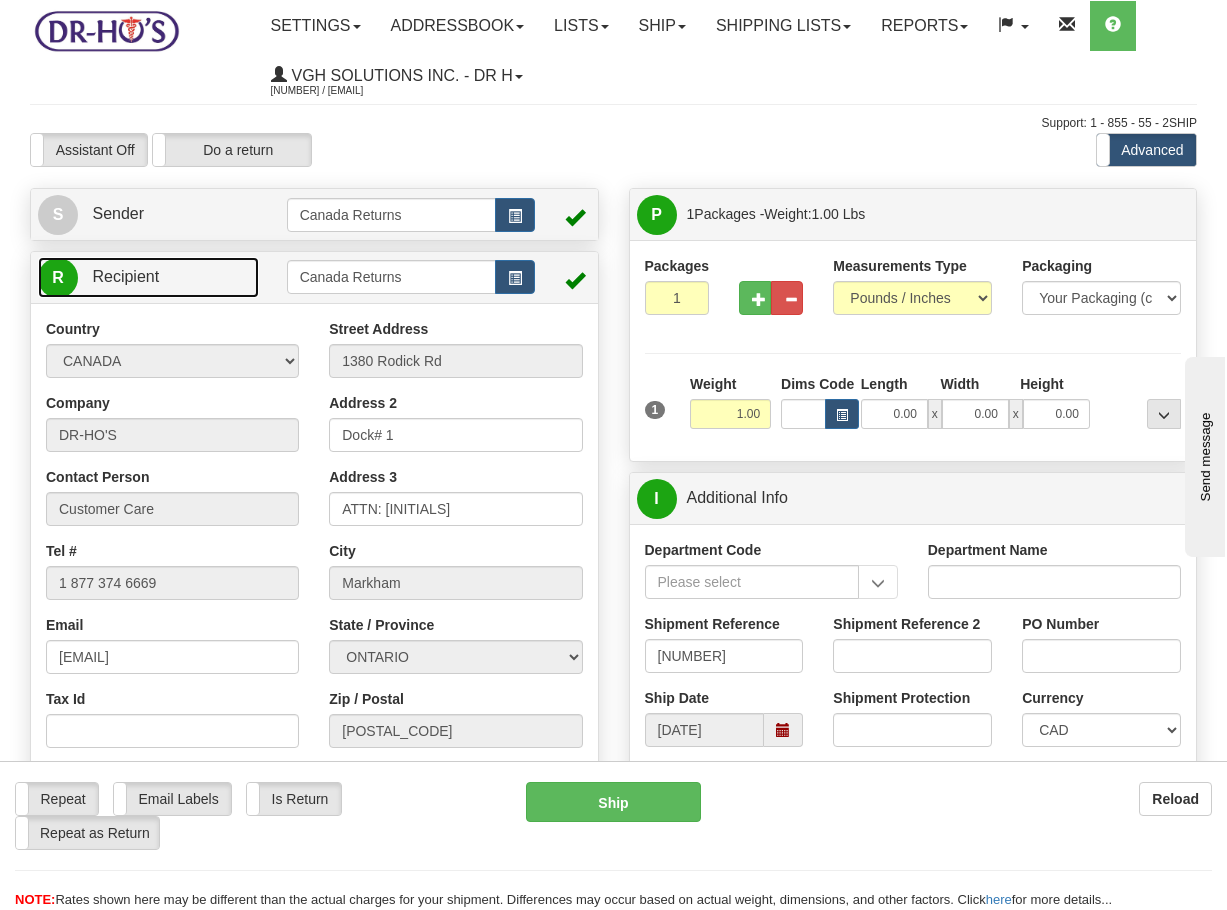 click on "R
Recipient" at bounding box center (148, 277) 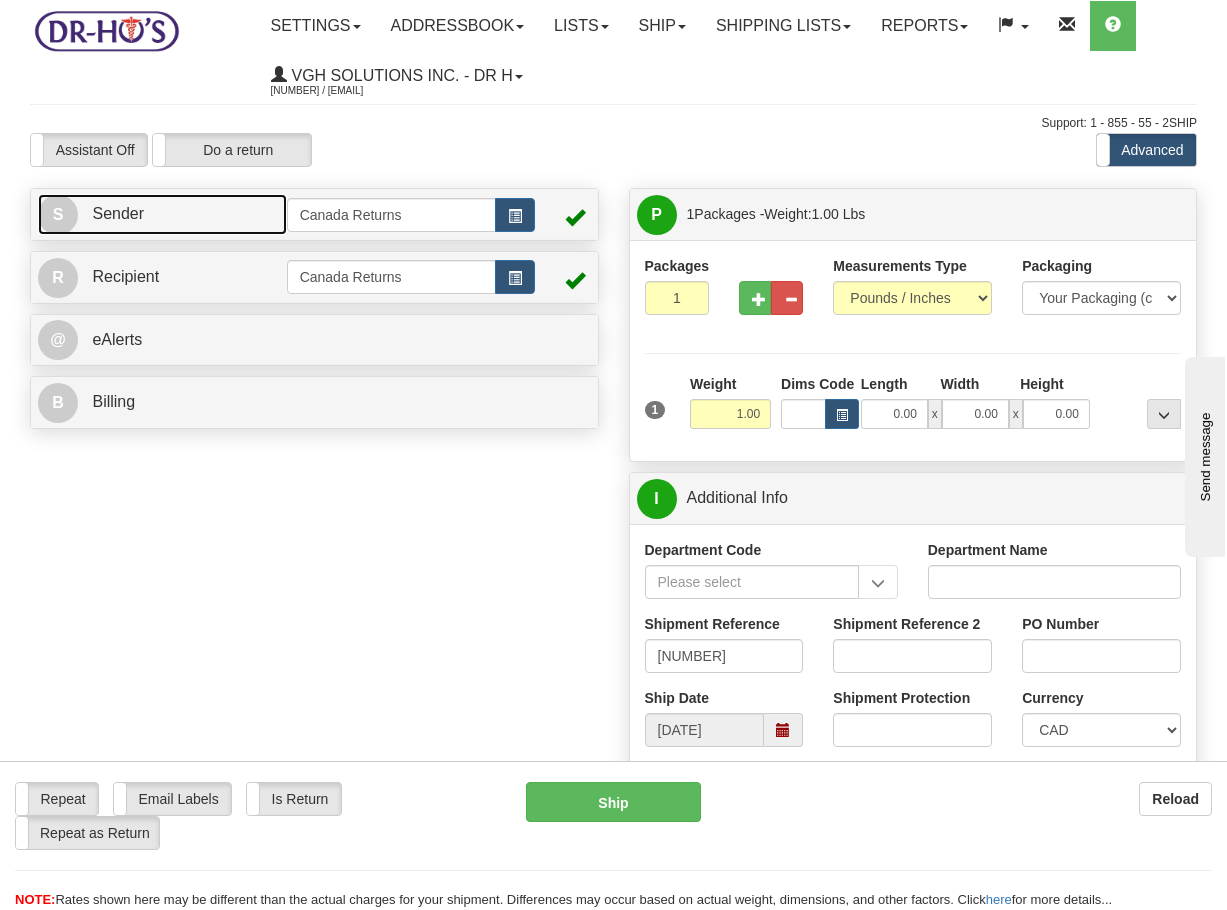 click on "S
Sender" at bounding box center [162, 214] 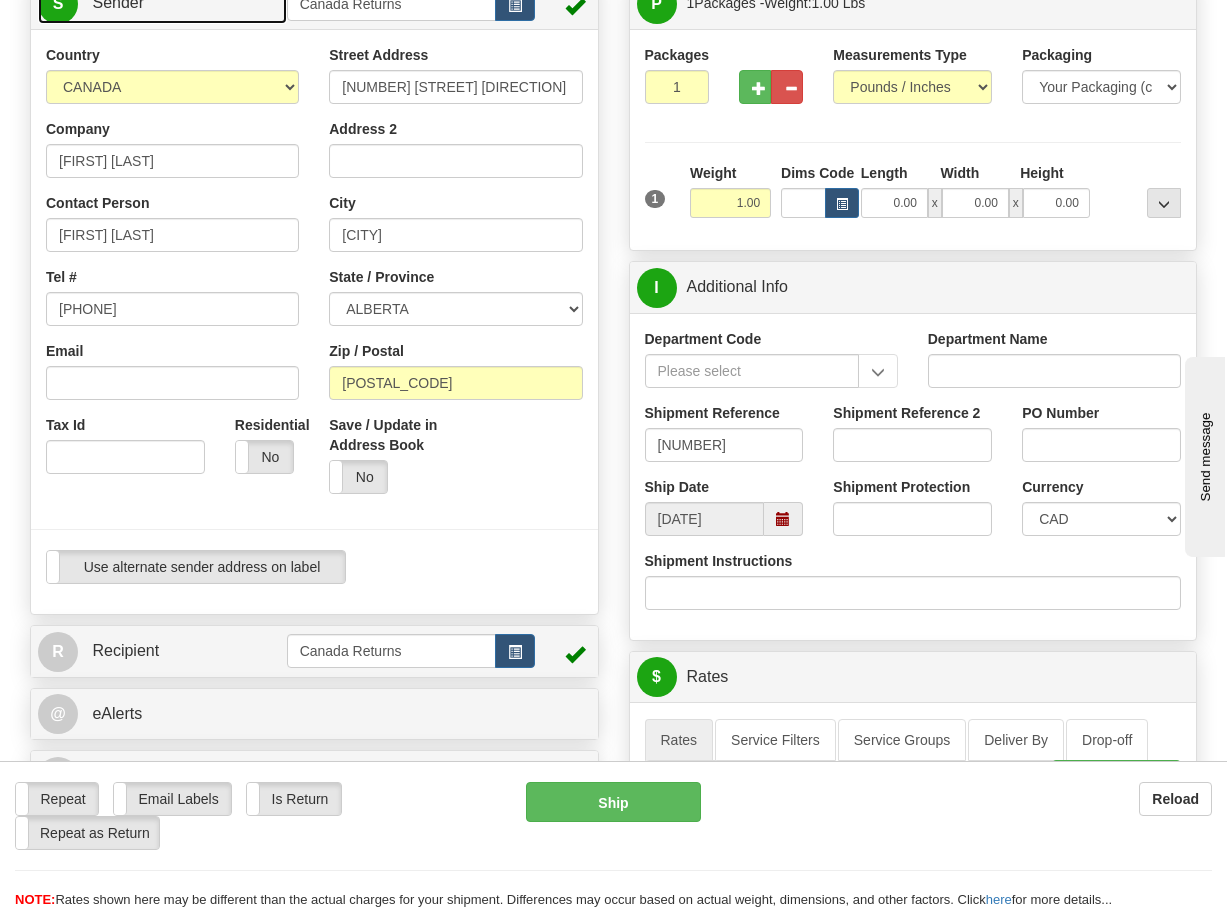 scroll, scrollTop: 0, scrollLeft: 0, axis: both 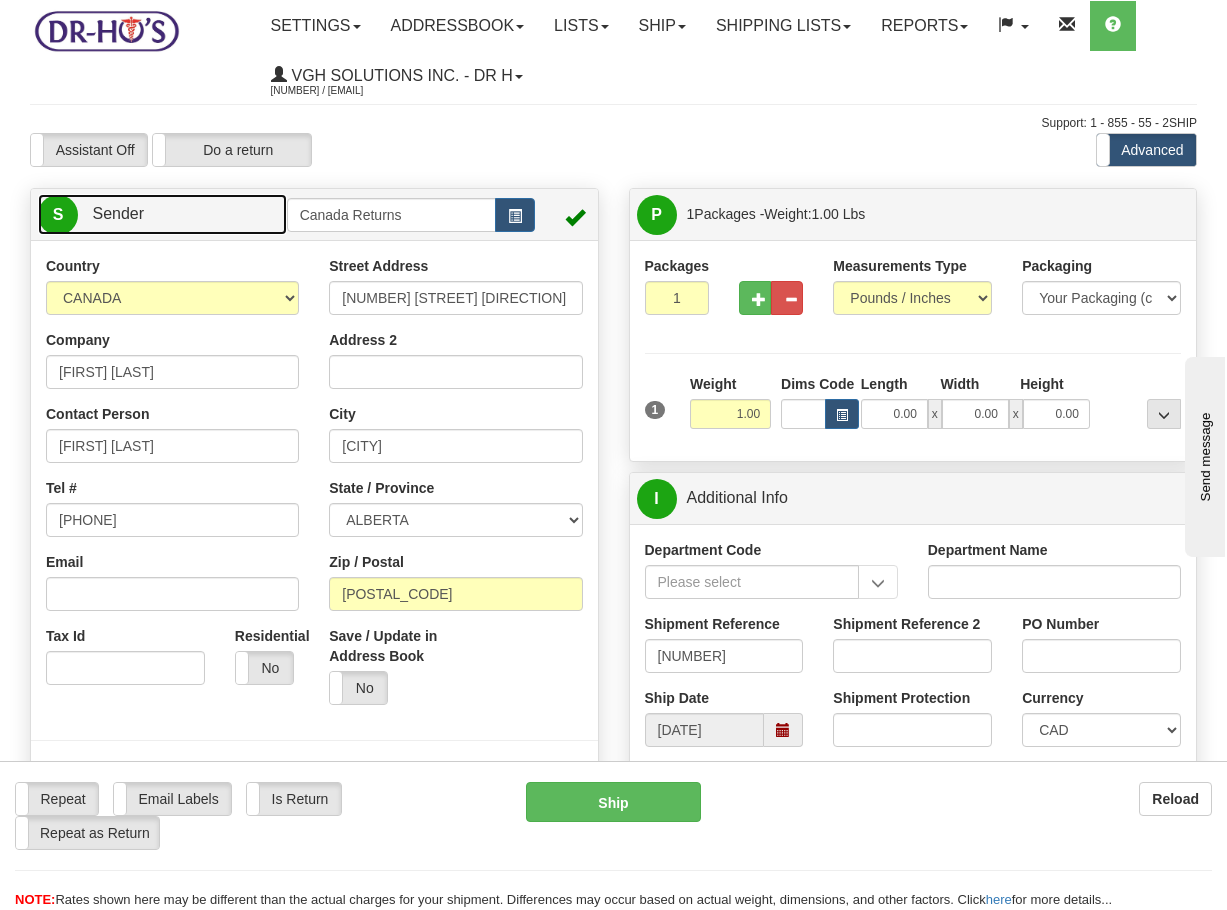 click on "S
Sender" at bounding box center [162, 214] 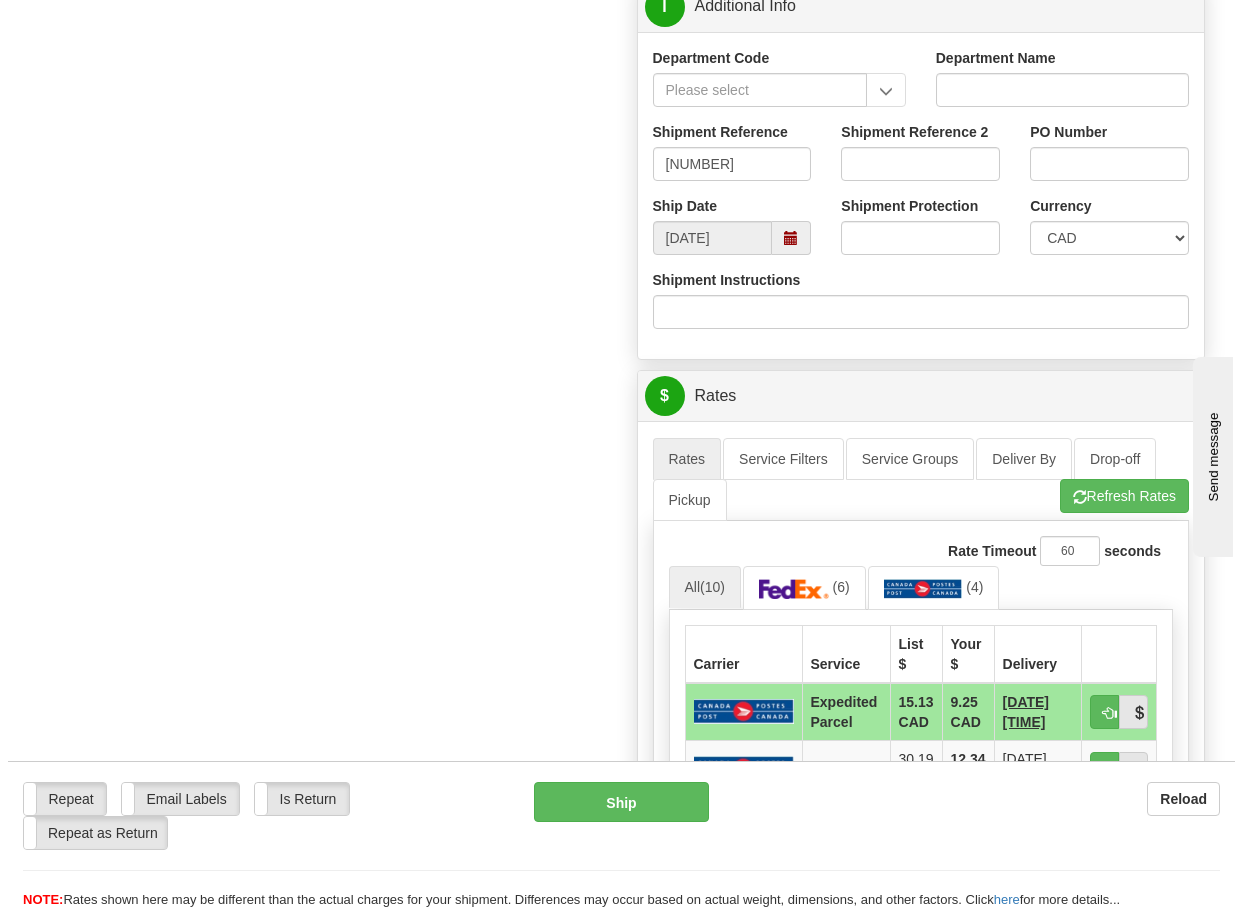 scroll, scrollTop: 700, scrollLeft: 0, axis: vertical 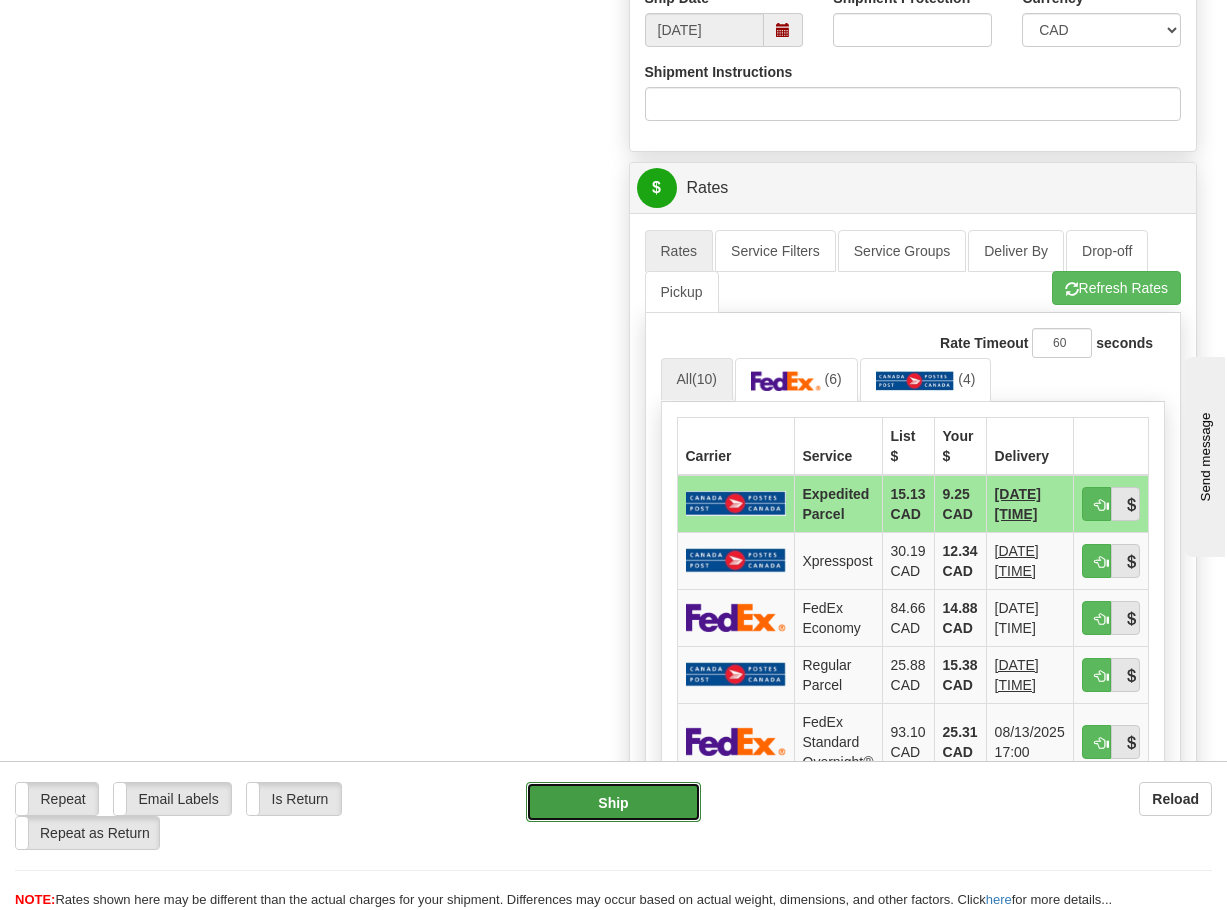 click on "Ship" at bounding box center [613, 802] 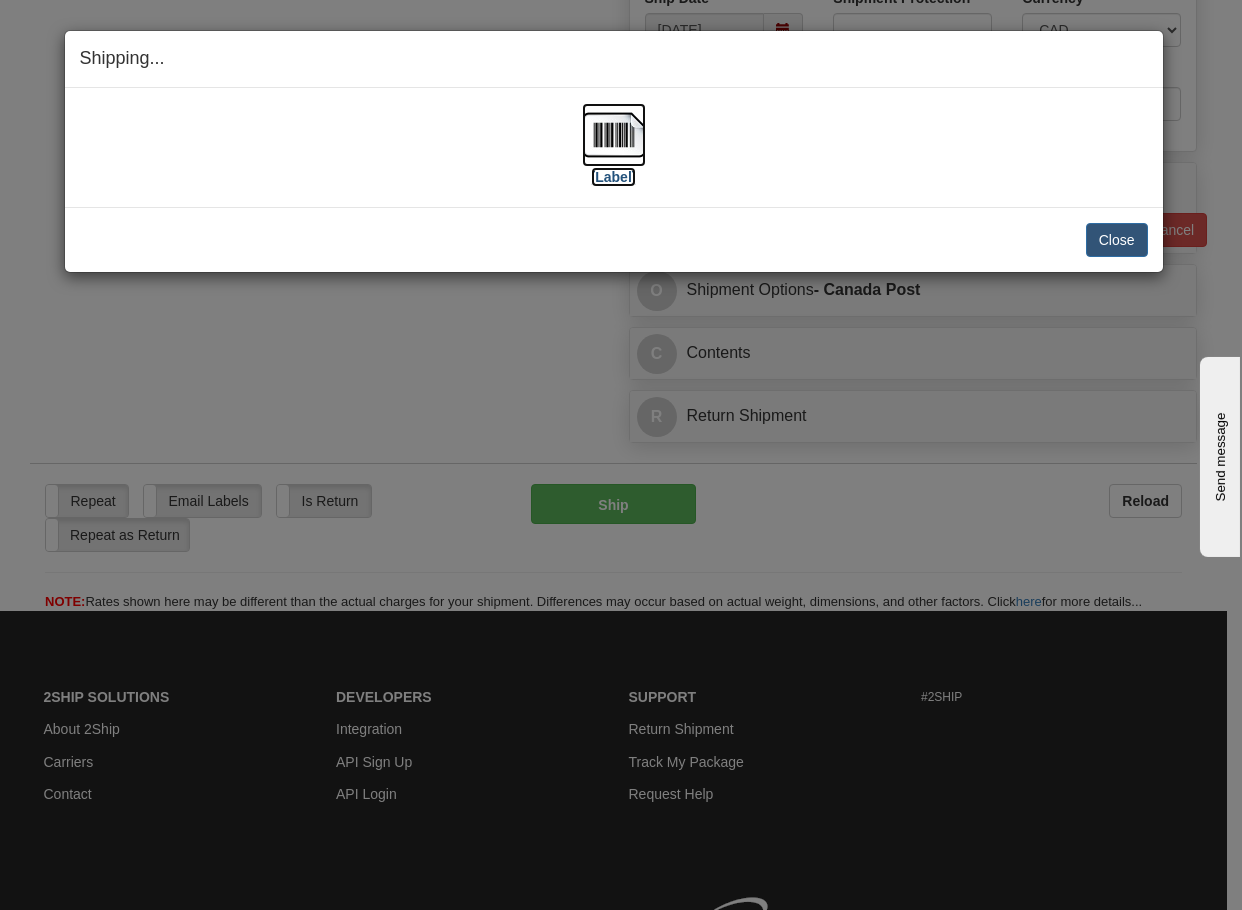 click at bounding box center [614, 135] 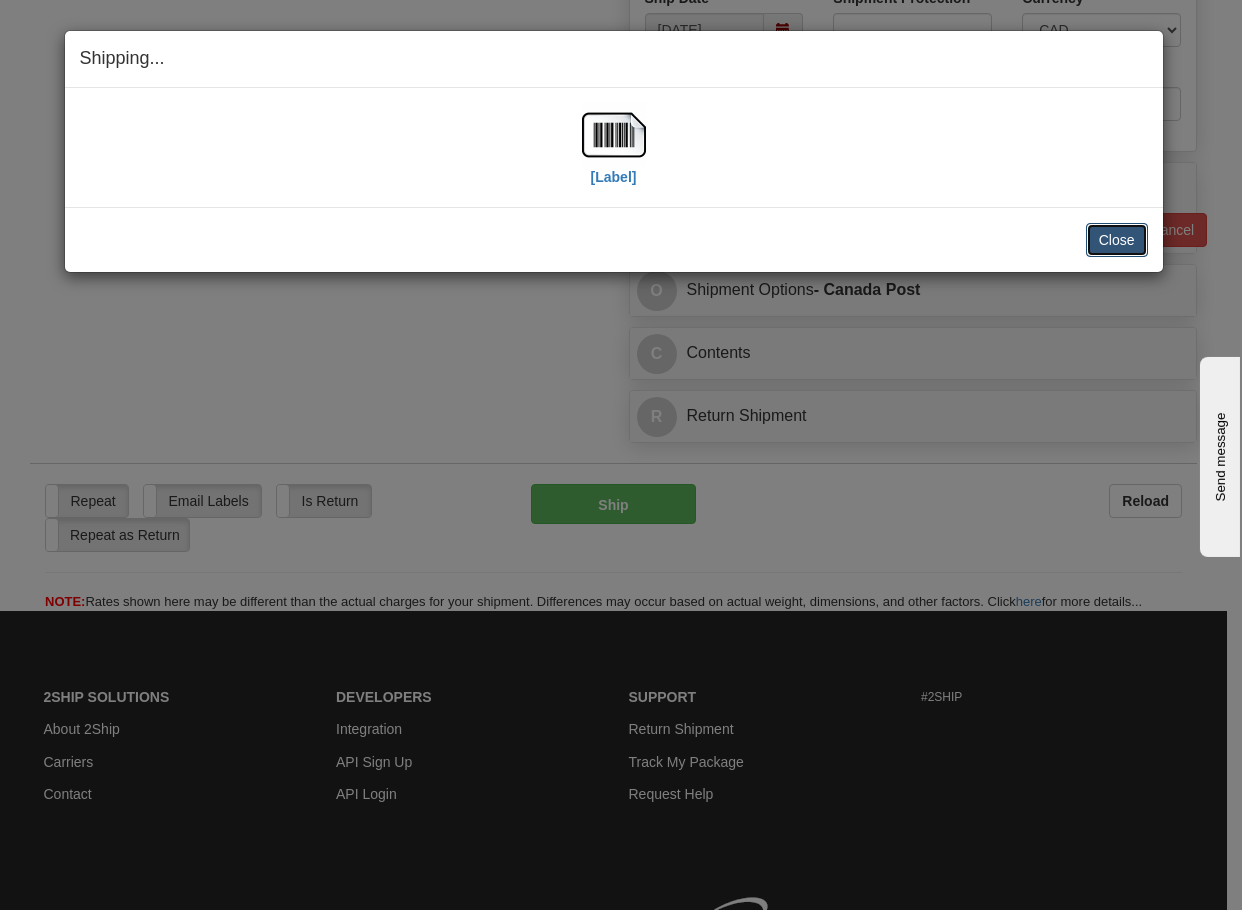 click on "Close" at bounding box center [1117, 240] 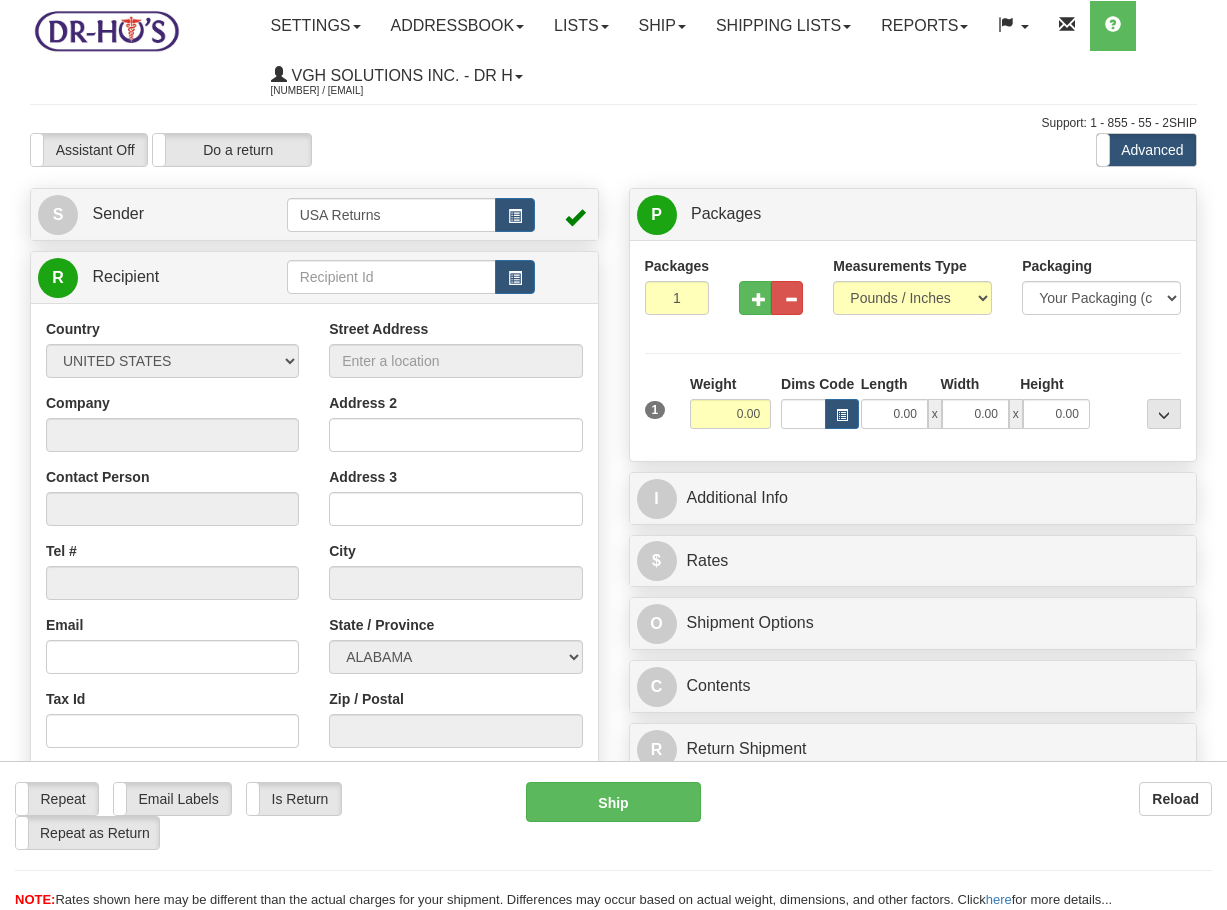 scroll, scrollTop: 0, scrollLeft: 0, axis: both 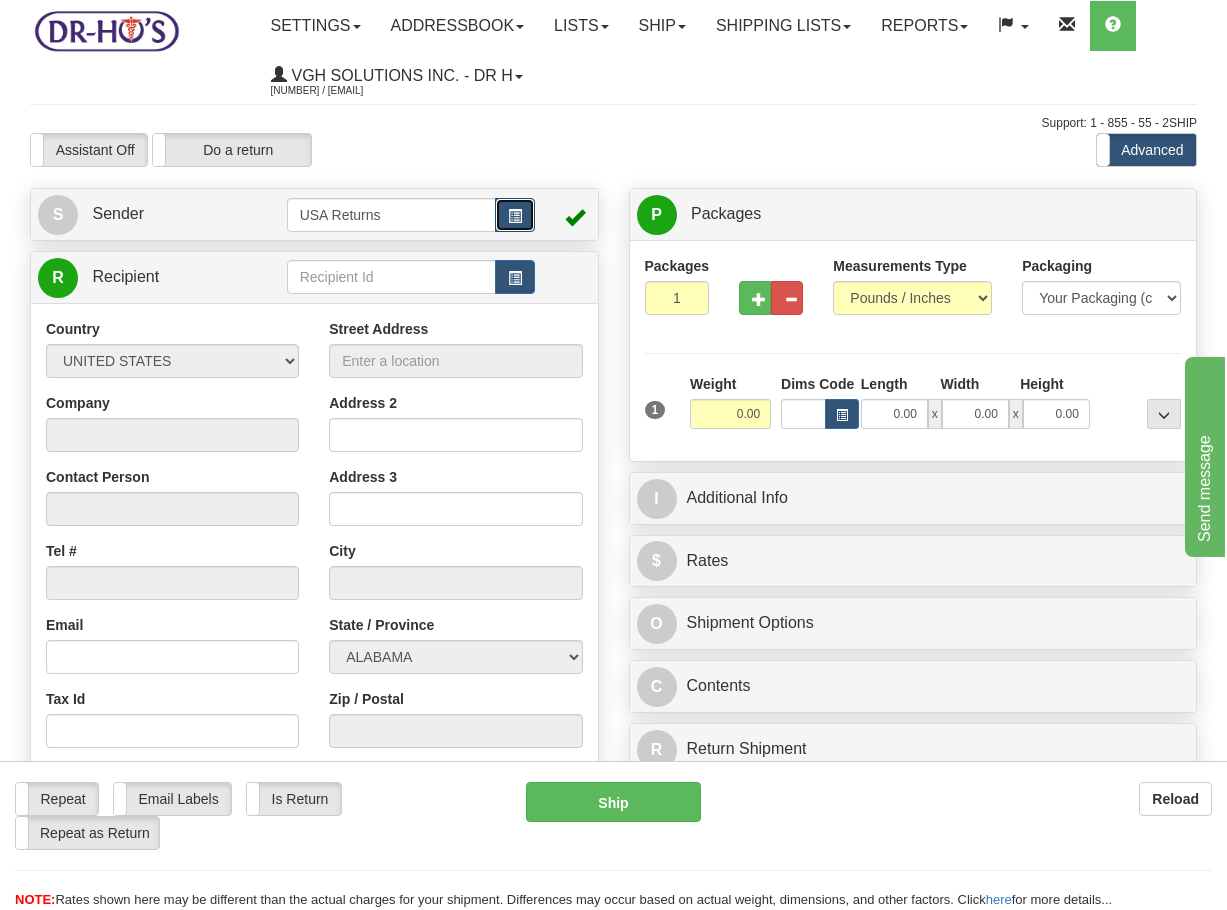 click at bounding box center (515, 215) 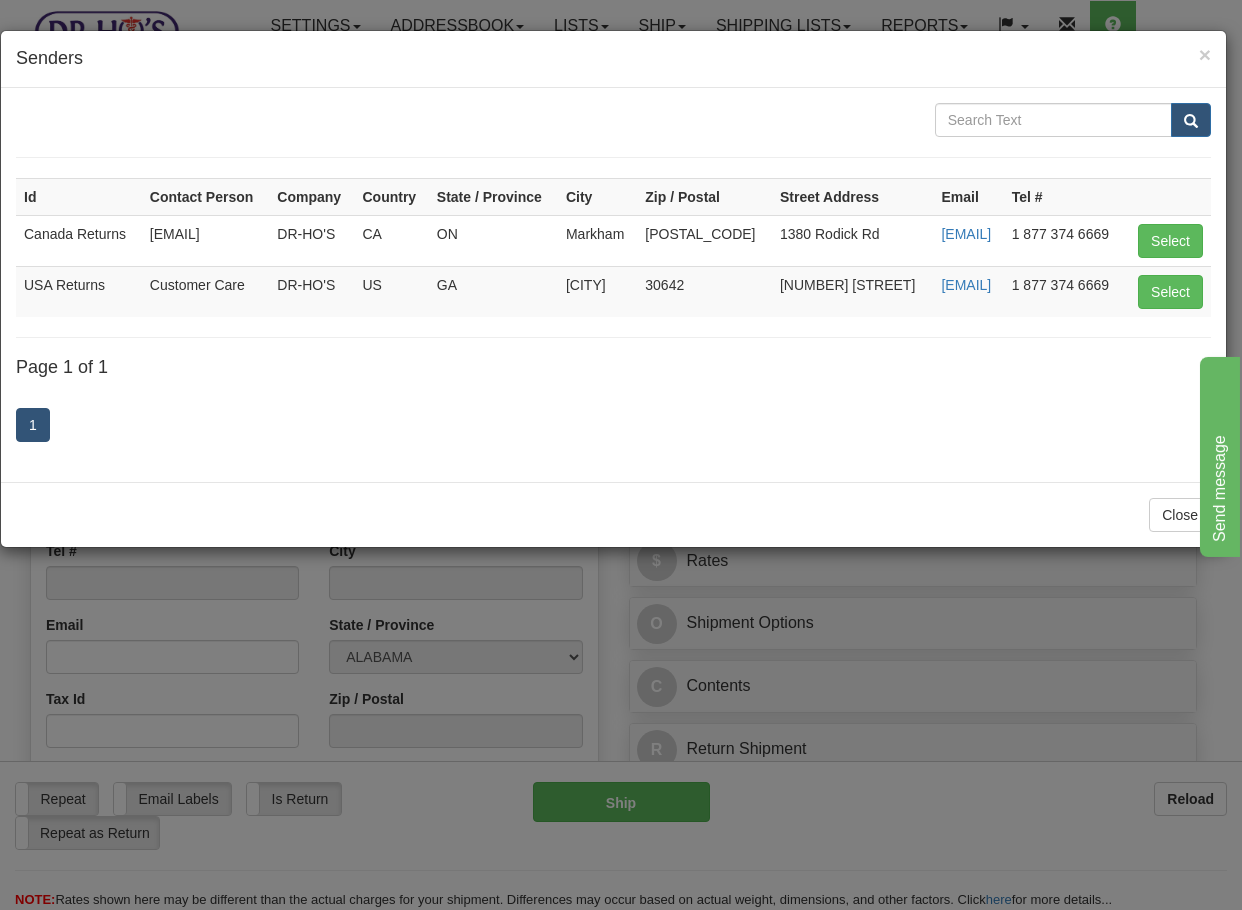 click on "Select" at bounding box center (1168, 240) 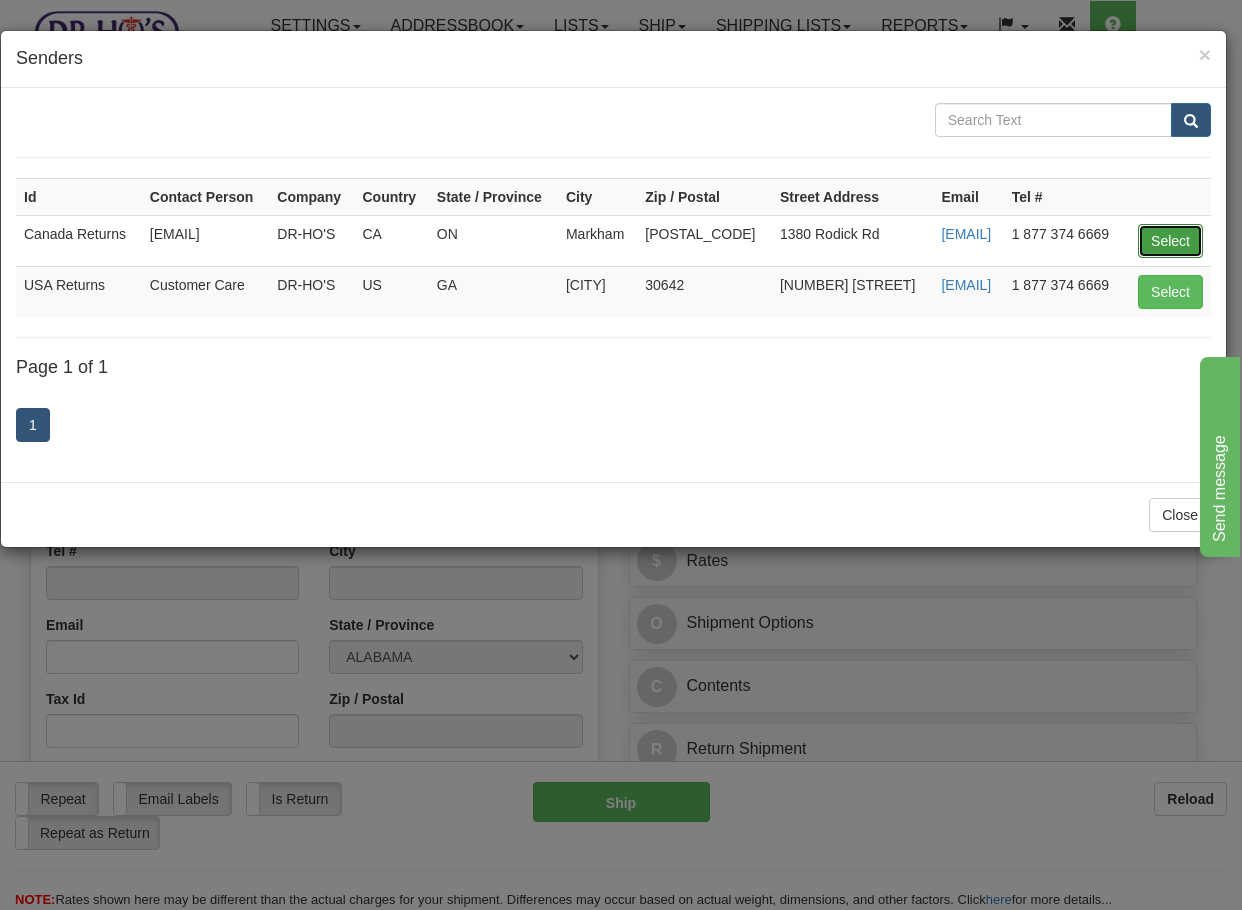 click on "Select" at bounding box center [1170, 241] 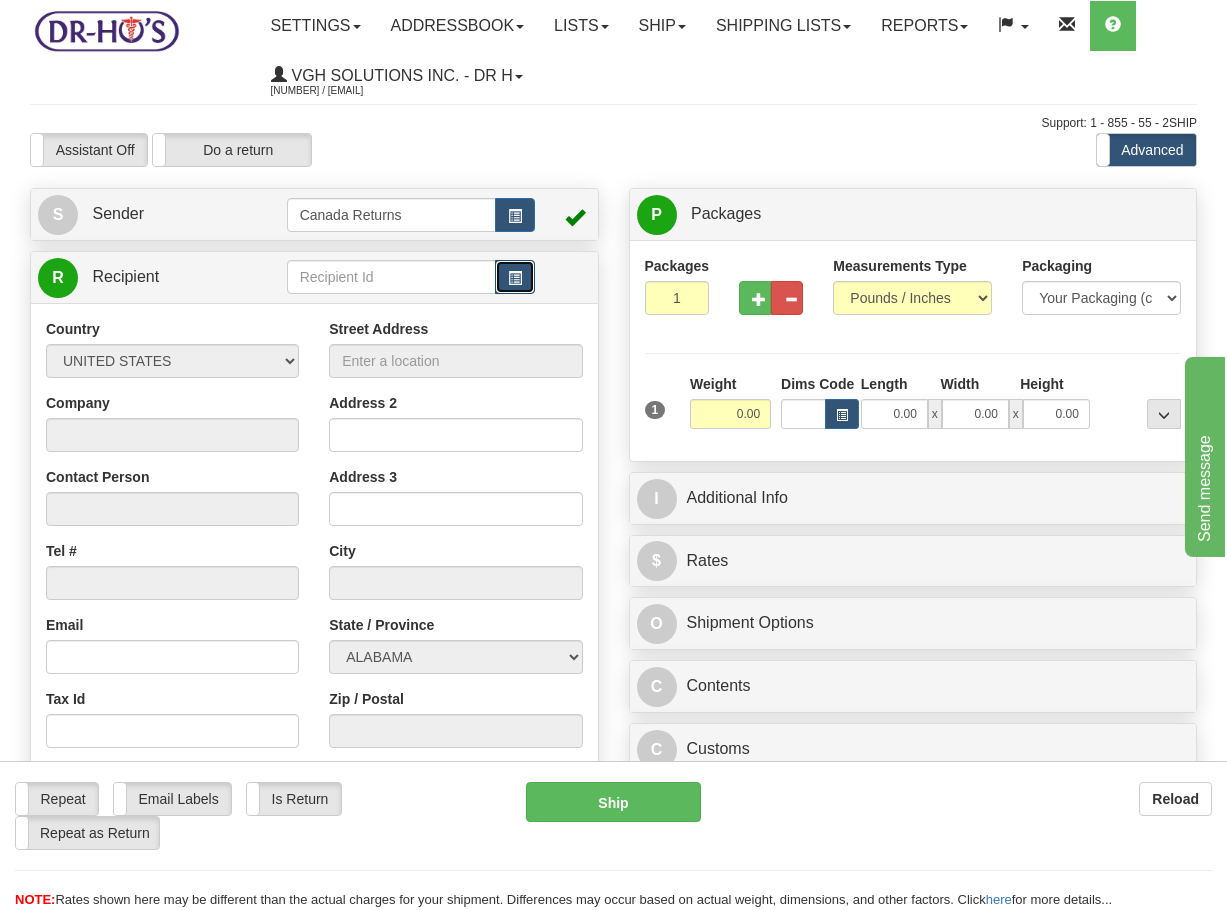 click at bounding box center [515, 277] 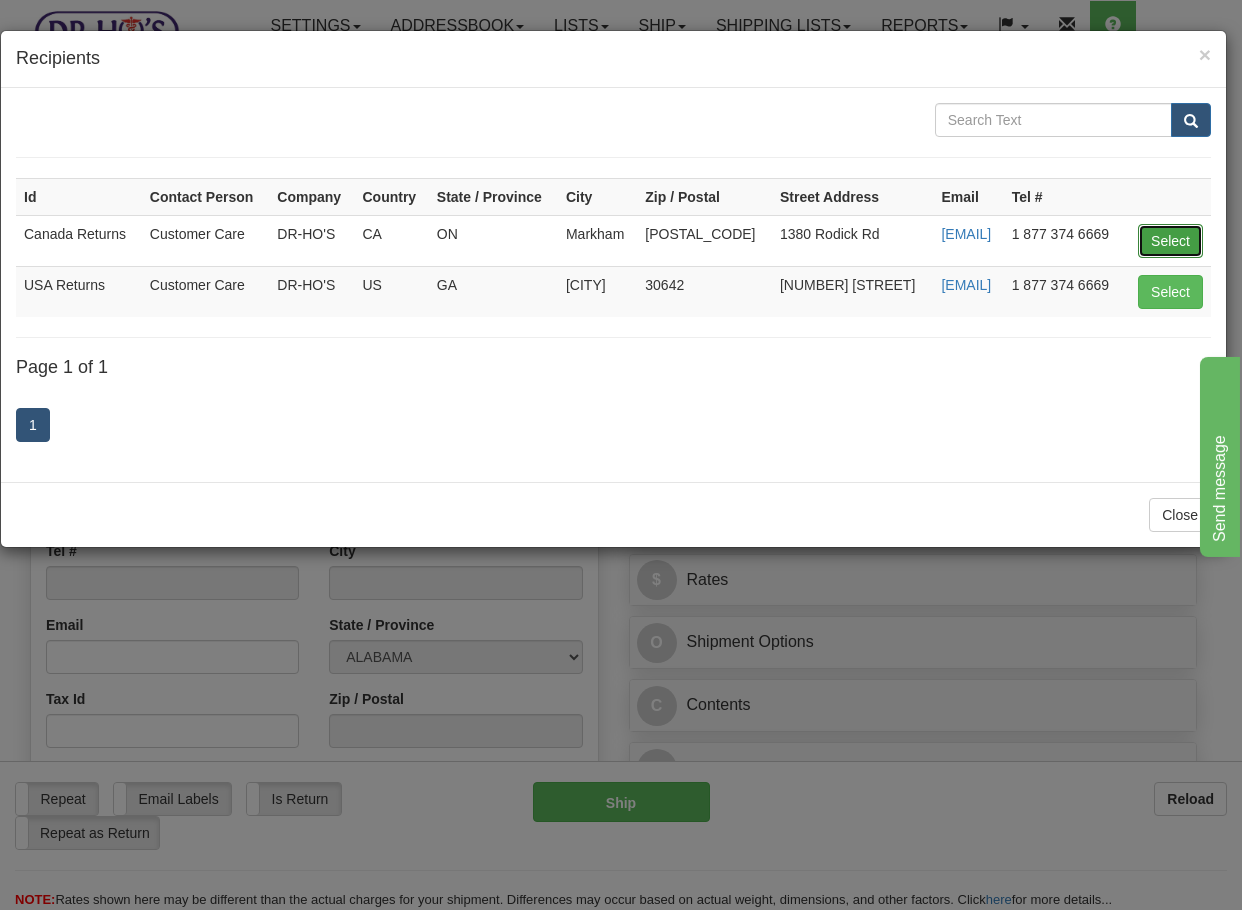 click on "Select" at bounding box center (1170, 241) 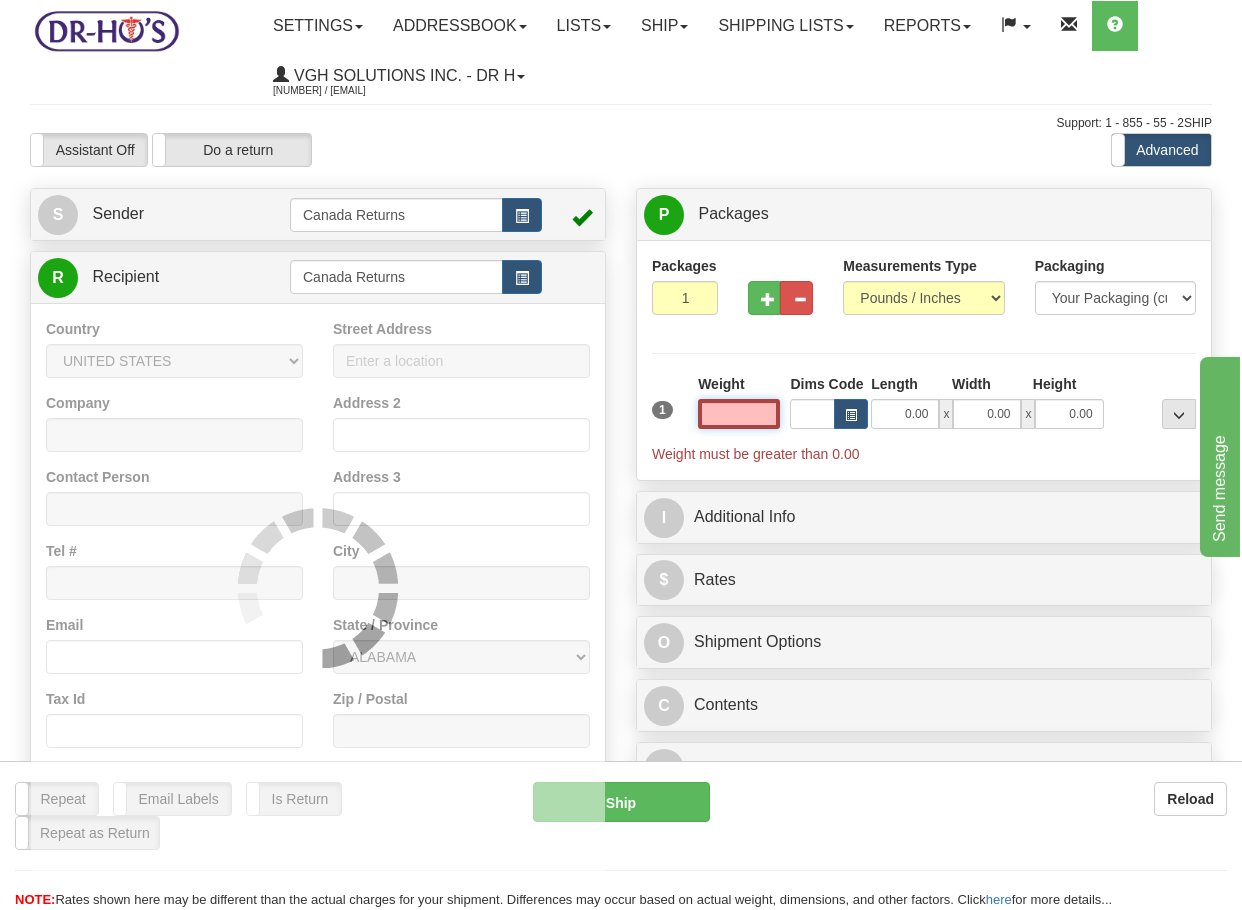 click at bounding box center [739, 414] 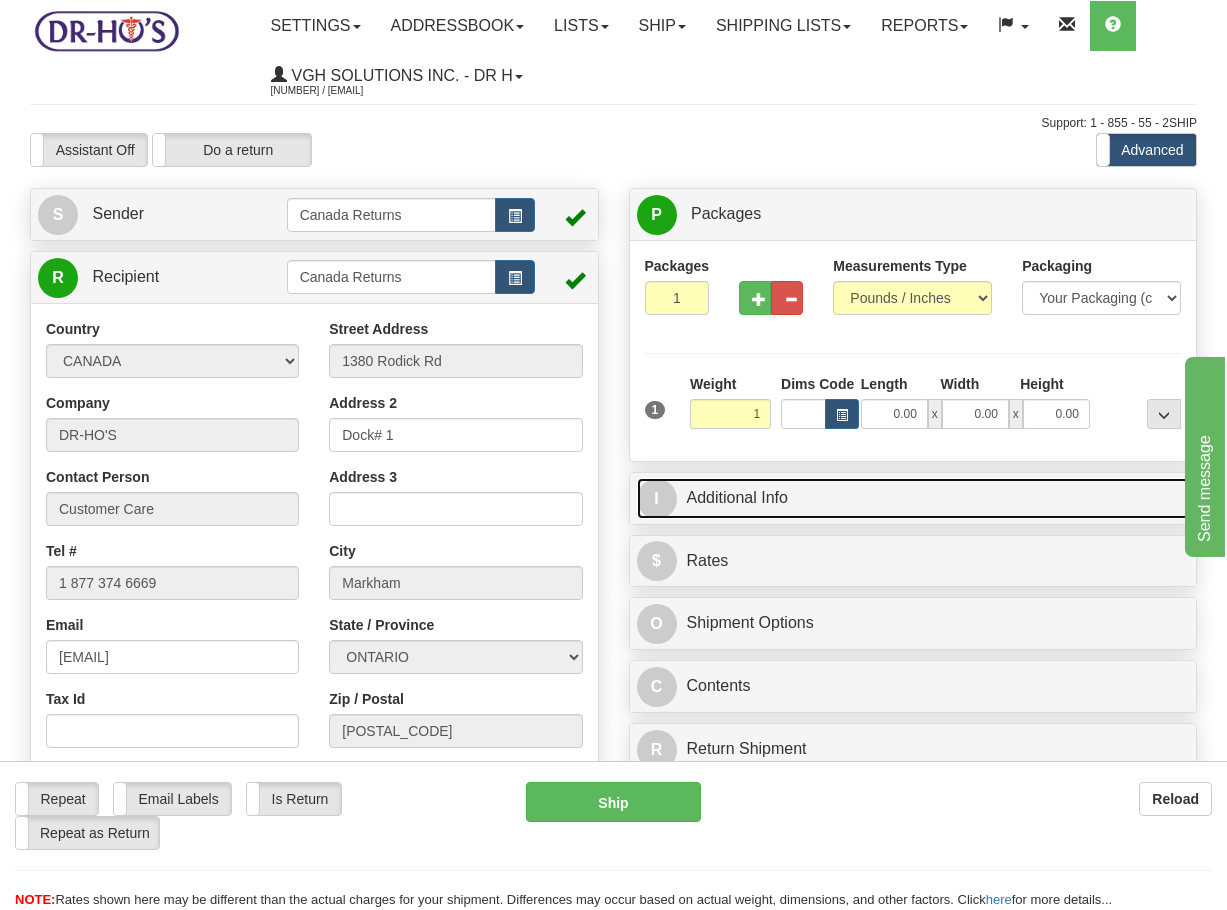 click on "I Additional Info" at bounding box center (913, 498) 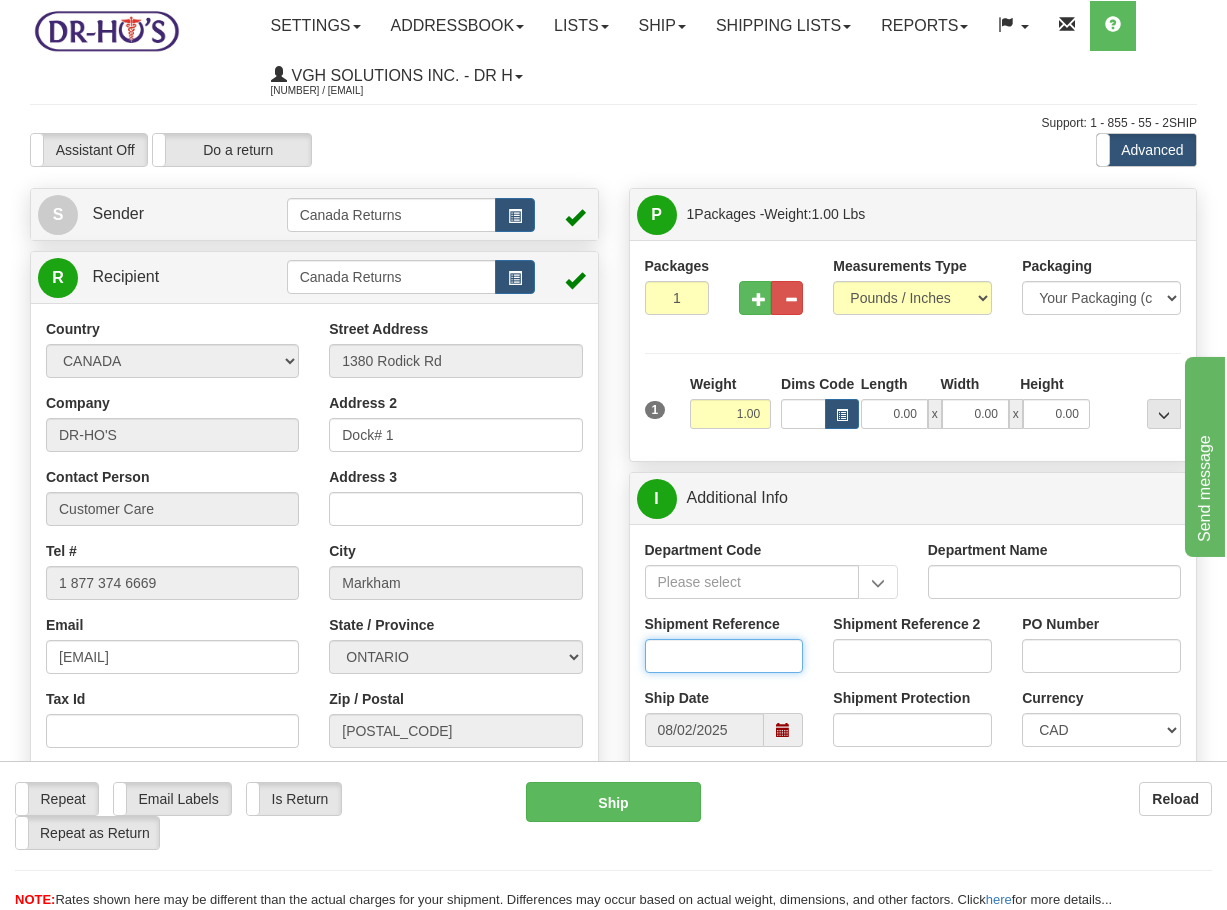 click on "Shipment Reference" at bounding box center (724, 656) 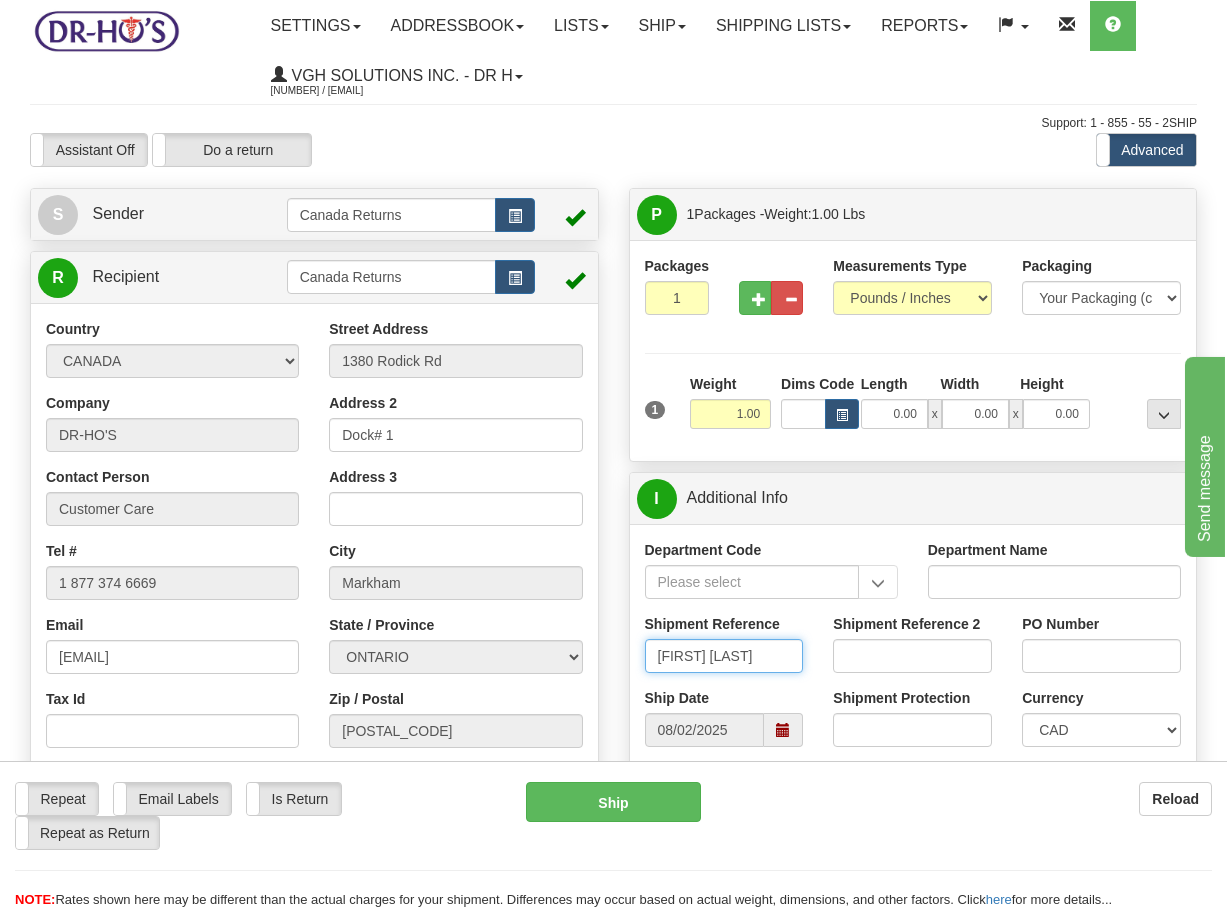 click at bounding box center (783, 730) 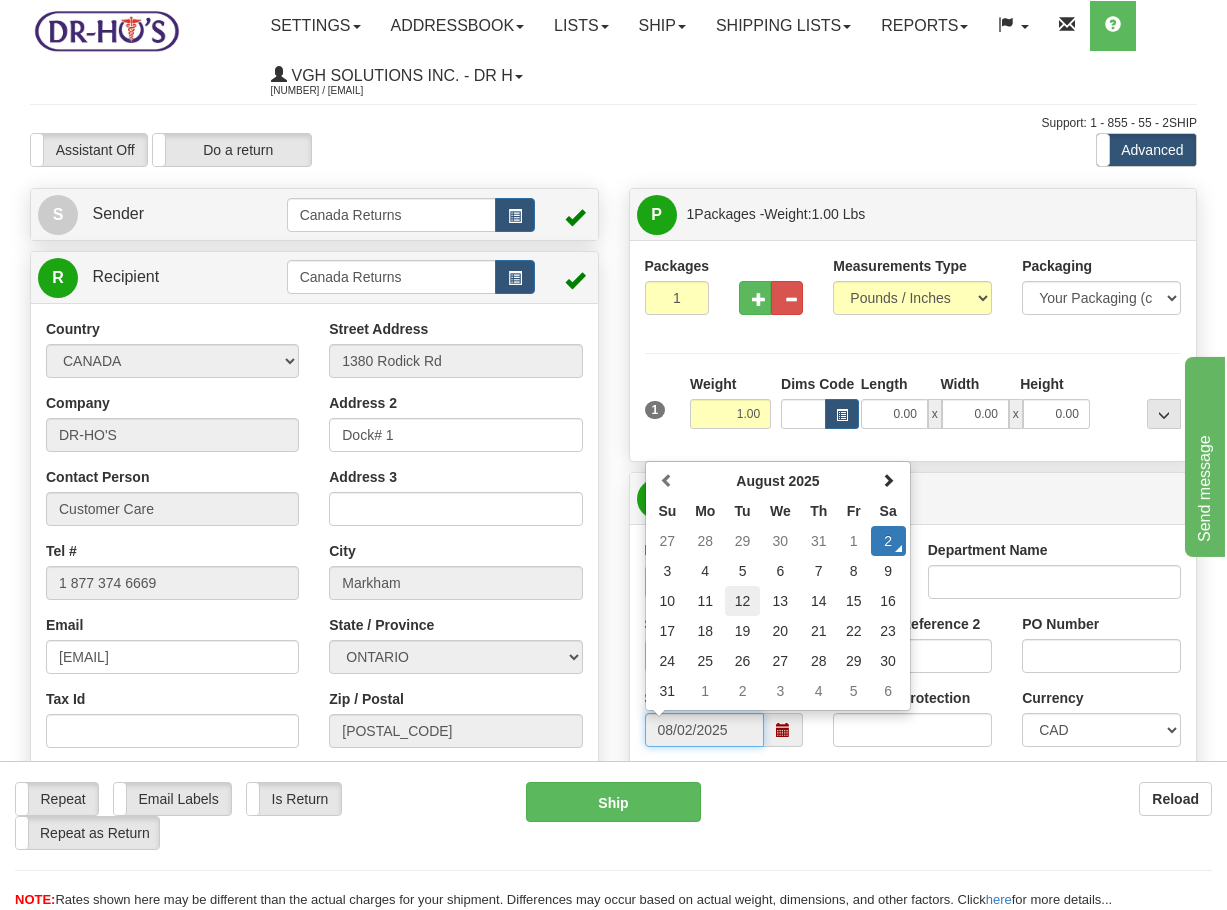 click on "12" at bounding box center [742, 601] 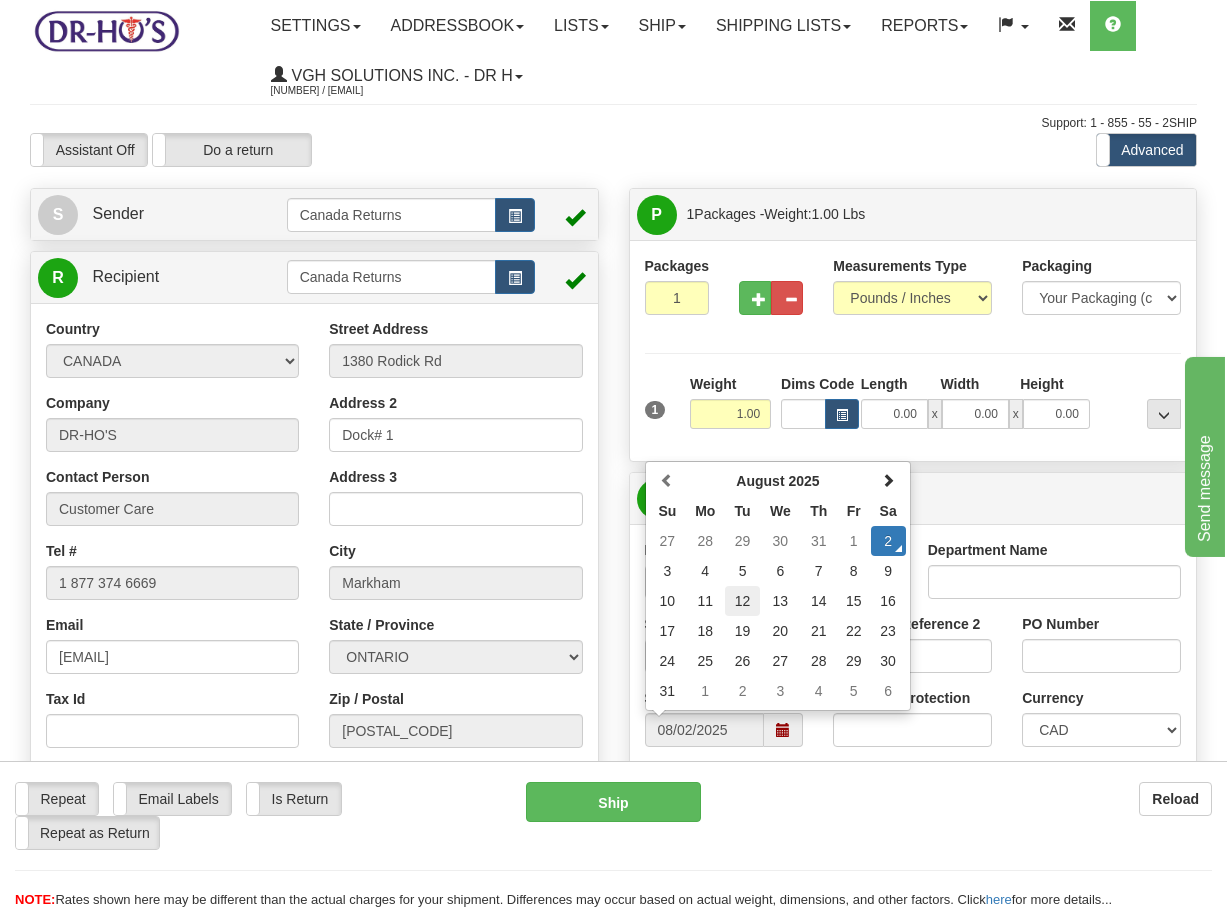 type on "[DATE]" 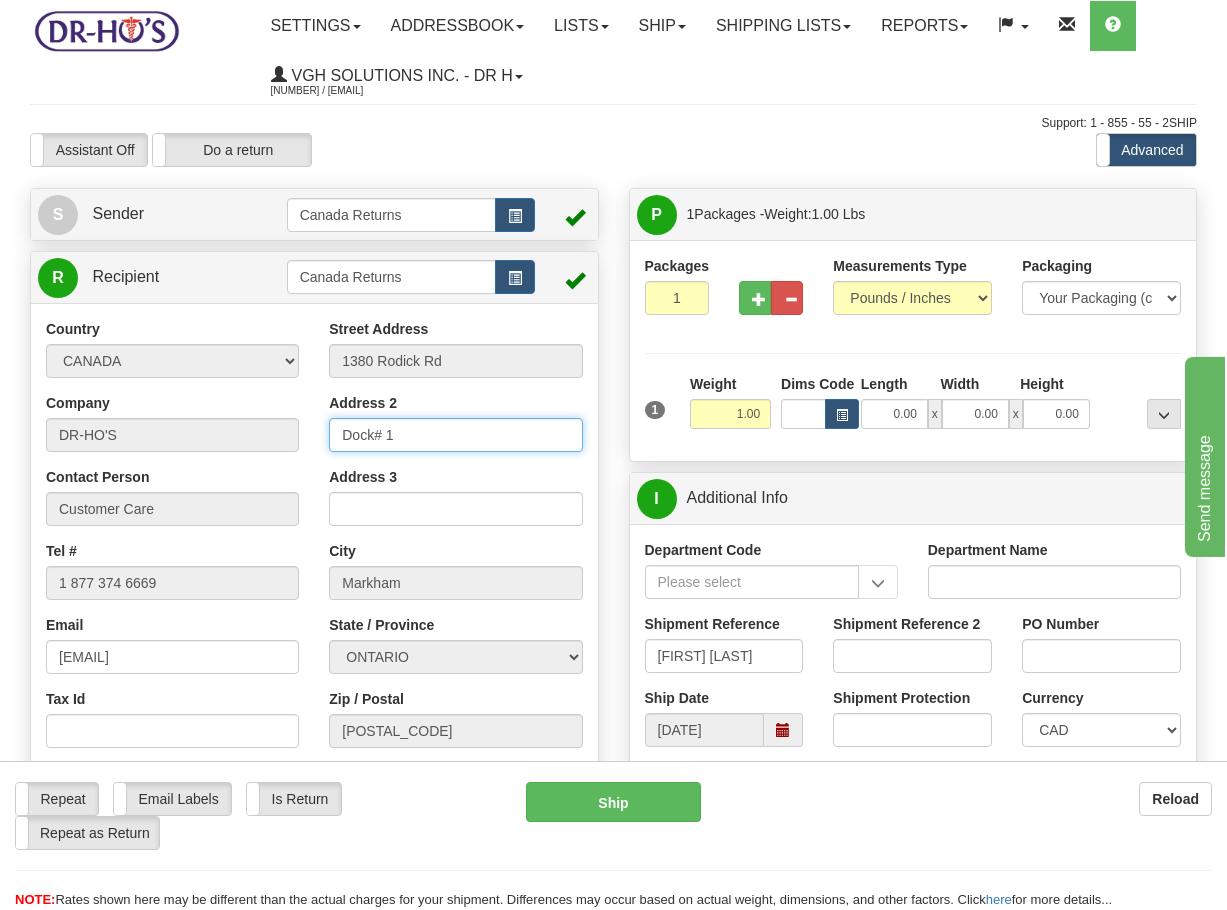 click on "Dock# 1" at bounding box center (455, 435) 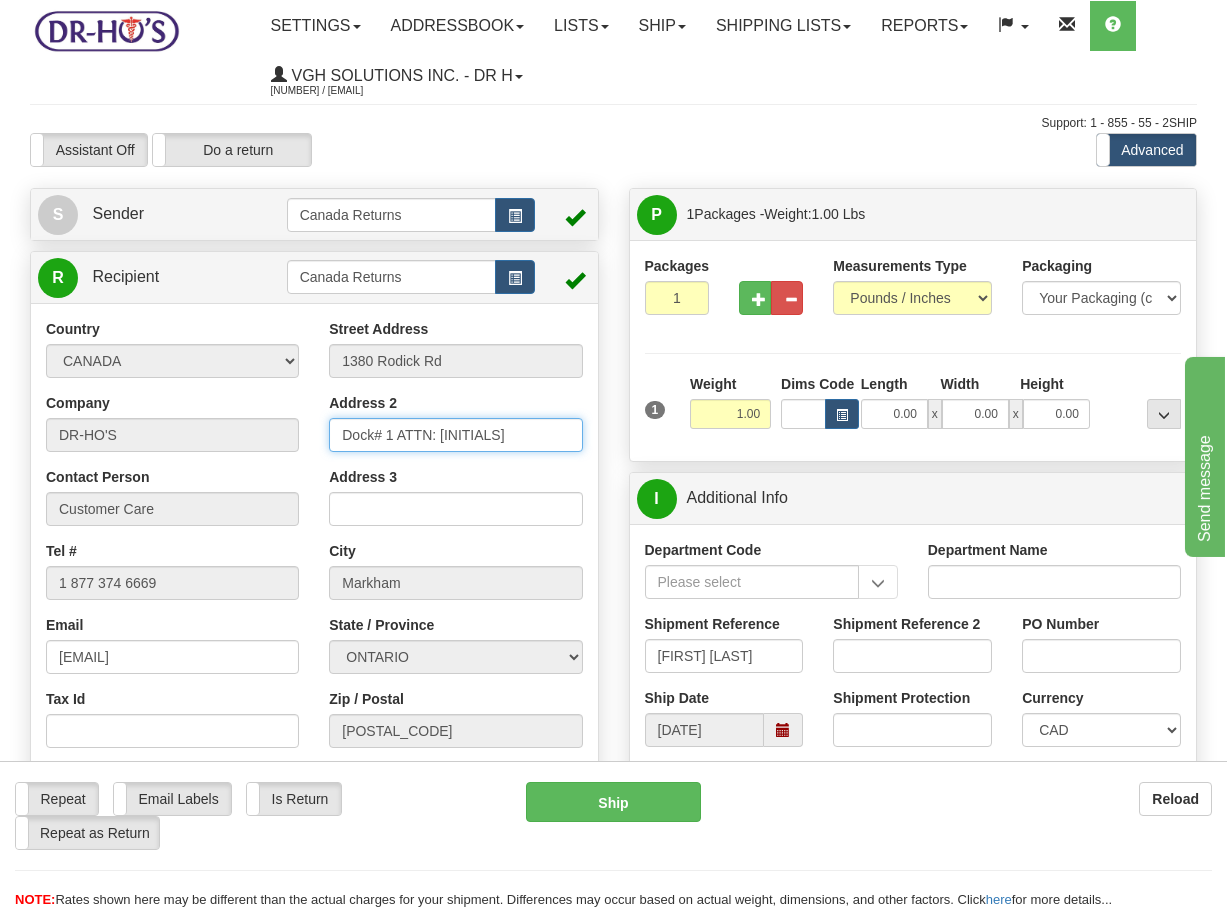 type on "Dock# 1 ATTN: [INITIALS]" 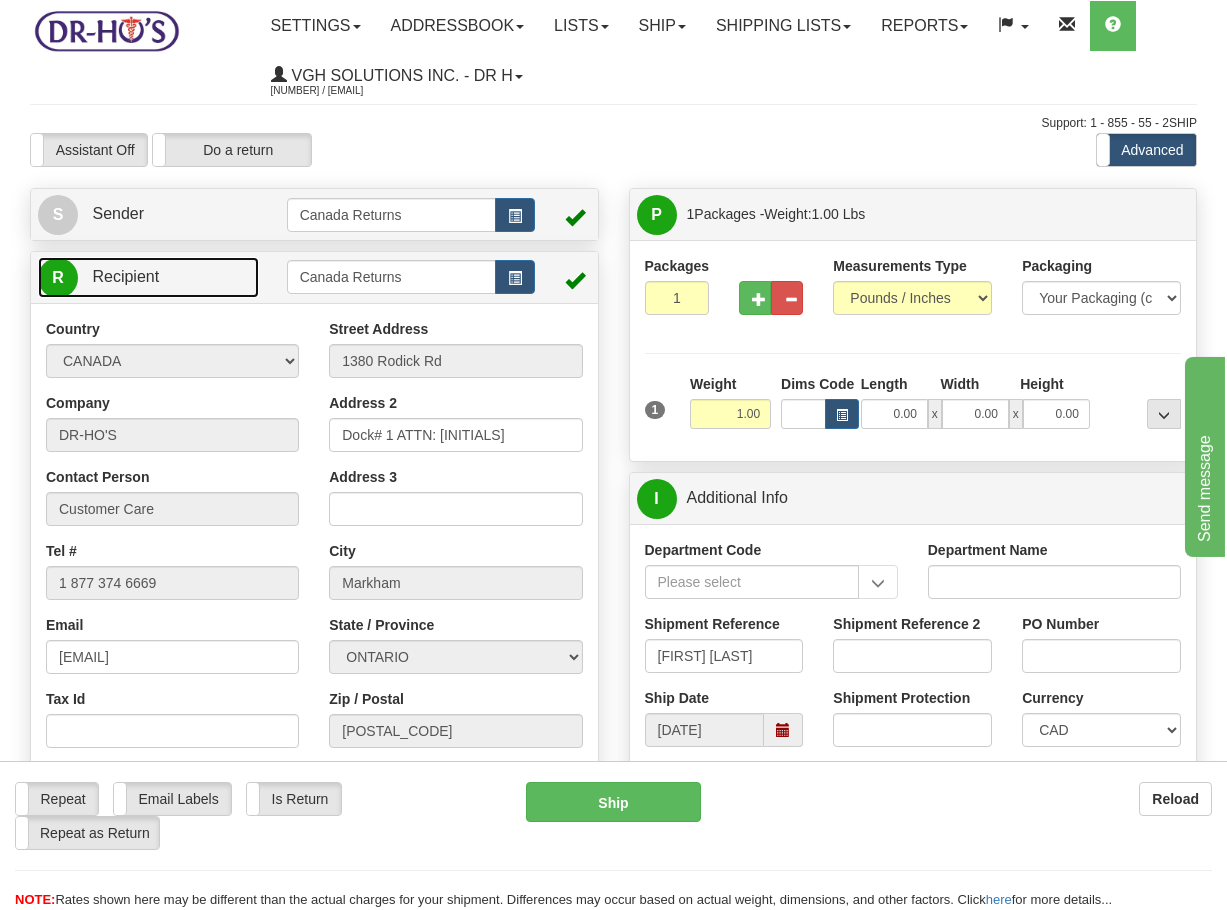 click on "R
Recipient" at bounding box center (148, 277) 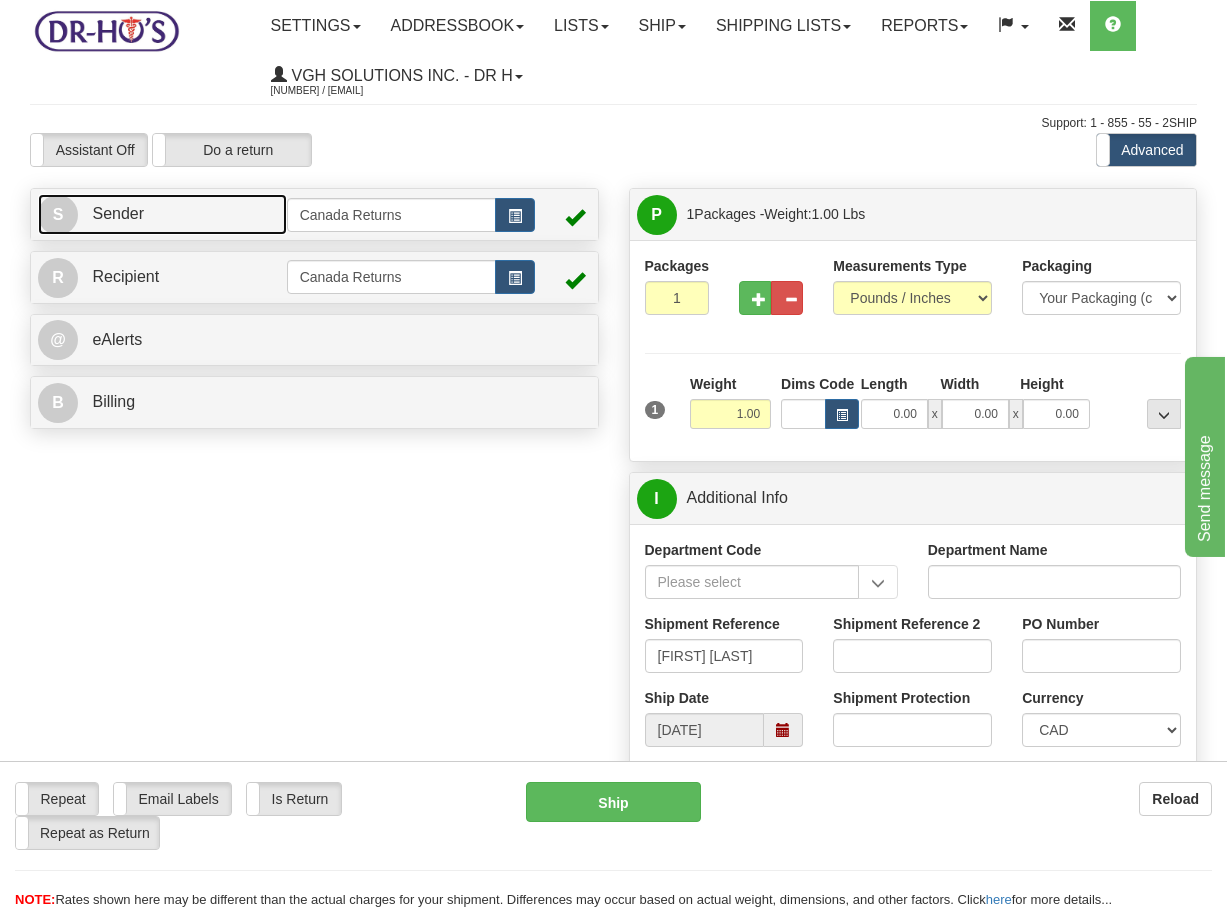 click on "S
Sender" at bounding box center [162, 214] 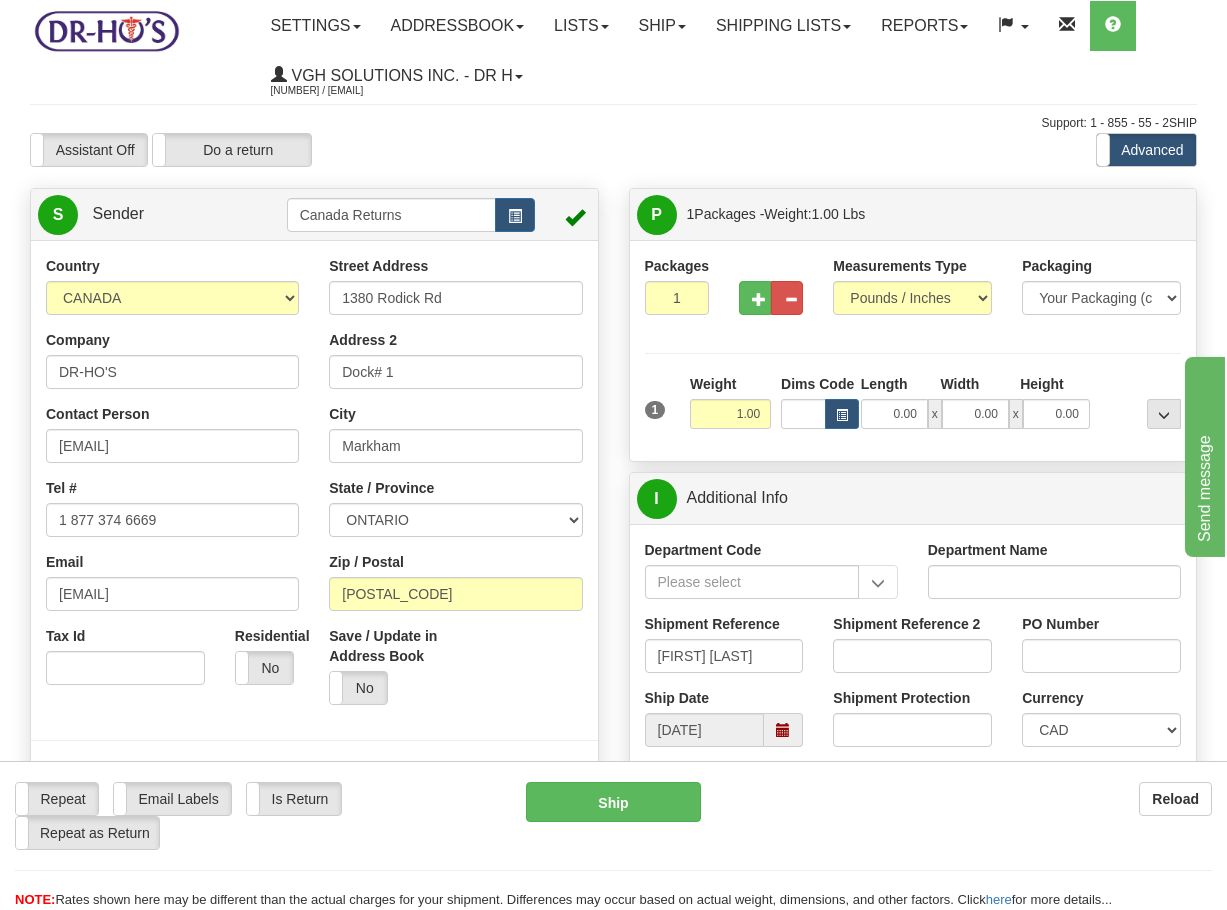 click on "Street Address
[NUMBER] [STREET]
Address 2
Dock# 1
City
[CITY]
State / Province
ALBERTA BRITISH COLUMBIA MANITOBA NEW BRUNSWICK NEWFOUNDLAND NOVA SCOTIA NUNAVUT NW TERRITORIES ONTARIO PRINCE EDWARD ISLAND QUEBEC SASKATCHEWAN YUKON TERRITORY
Zip / Postal
[POSTAL_CODE]
Save / Update in Address Book
Yes No" at bounding box center [455, 488] 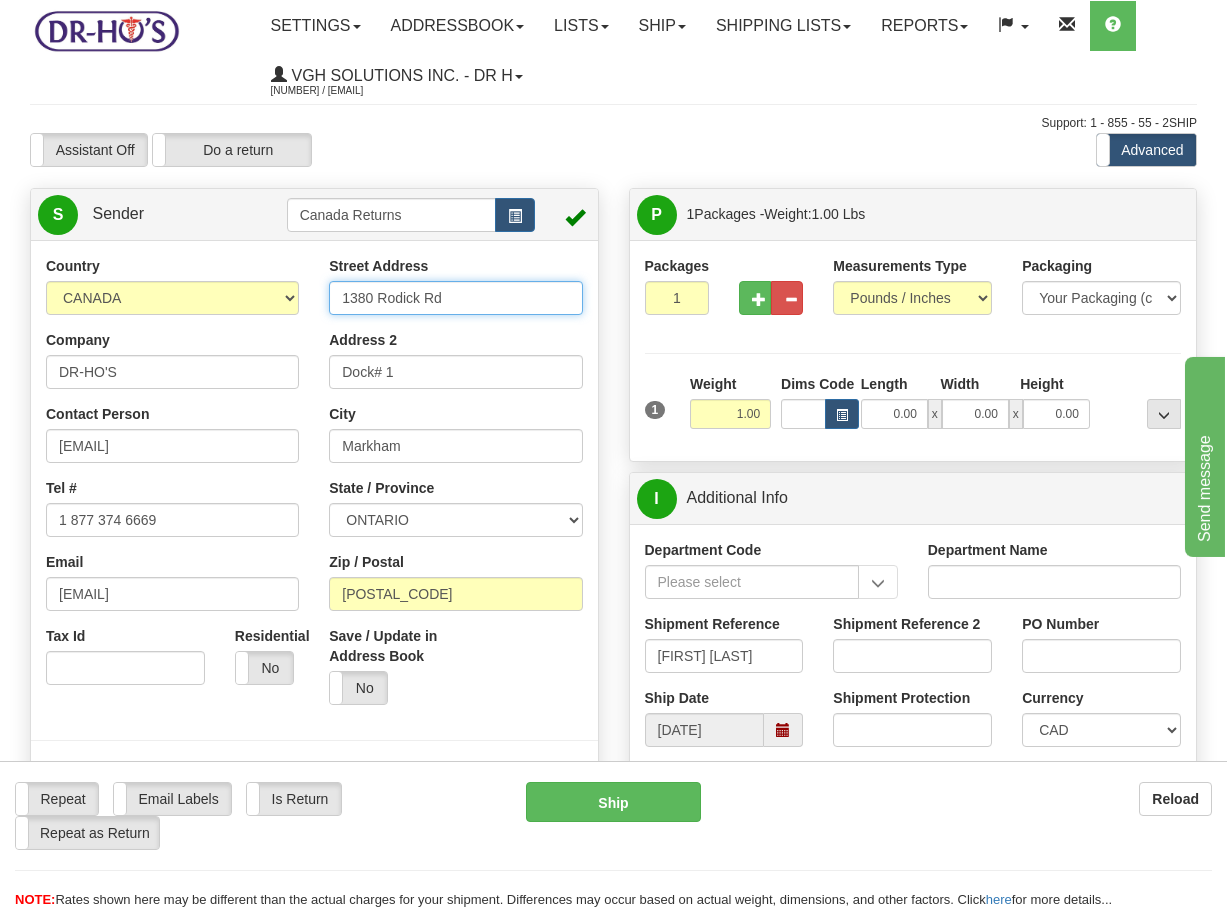 click on "1380 Rodick Rd" at bounding box center (455, 298) 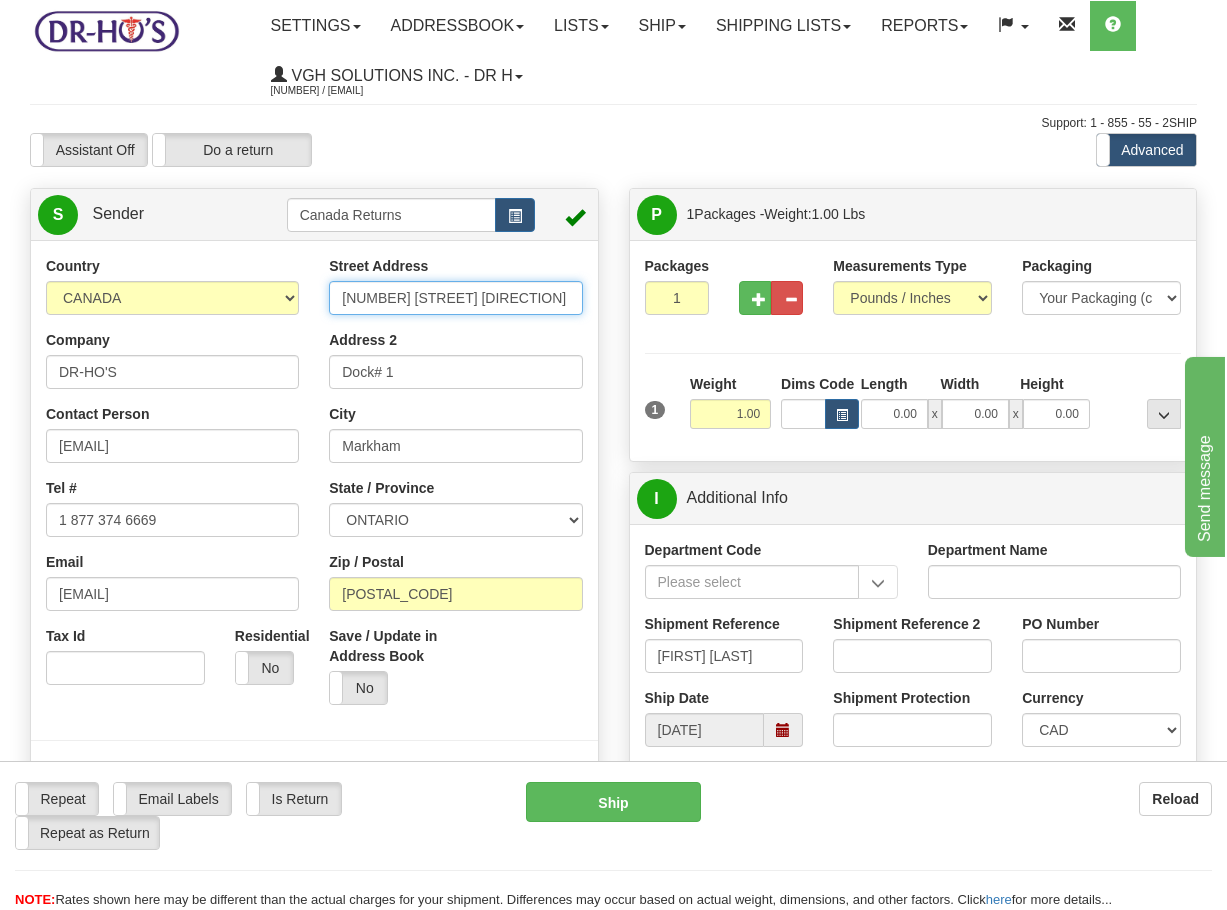 type on "[NUMBER] [STREET] [DIRECTION]" 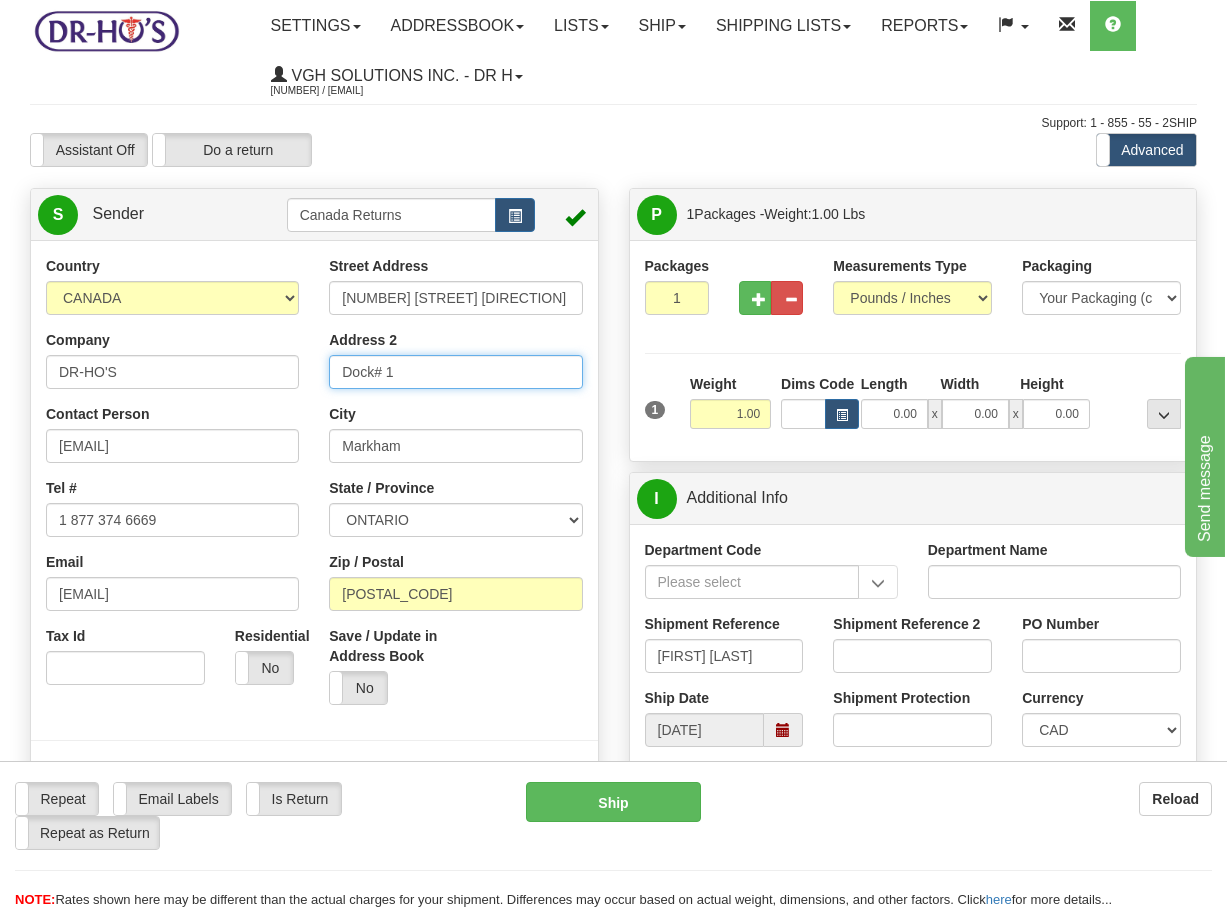 click on "Country
AFGHANISTAN
ALAND ISLANDS
ALBANIA
ALGERIA
AMERICAN SAMOA
ANDORRA
ANGOLA
ANGUILLA
ANTIGUA AND BARBUDA
ARGENTINA
ARMENIA
ARUBA
AUSTRALIA
AUSTRIA
AZERBAIJAN
AZORES
BAHAMAS
BAHRAIN
BANGLADESH
BARBADOS
BELARUS
BELGIUM
BELIZE
BENIN
BERMUDA
BHUTAN
BOLIVIA
BONAIRE, SAINT EUSTATIUS AND SABA
BOSNIA
BOTSWANA
BOUVET ISLAND
BRAZIL
BRITISH INDIAN OCEAN TERRITORY
BRITISH VIRGIN ISLANDS
BRUNEI
BULGARIA
BURKINA FASO
BURUNDI
CAMBODIA
CAMEROON
CANADA
CANARY ISLANDS
CAPE VERDE
CAYMAN ISLANDS
CENTRAL AFRICAN REPUBLIC
CHAD
CHILE
CHINA
CHRISTMAS ISLAND
COCOS (KEELING) ISLANDS
COLOMBIA
COMOROS
CONGO
CONGO, DEMOCRATIC REPUBLIC OF
COOK ISLANDS
COSTA RICA
CROATIA
CURAÇAO
CYPRUS
CZECH REPUBLIC
DENMARK
DJIBOUTI
DOMINICA
DOMINICAN REPUBLIC
EAST TIMOR
ECUADOR
EGYPT
EL SALVADOR
EQUATORIAL GUINEA
ERITREA
ESTONIA
ETHIOPIA" at bounding box center [314, 533] 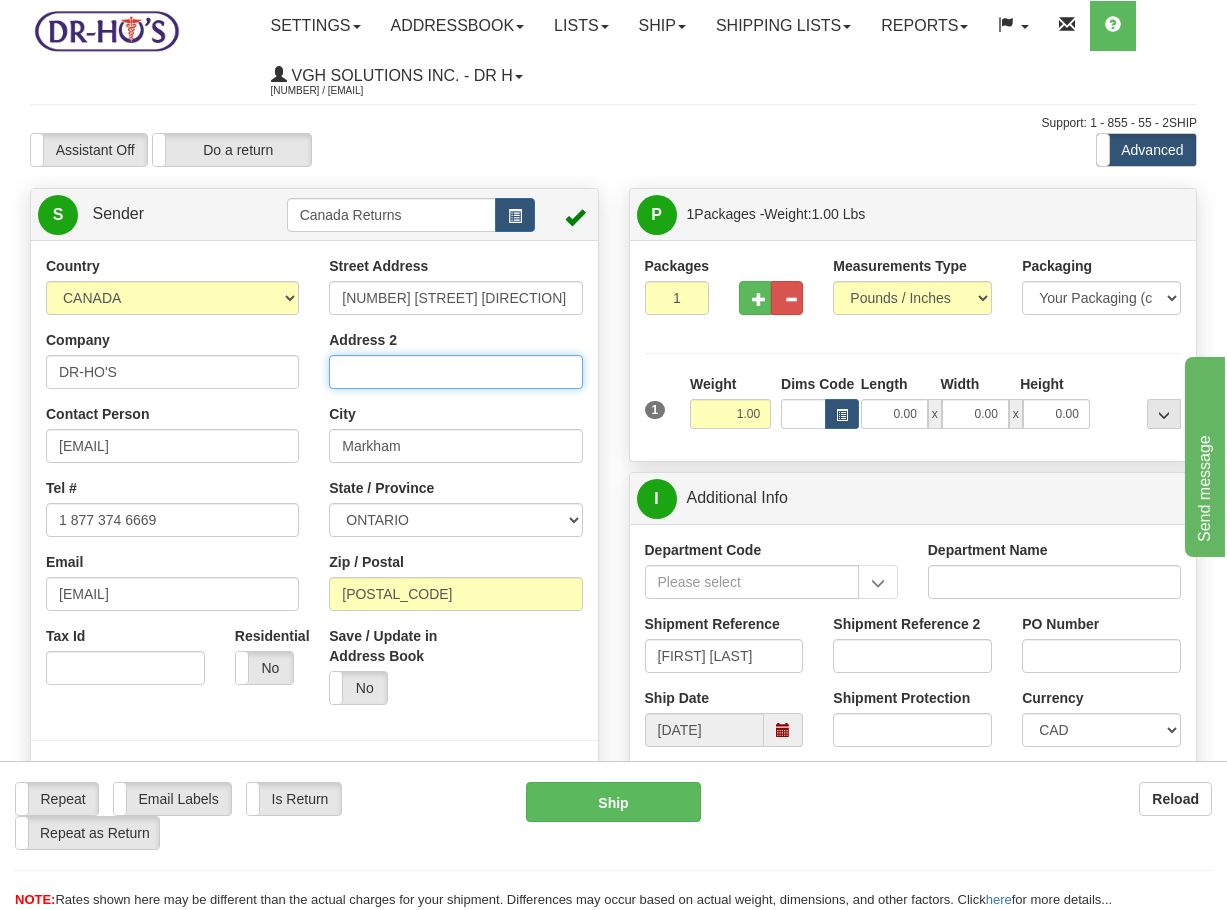 type 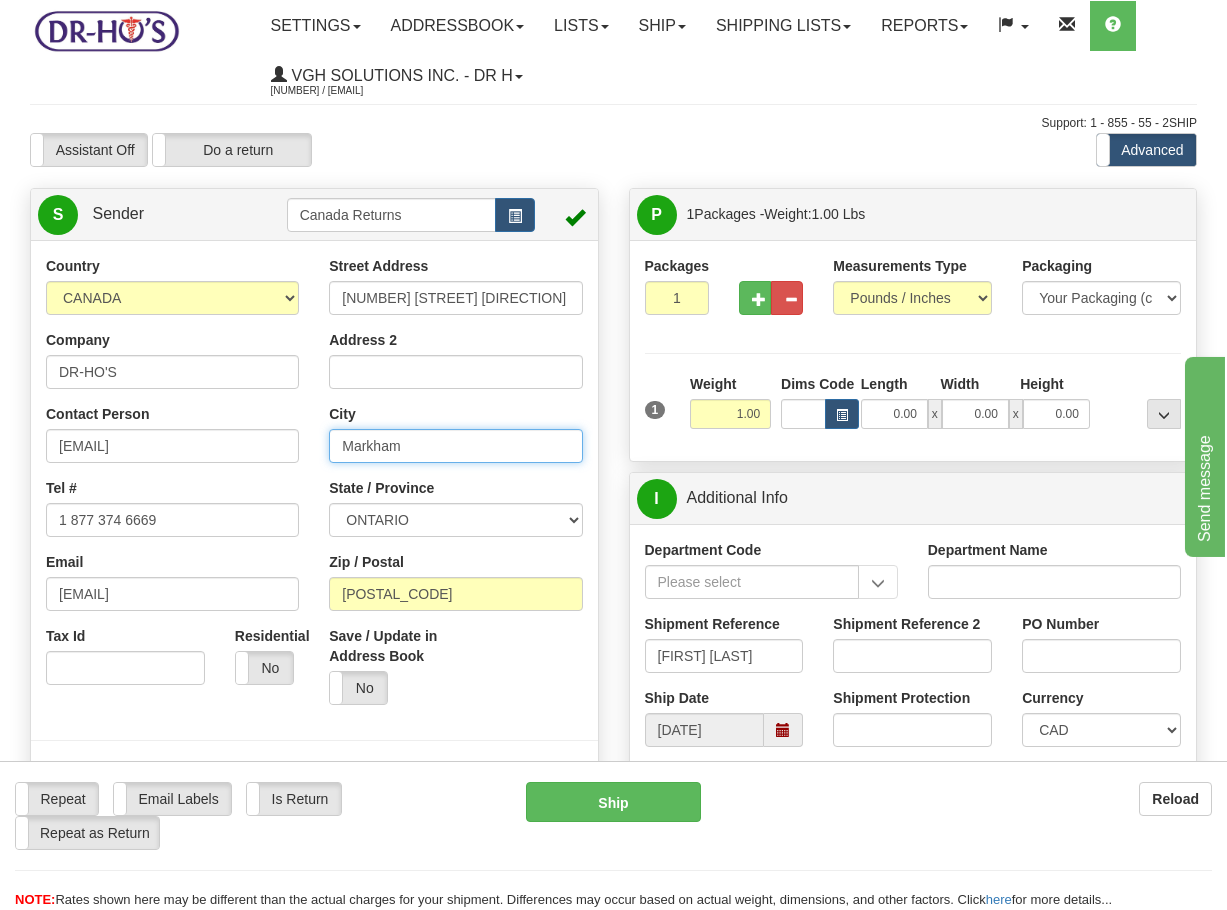 click on "Markham" at bounding box center [455, 446] 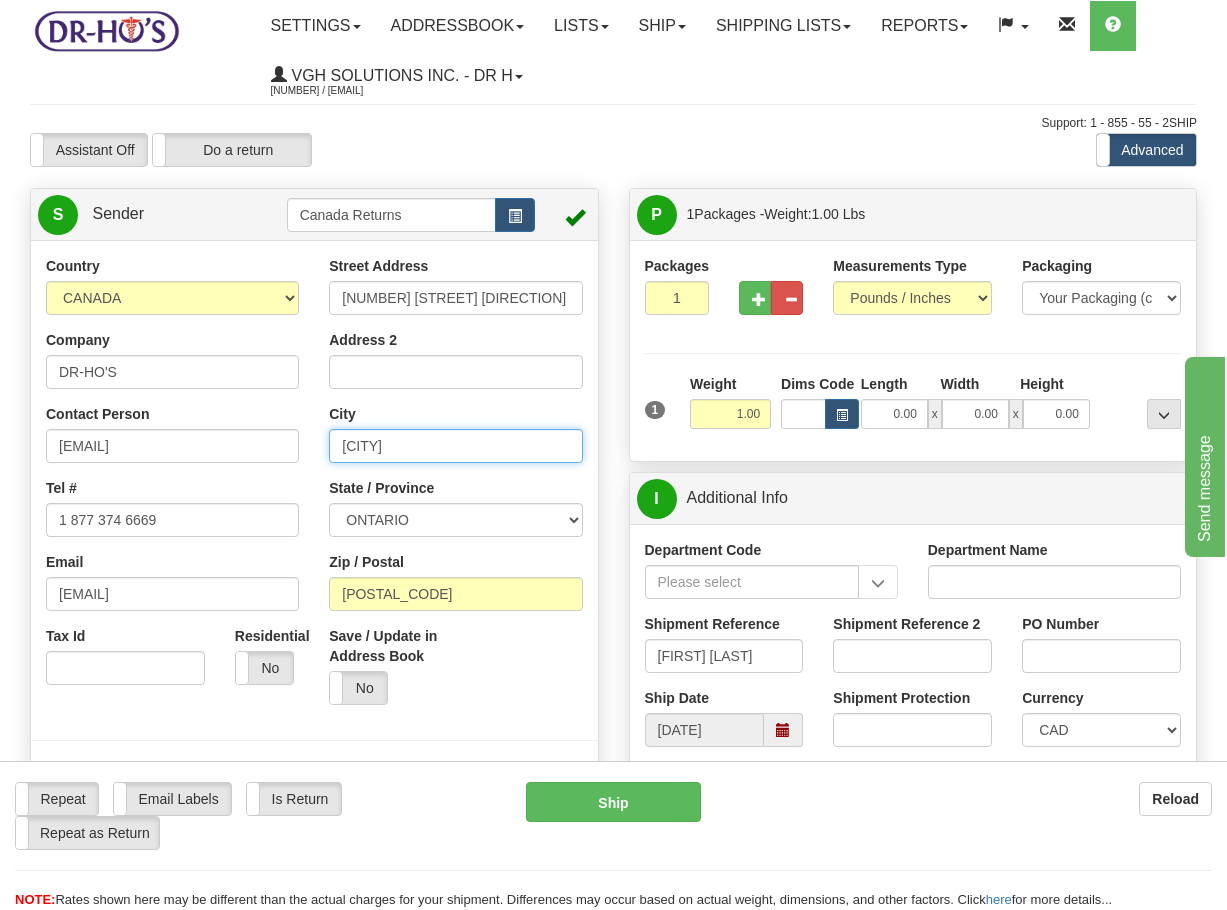 type on "[CITY]" 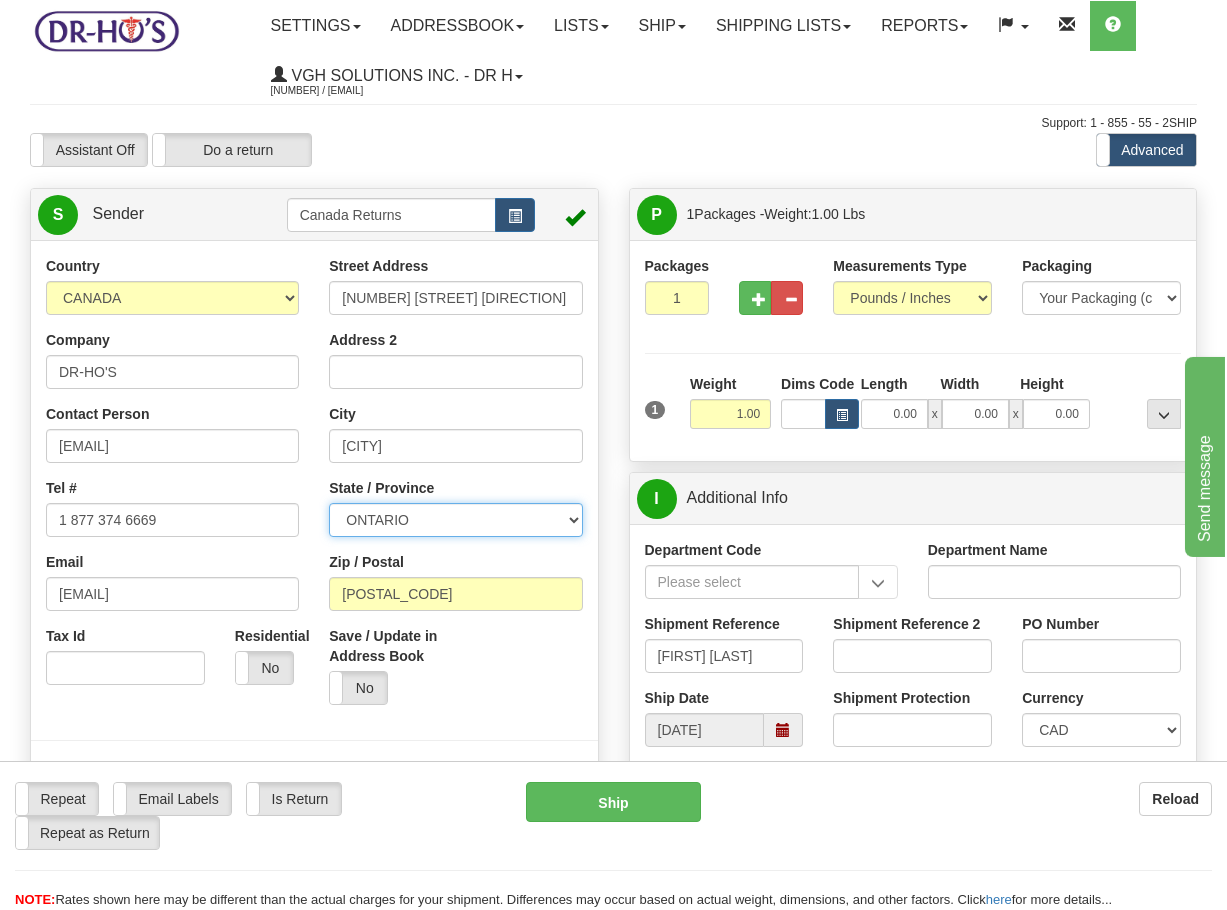 click on "ALBERTA BRITISH COLUMBIA MANITOBA NEW BRUNSWICK NEWFOUNDLAND NOVA SCOTIA NUNAVUT NW TERRITORIES ONTARIO PRINCE EDWARD ISLAND QUEBEC SASKATCHEWAN YUKON TERRITORY" at bounding box center (455, 520) 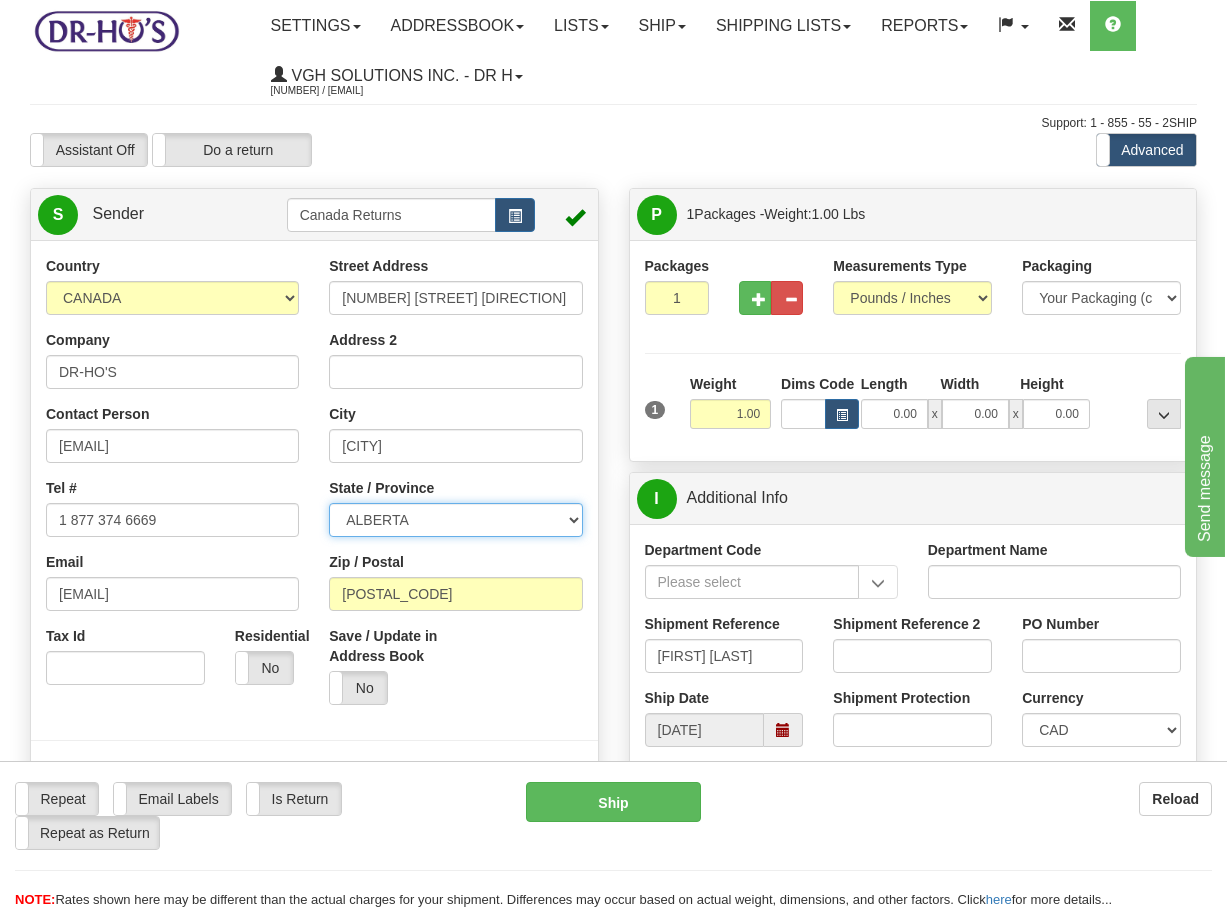 click on "ALBERTA BRITISH COLUMBIA MANITOBA NEW BRUNSWICK NEWFOUNDLAND NOVA SCOTIA NUNAVUT NW TERRITORIES ONTARIO PRINCE EDWARD ISLAND QUEBEC SASKATCHEWAN YUKON TERRITORY" at bounding box center [455, 520] 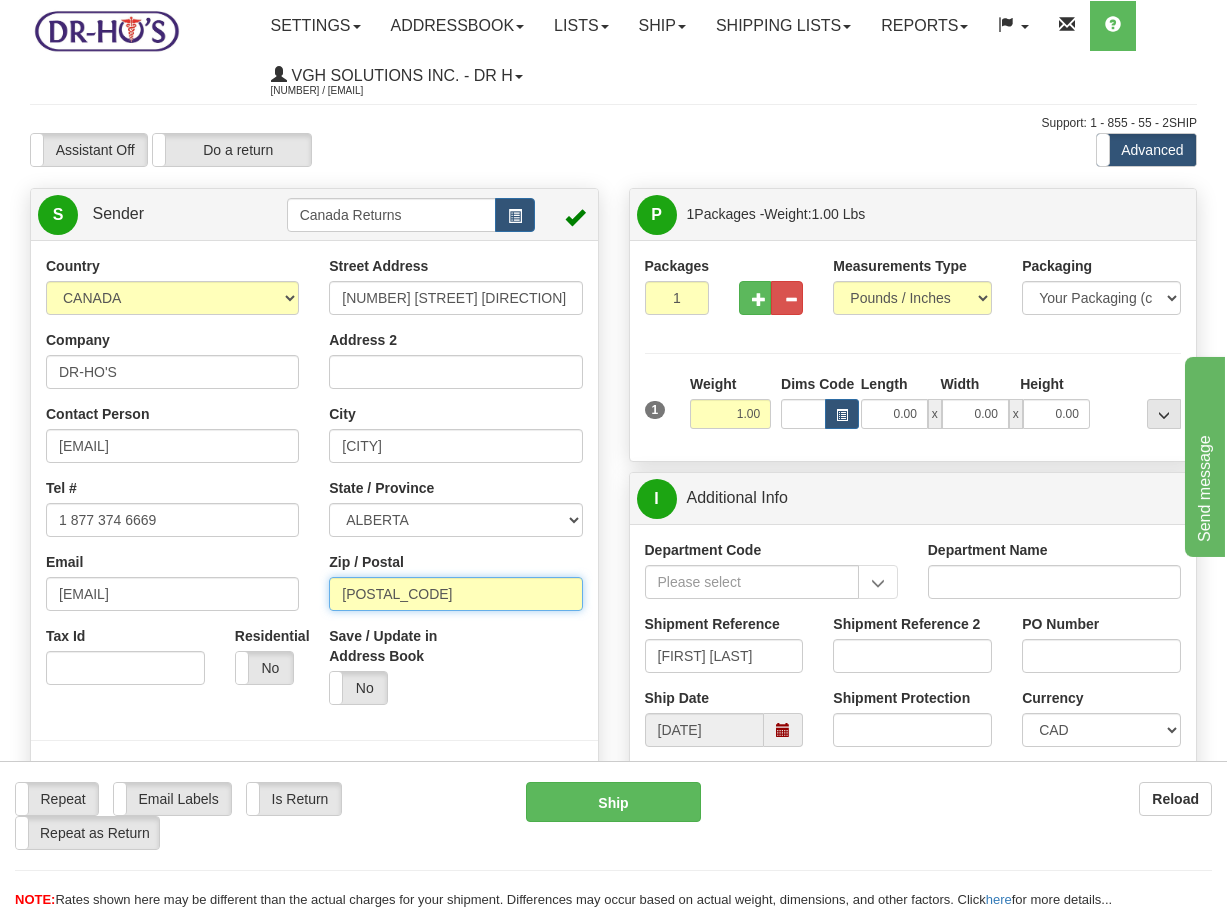 click on "[POSTAL_CODE]" at bounding box center (455, 594) 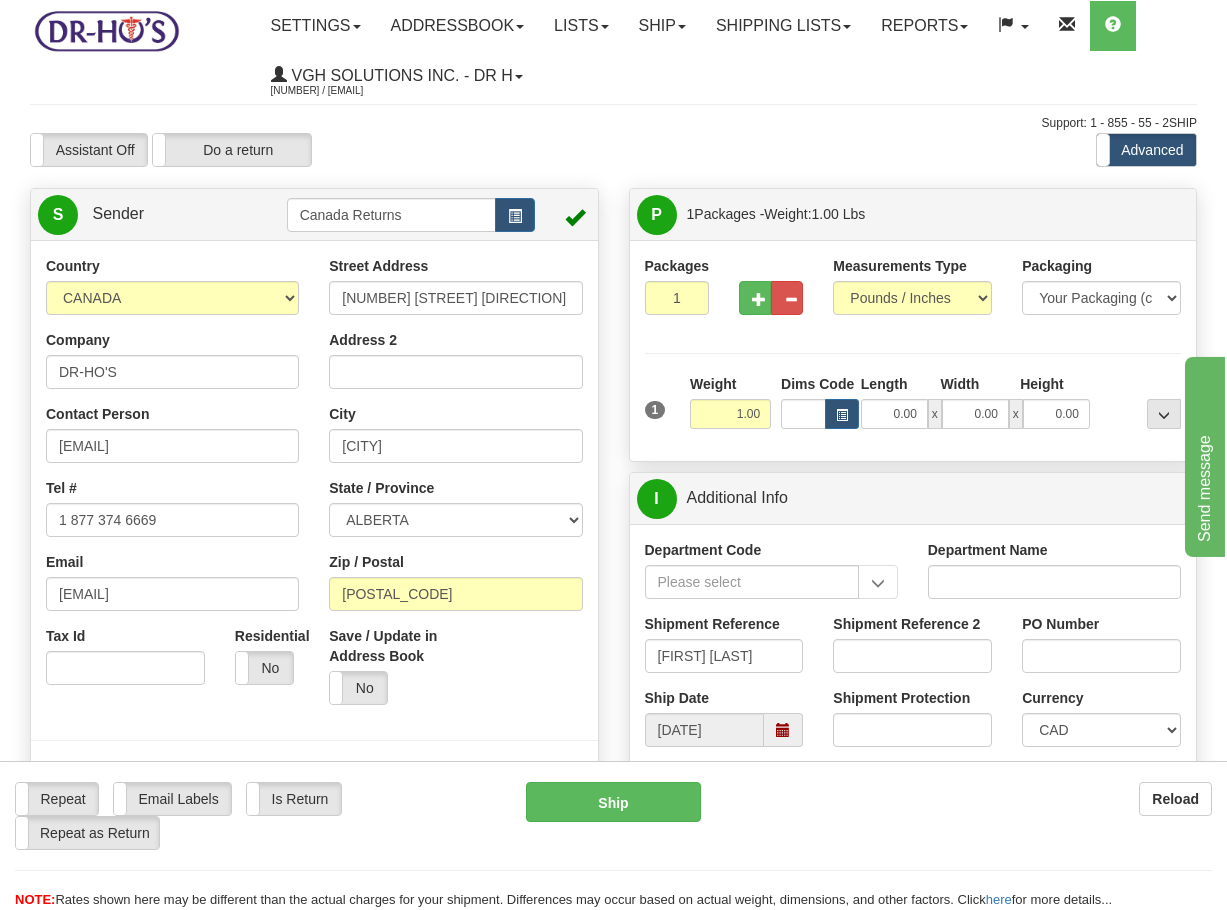 click on "Country
AFGHANISTAN
ALAND ISLANDS
ALBANIA
ALGERIA
AMERICAN SAMOA
ANDORRA
ANGOLA
ANGUILLA
ANTIGUA AND BARBUDA
ARGENTINA
ARMENIA
ARUBA
AUSTRALIA
AUSTRIA
AZERBAIJAN
AZORES
BAHAMAS
BAHRAIN
BANGLADESH
BARBADOS
BELARUS
BELGIUM
BELIZE
BENIN
BERMUDA
BHUTAN
BOLIVIA
BONAIRE, SAINT EUSTATIUS AND SABA
BOSNIA
BOTSWANA
BOUVET ISLAND
BRAZIL
BRITISH INDIAN OCEAN TERRITORY
BRITISH VIRGIN ISLANDS
BRUNEI
BULGARIA
BURKINA FASO
BURUNDI
CAMBODIA
CAMEROON
CANADA
CANARY ISLANDS
CAPE VERDE
CAYMAN ISLANDS
CENTRAL AFRICAN REPUBLIC
CHAD
CHILE
CHINA
CHRISTMAS ISLAND
COCOS (KEELING) ISLANDS
COLOMBIA
COMOROS
CONGO
CONGO, DEMOCRATIC REPUBLIC OF
COOK ISLANDS
COSTA RICA
CROATIA
CURAÇAO
CYPRUS
CZECH REPUBLIC
DENMARK
DJIBOUTI
DOMINICA
DOMINICAN REPUBLIC
EAST TIMOR
ECUADOR
EGYPT
EL SALVADOR
EQUATORIAL GUINEA
ERITREA
ESTONIA
ETHIOPIA
FIJI" at bounding box center (172, 478) 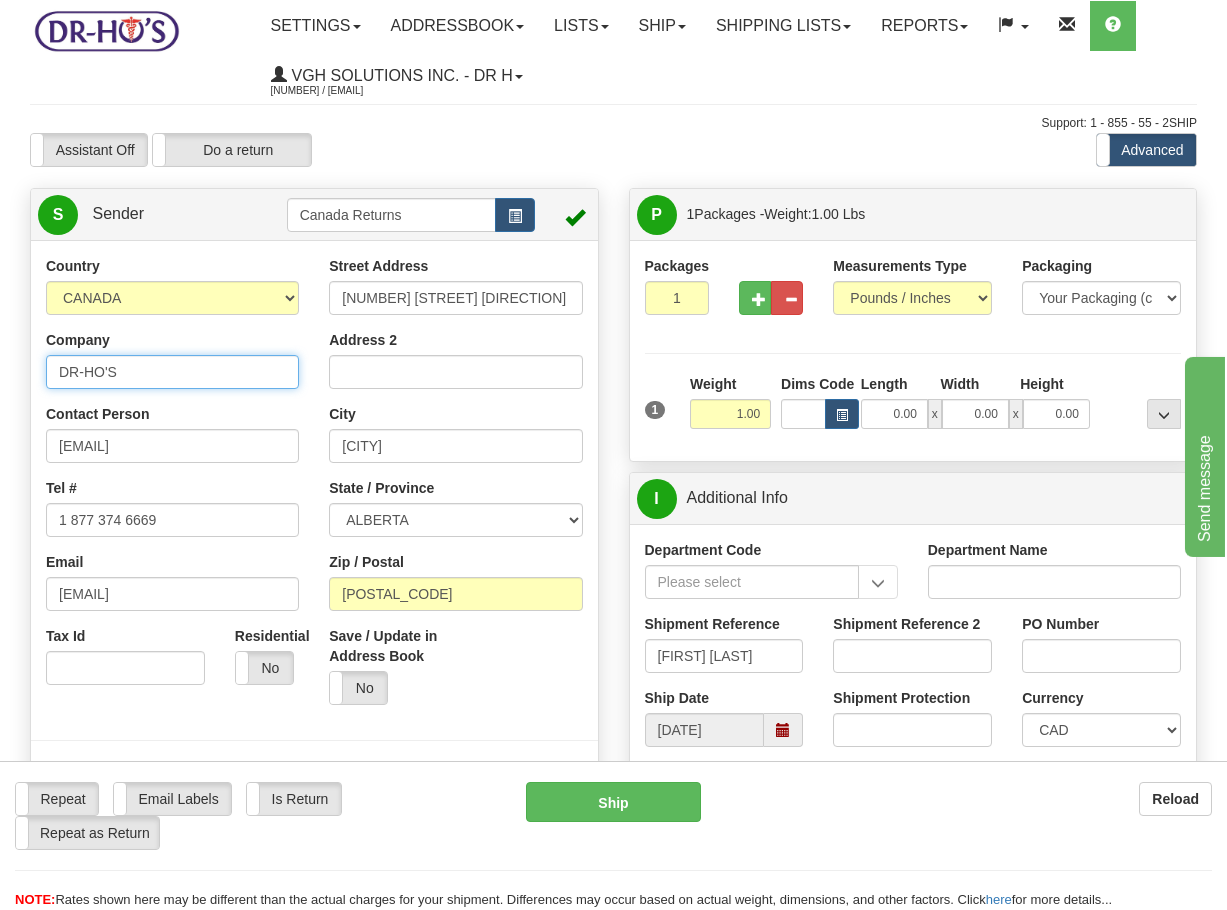 click on "DR-HO'S" at bounding box center (172, 372) 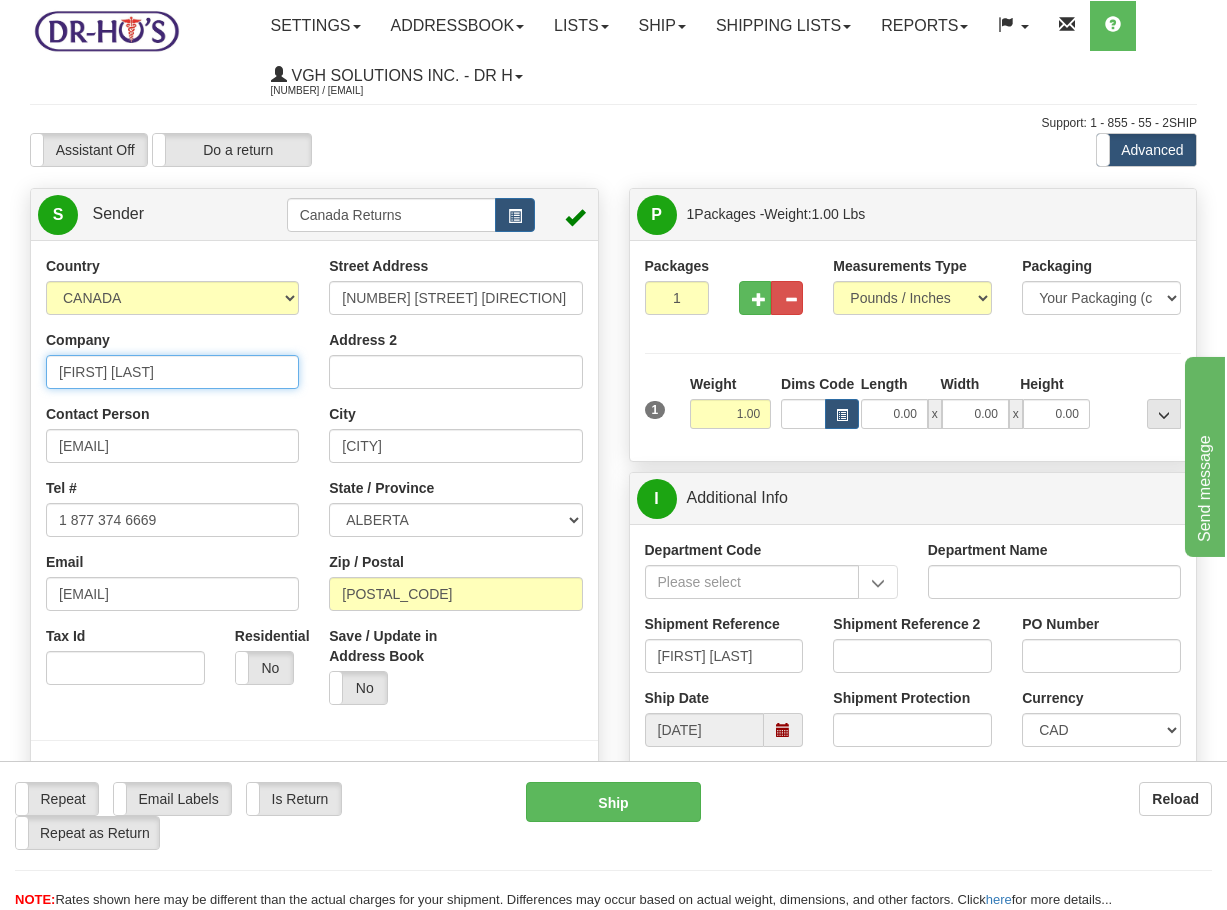 type on "[FIRST] [LAST]" 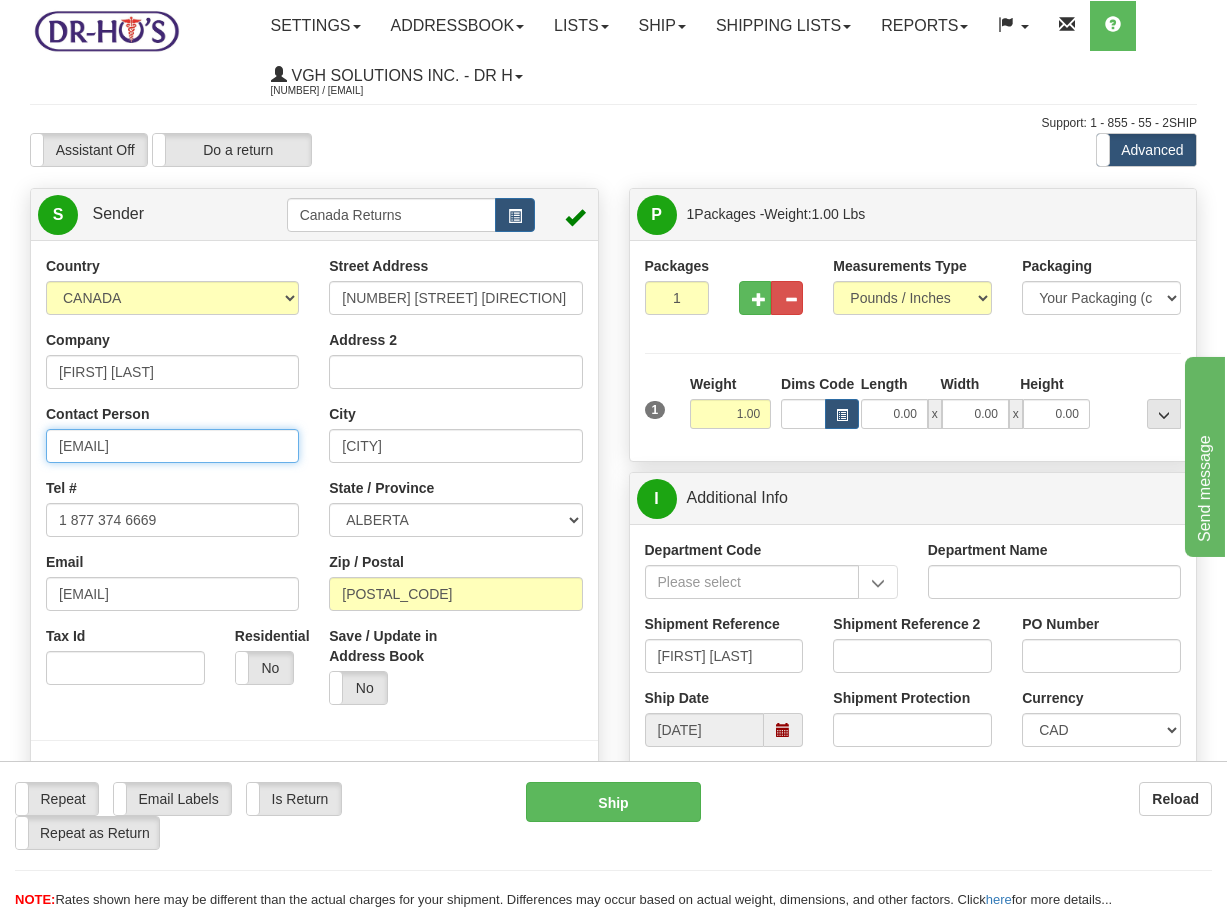 click on "[EMAIL]" at bounding box center (172, 446) 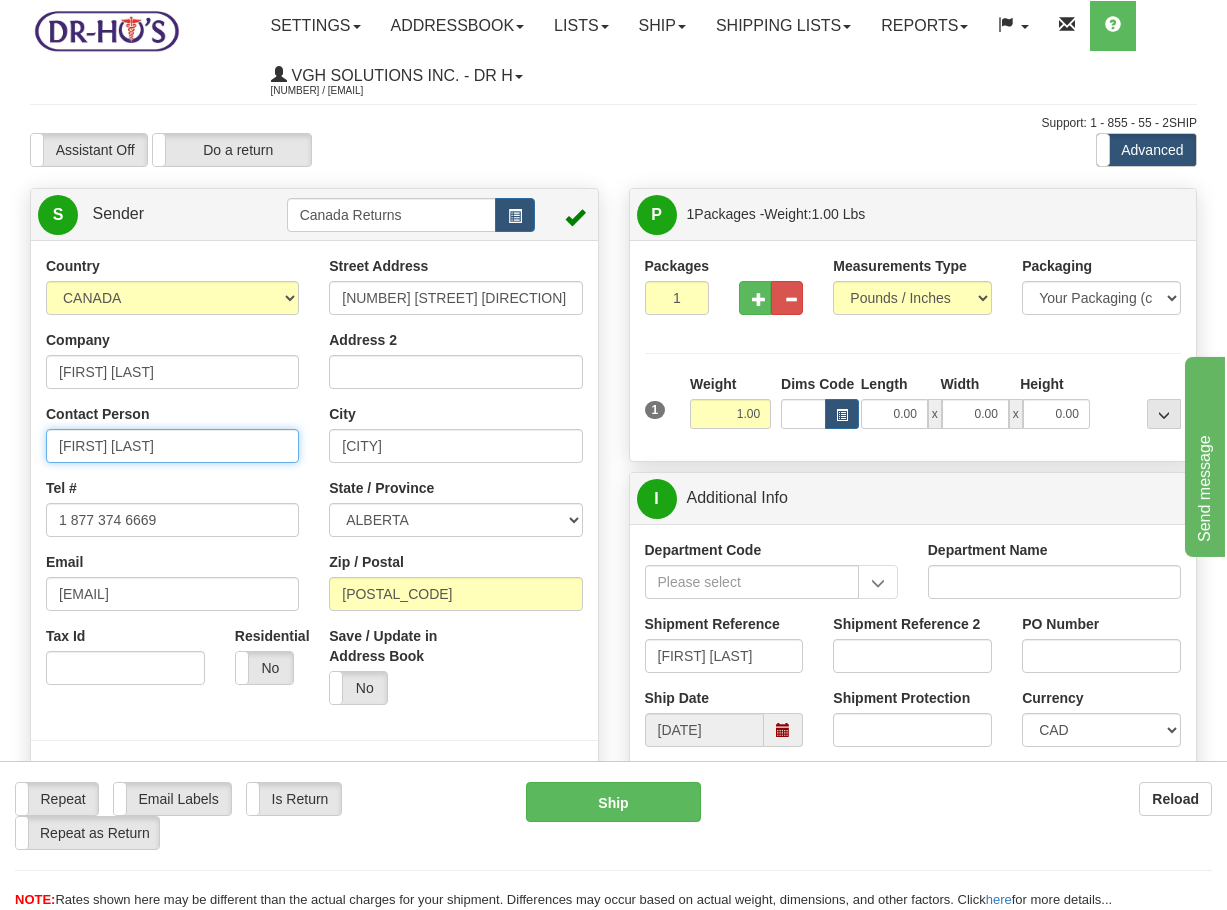 type on "[FIRST] [LAST]" 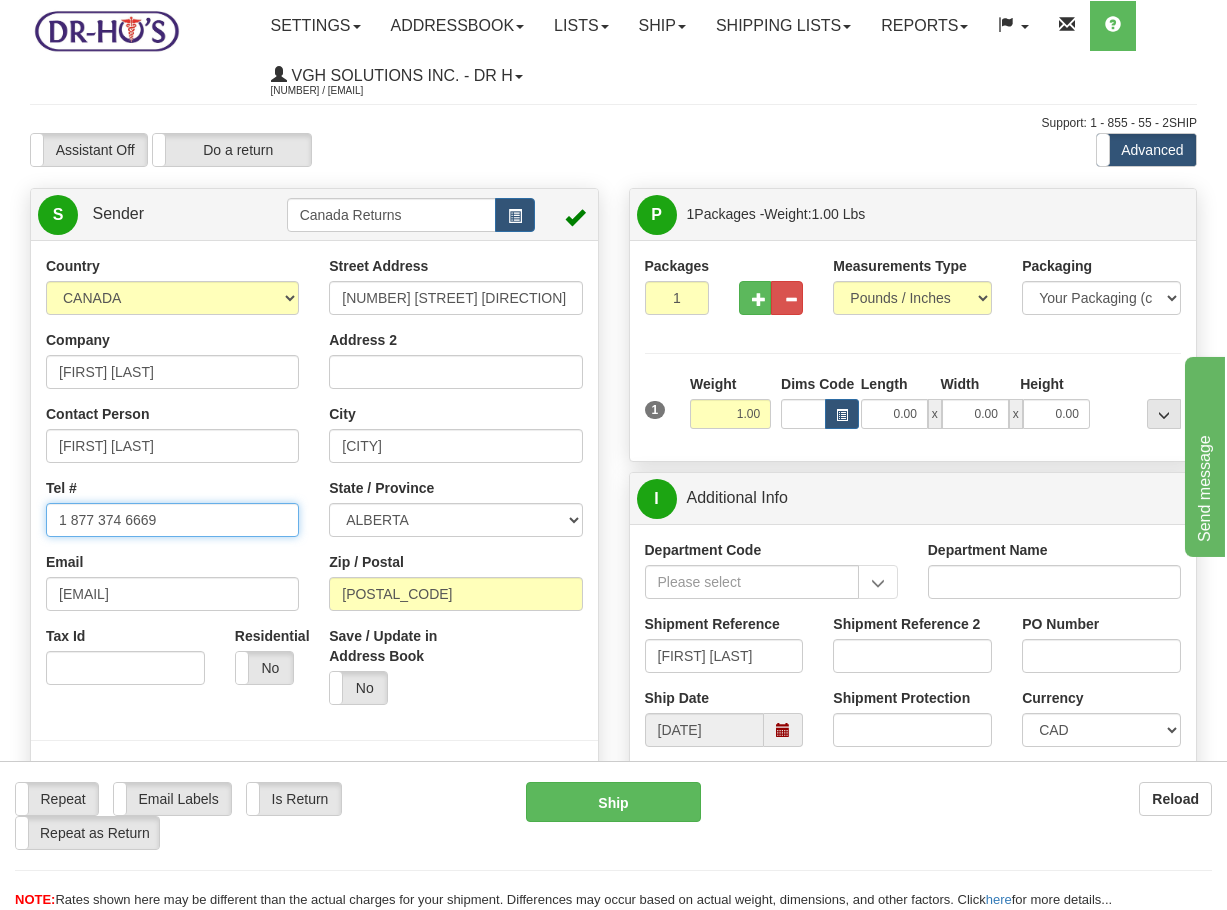 click on "1 877 374 6669" at bounding box center (172, 520) 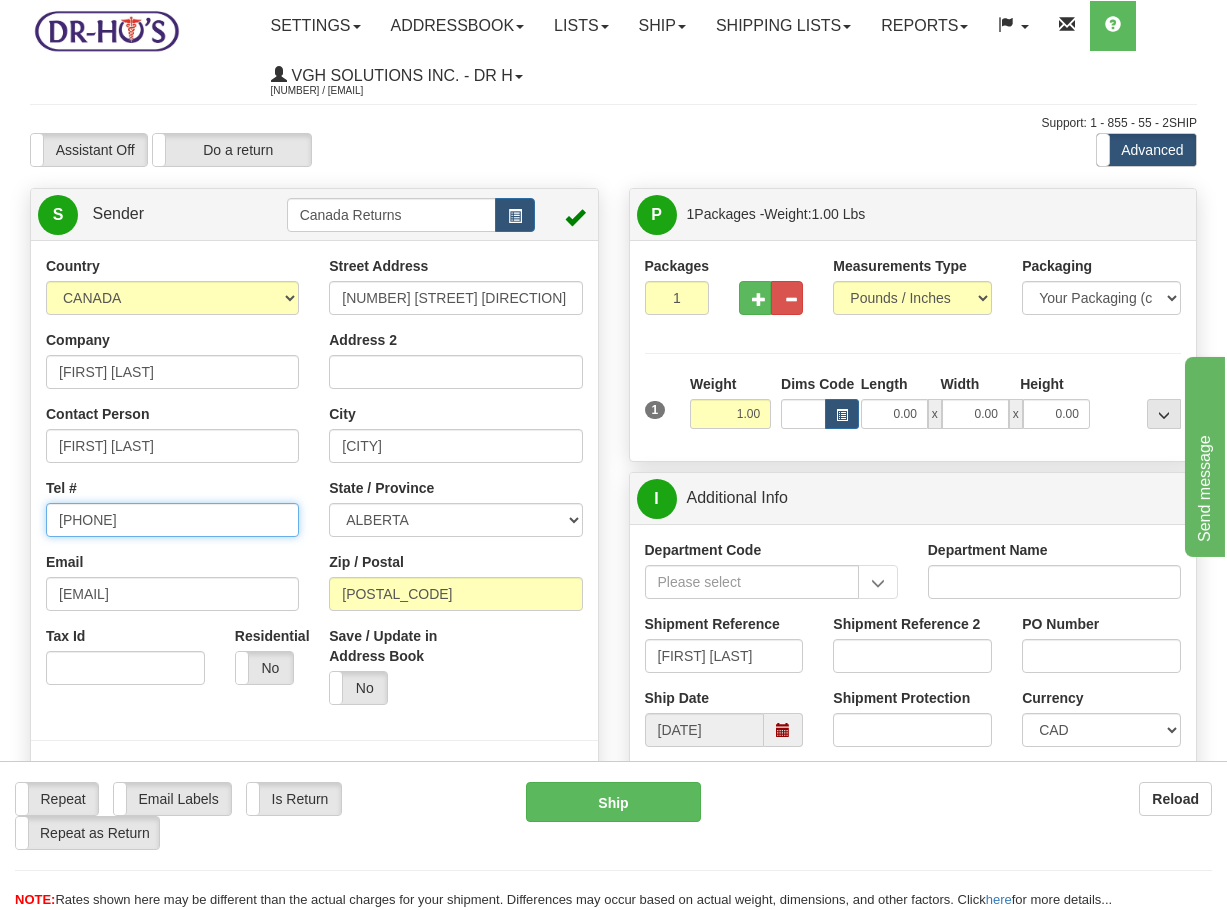 type on "[PHONE]" 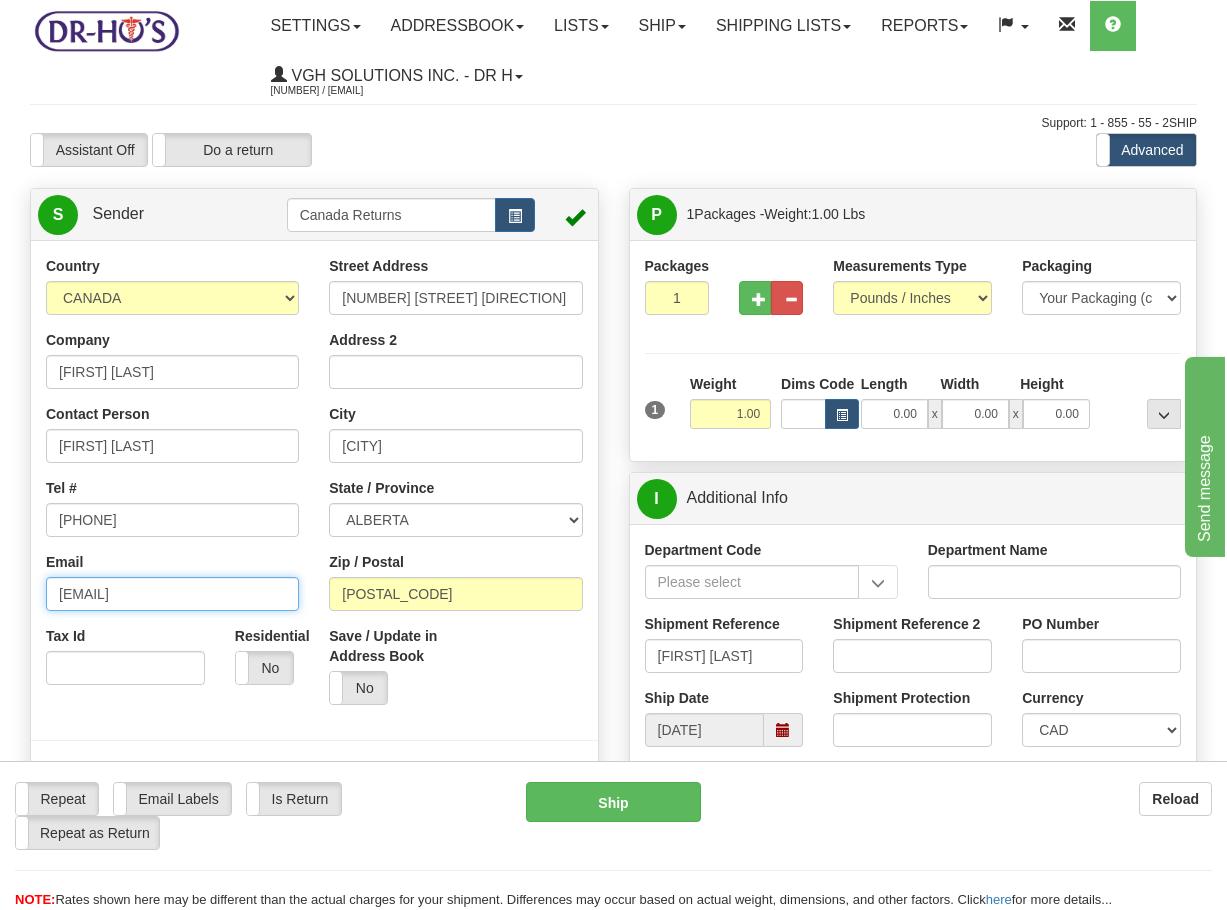 drag, startPoint x: 212, startPoint y: 595, endPoint x: 39, endPoint y: 595, distance: 173 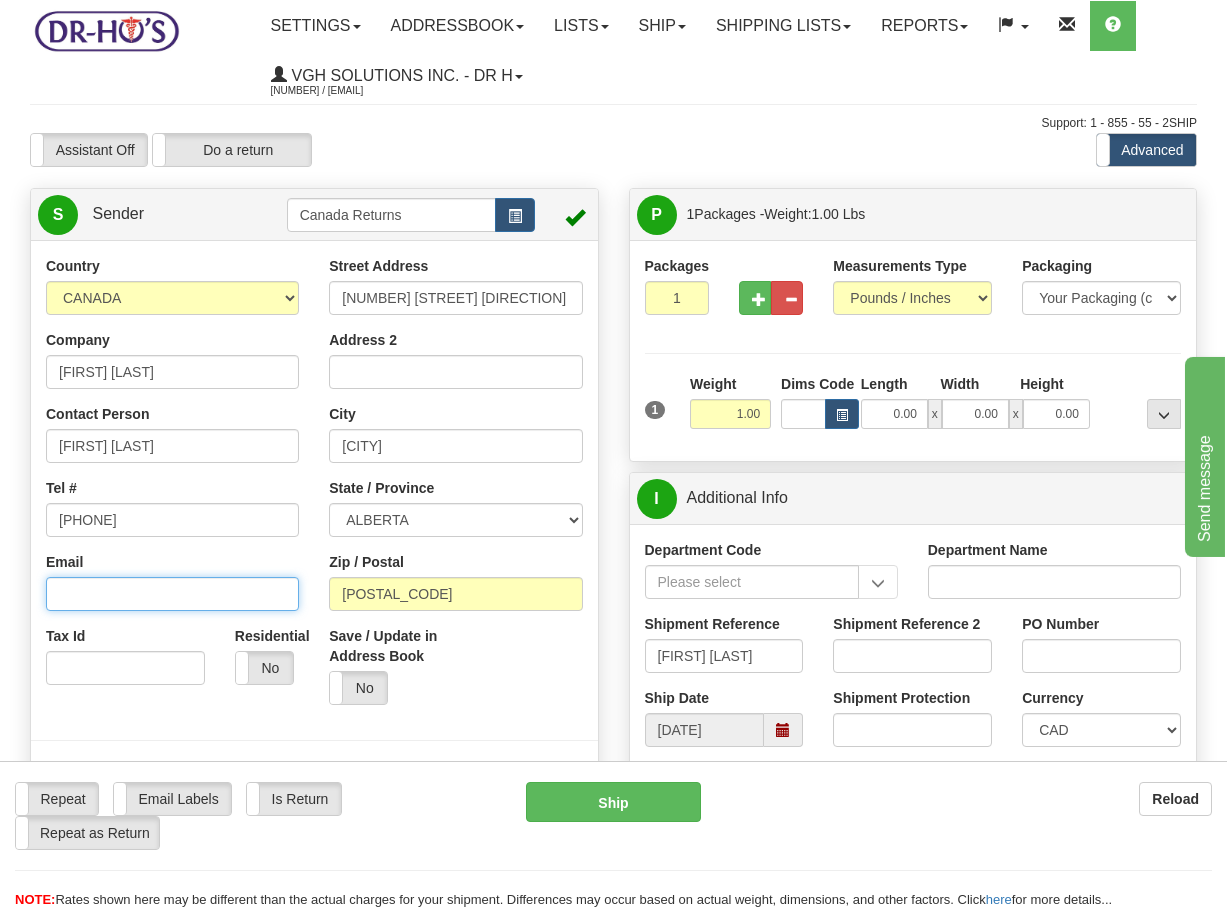 type 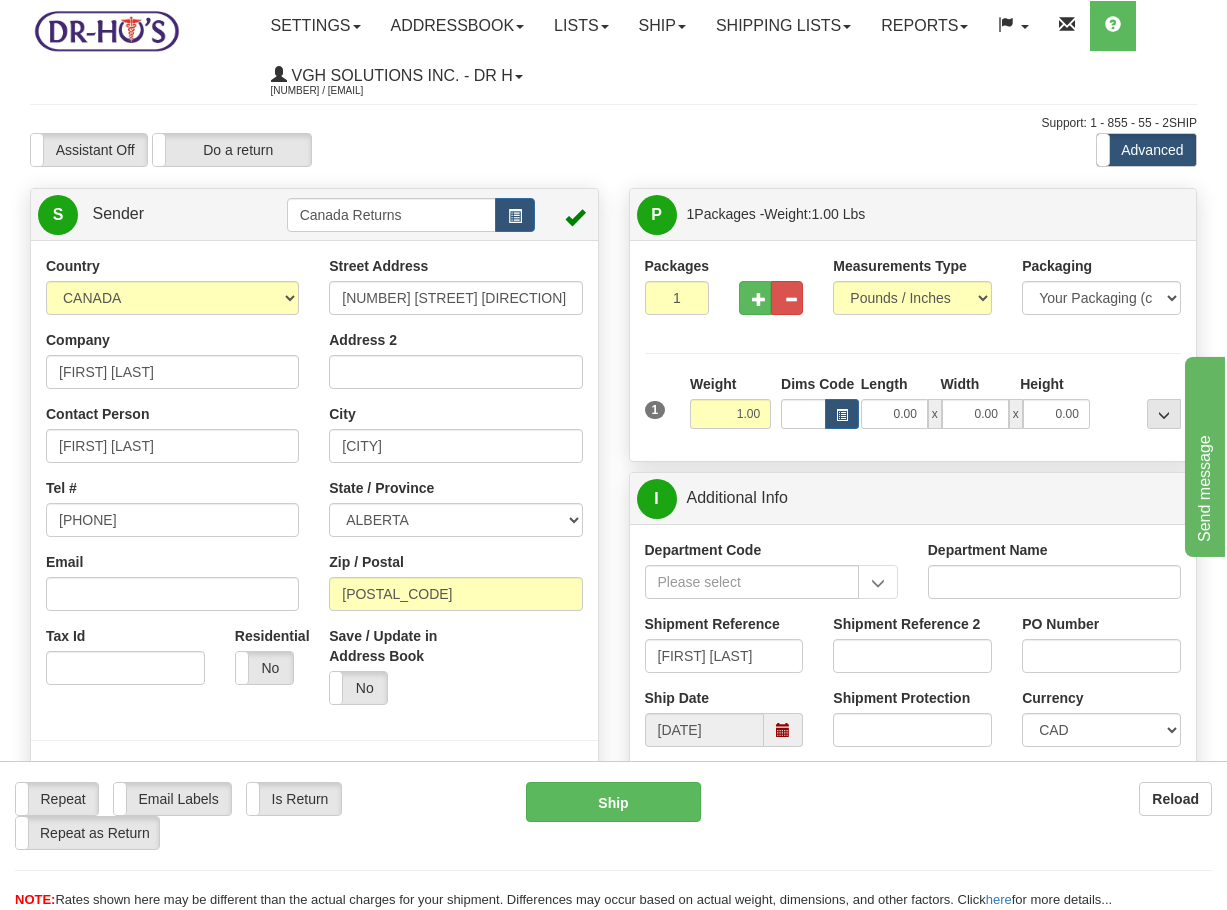 click at bounding box center [314, 508] 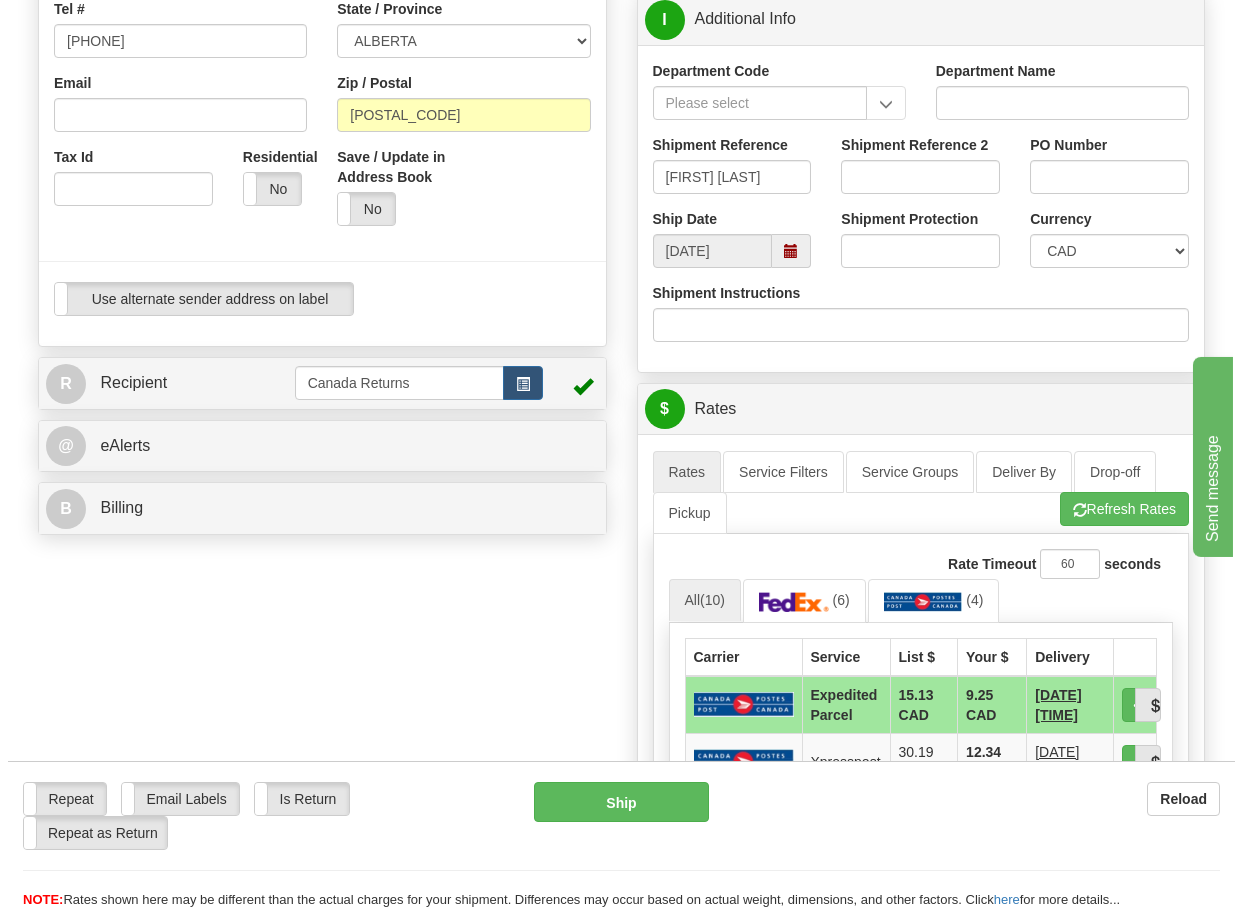 scroll, scrollTop: 700, scrollLeft: 0, axis: vertical 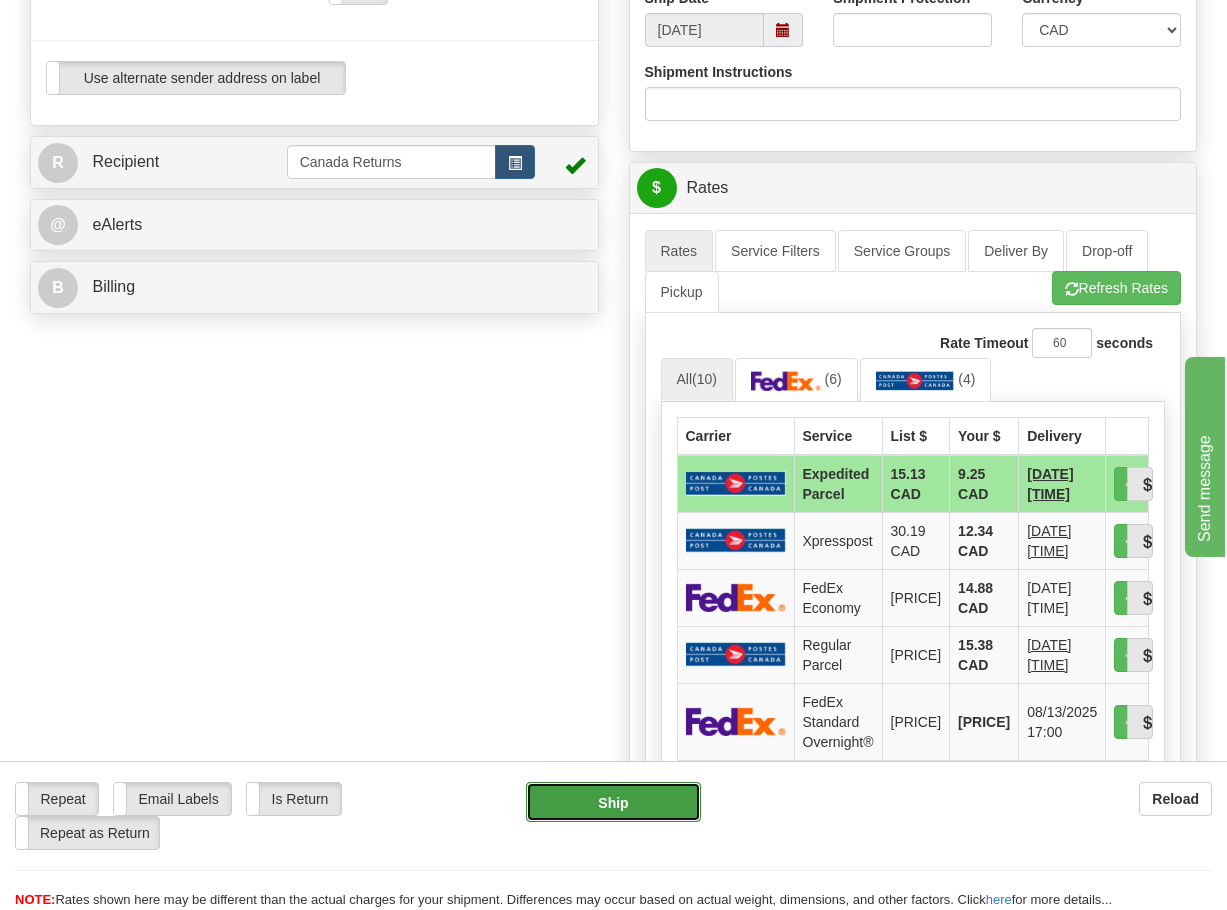 click on "Ship" at bounding box center (613, 802) 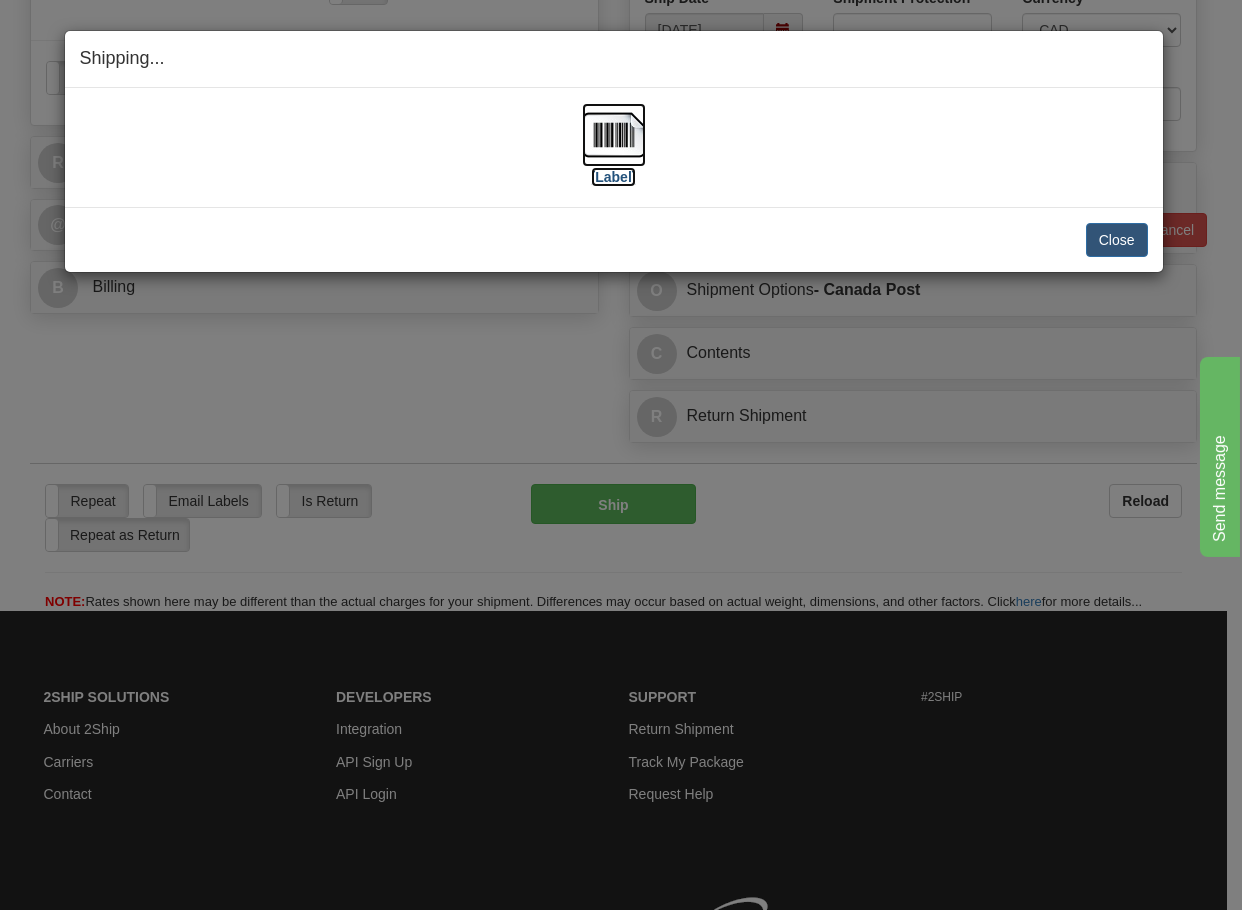 click at bounding box center (614, 135) 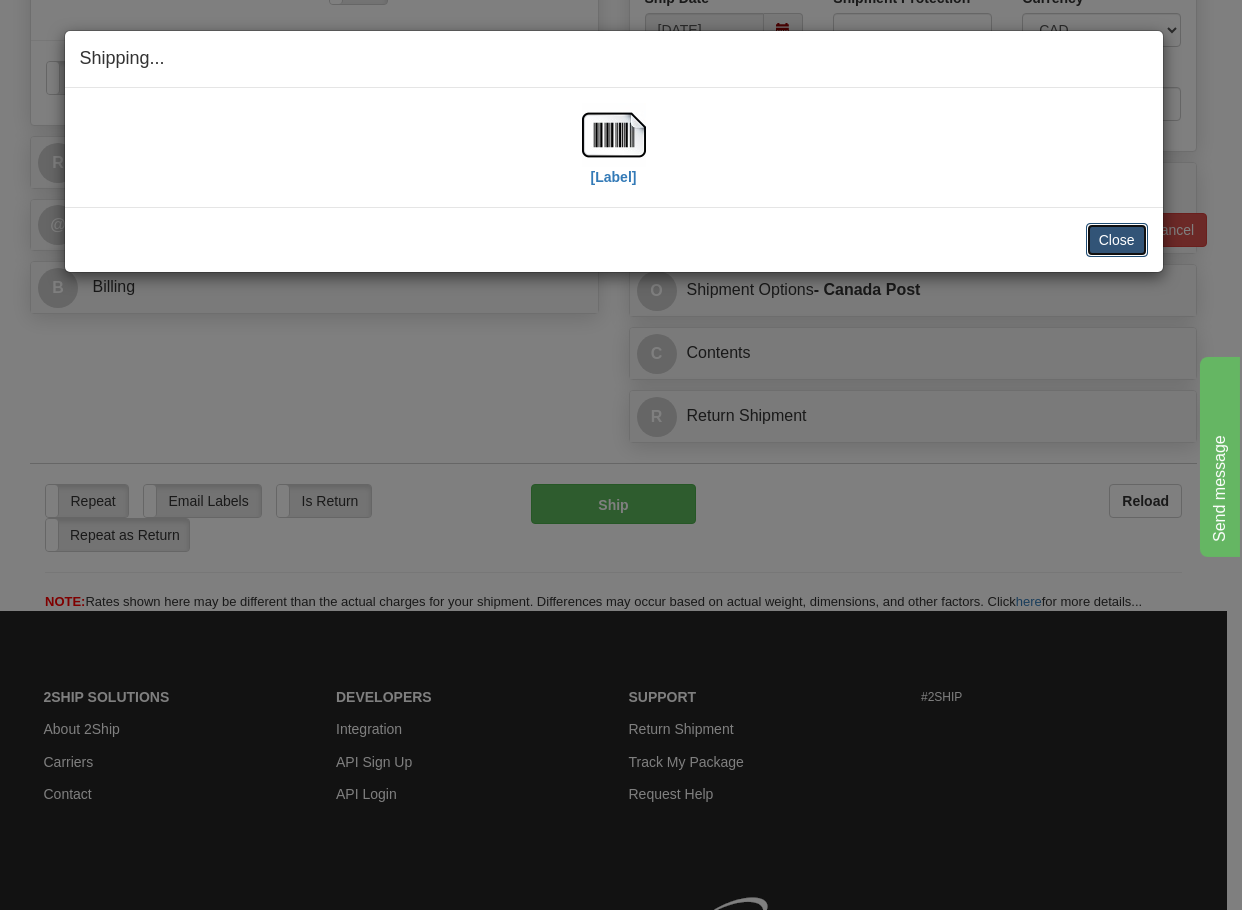 click on "Close" at bounding box center [1117, 240] 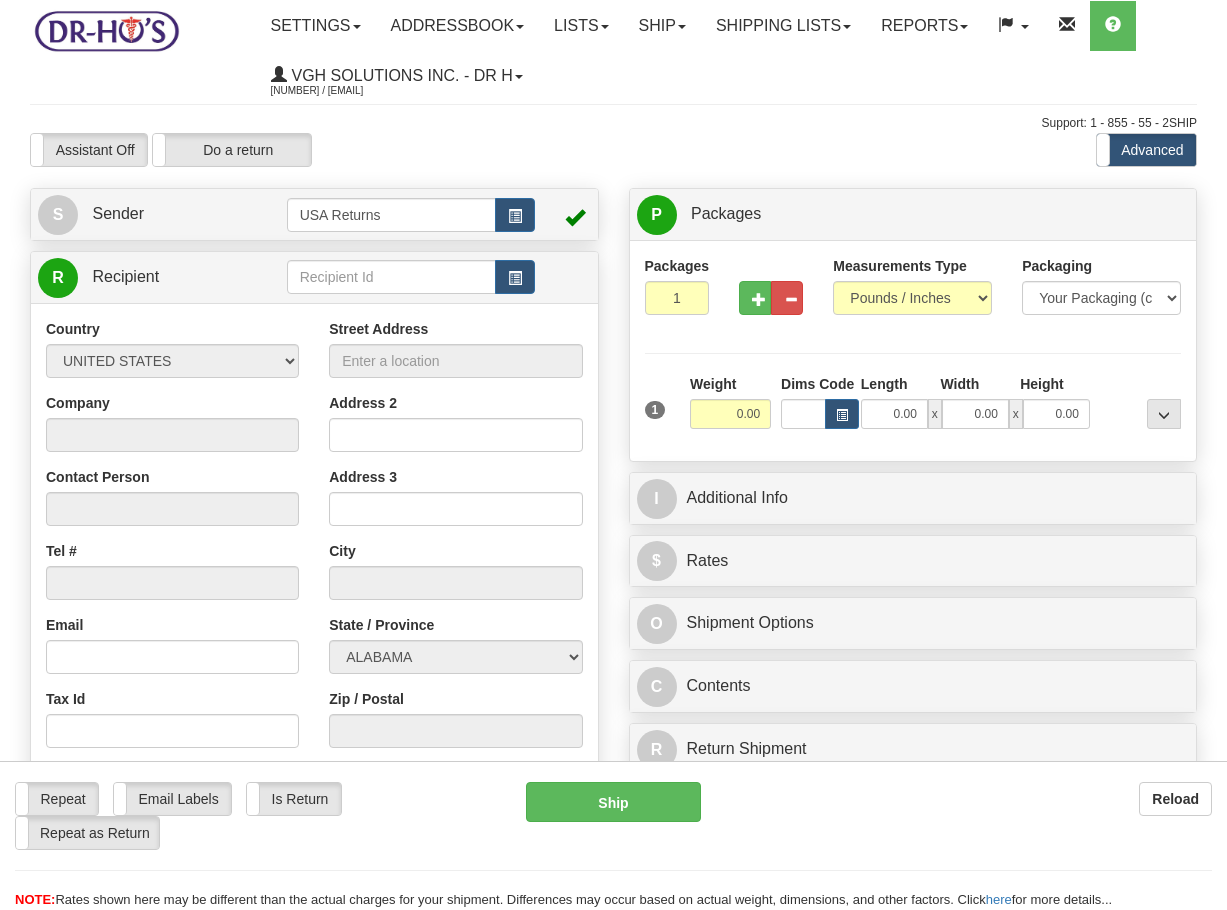 scroll, scrollTop: 0, scrollLeft: 0, axis: both 